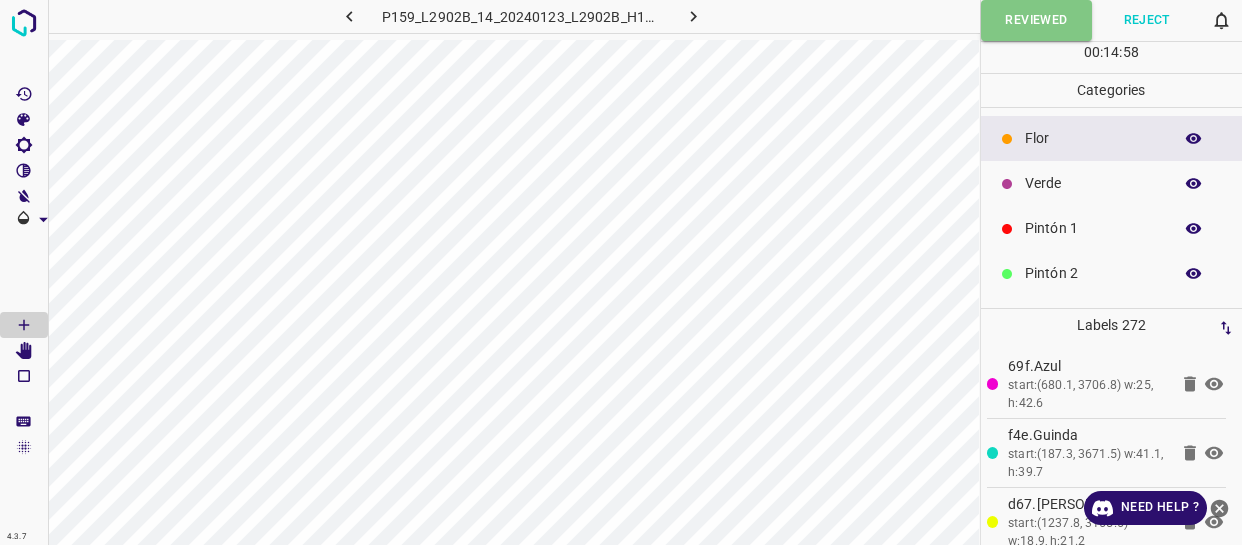 scroll, scrollTop: 0, scrollLeft: 0, axis: both 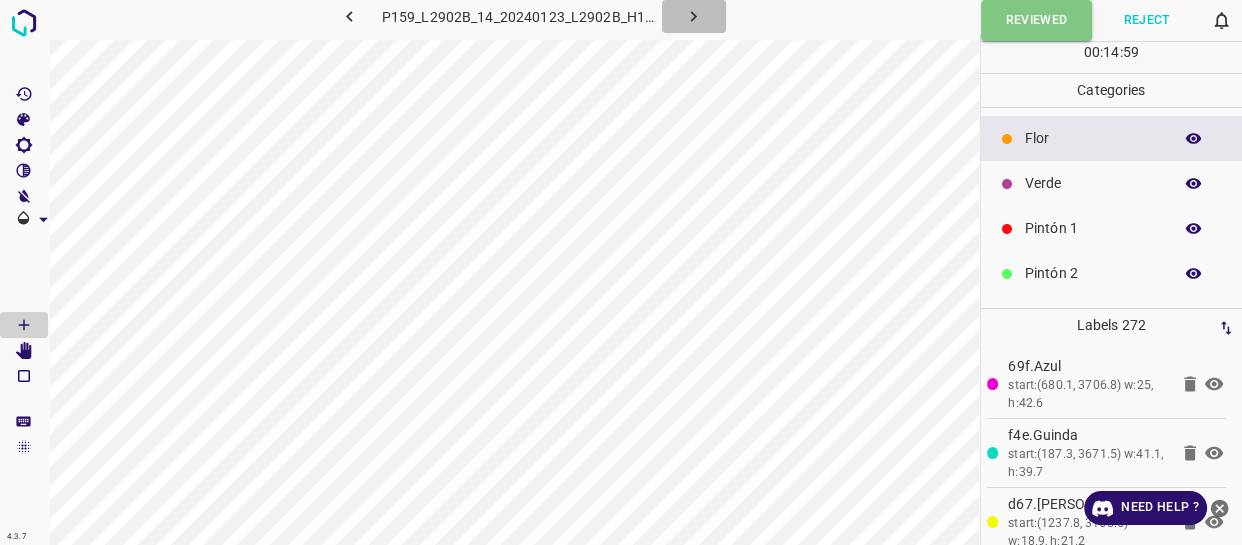 click 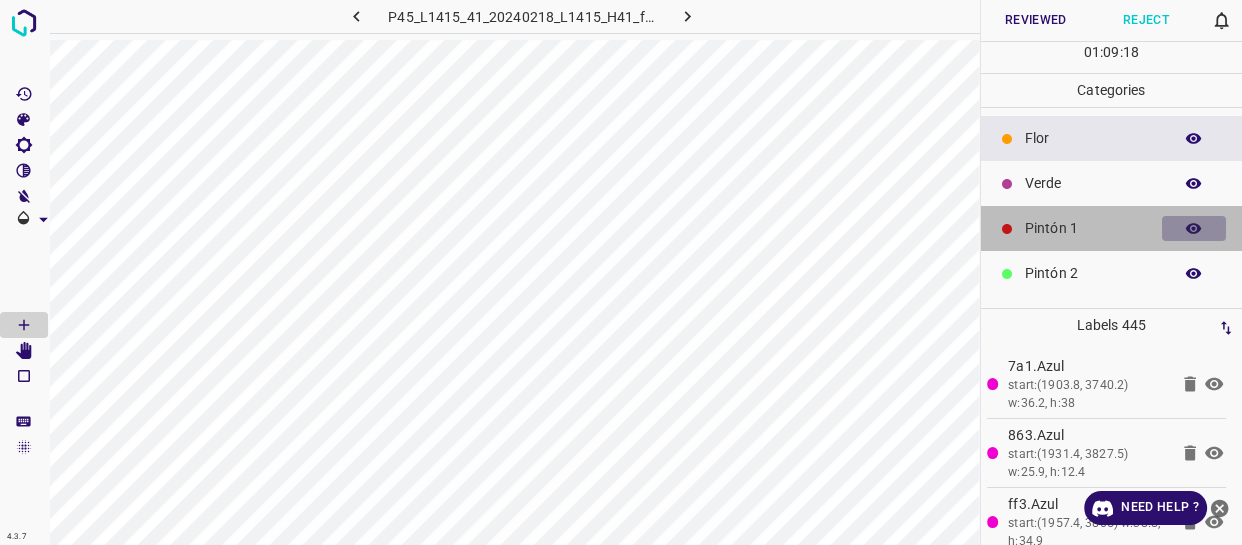 click at bounding box center [1194, 229] 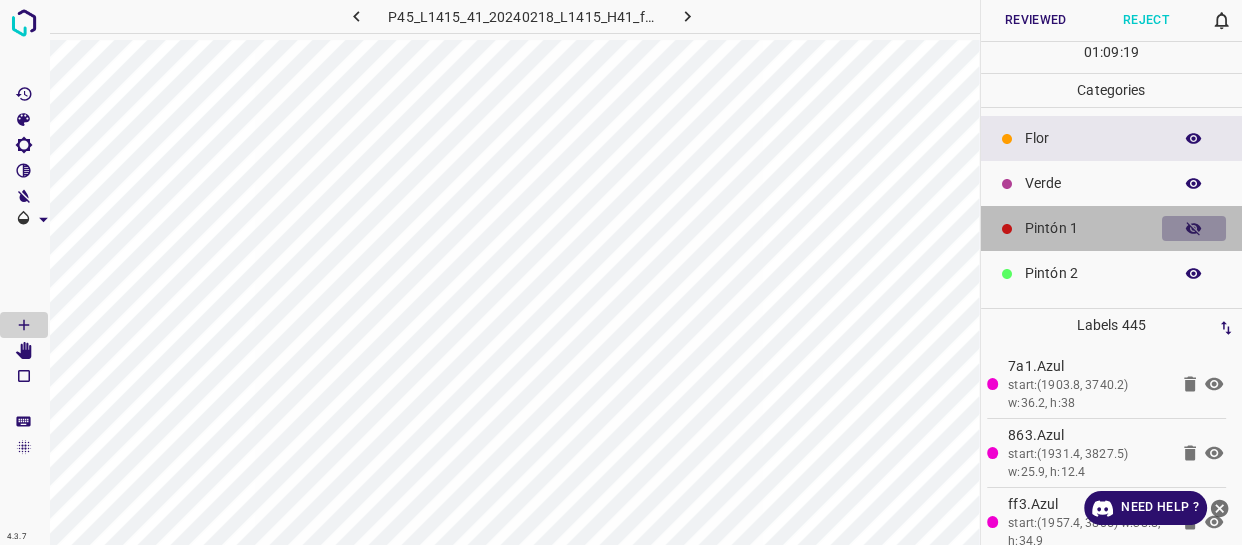 click at bounding box center [1194, 229] 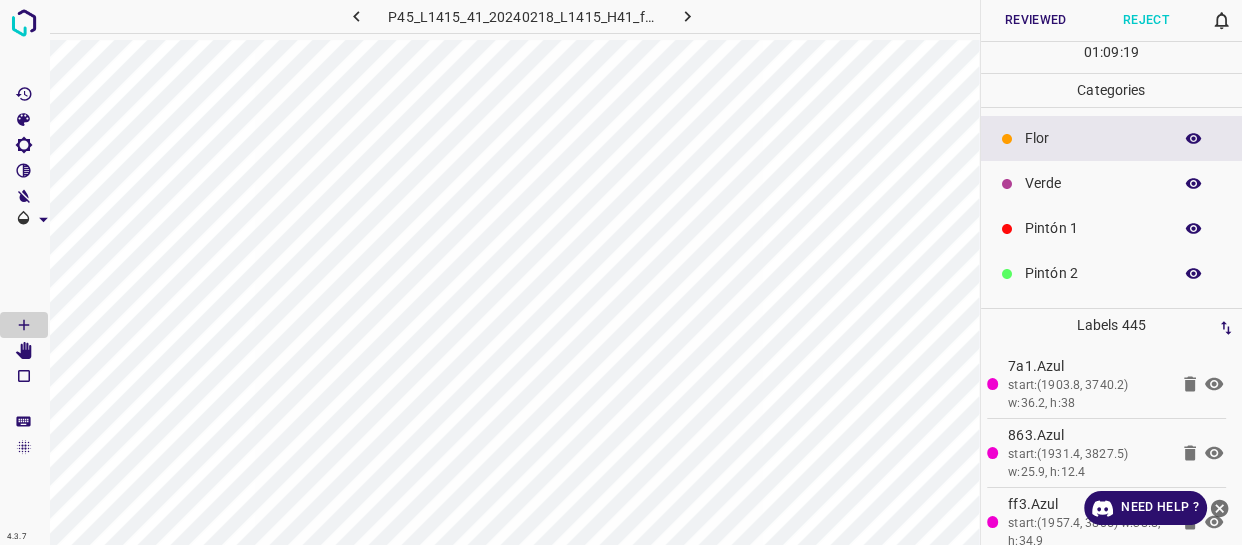 click at bounding box center [1194, 229] 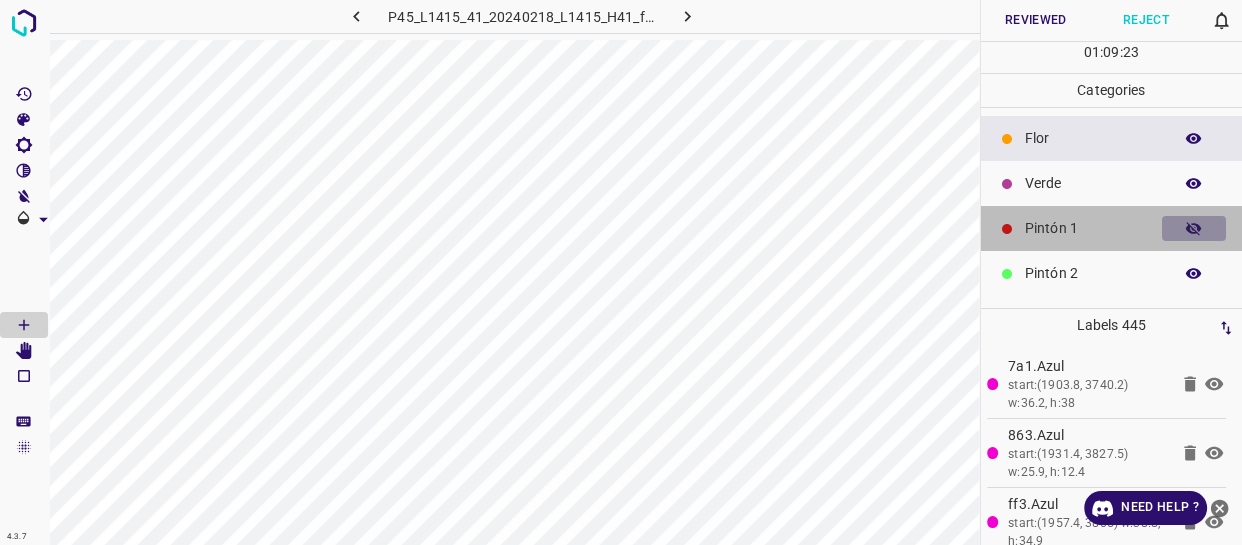 click 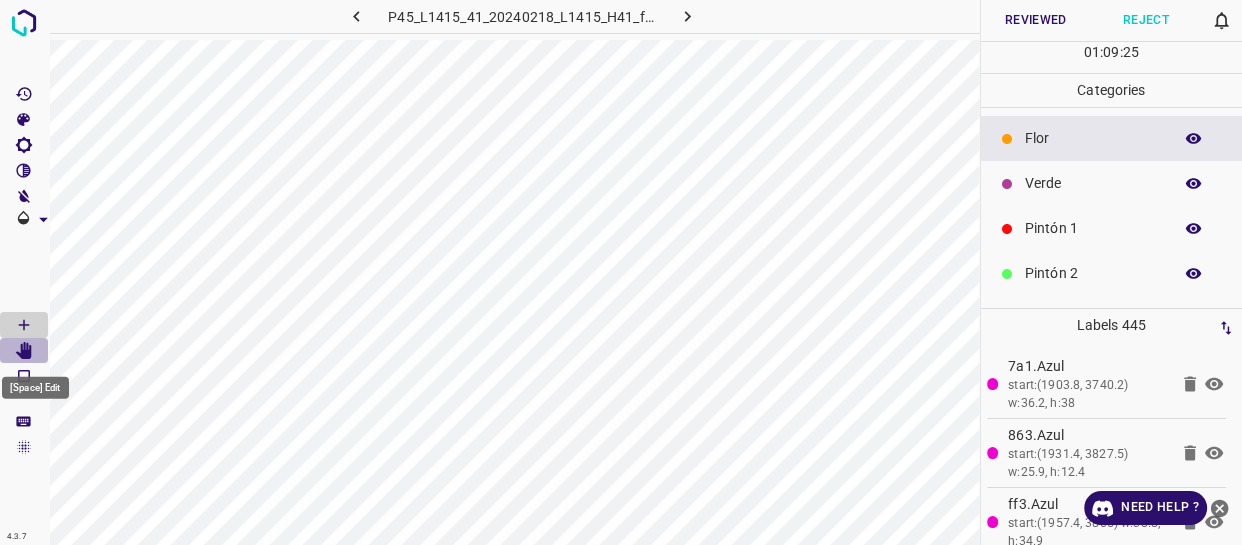 click 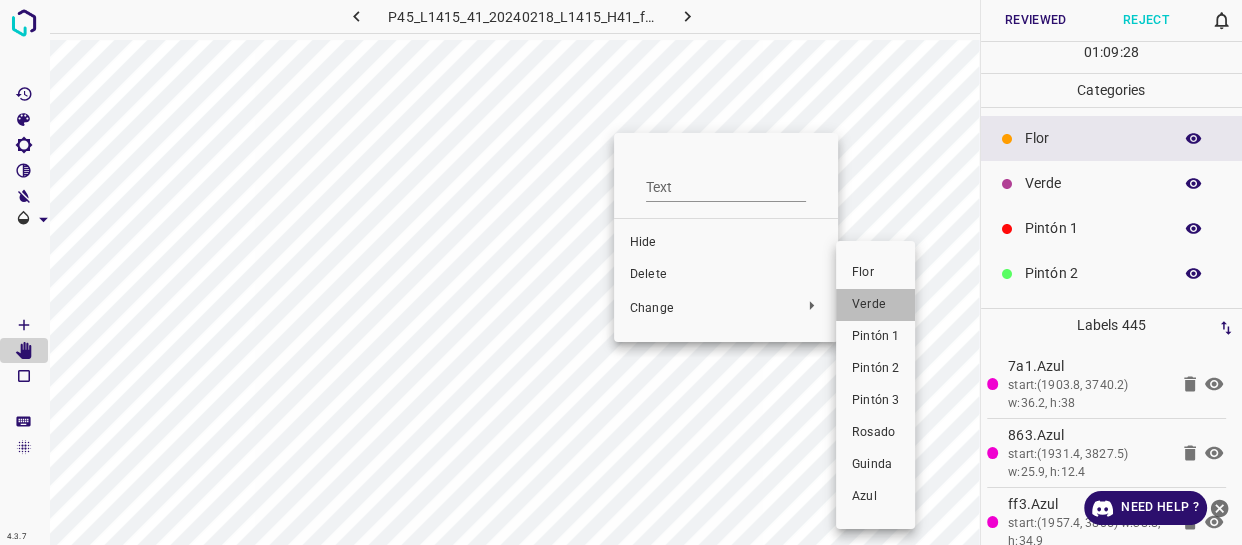 click on "Verde" at bounding box center [875, 305] 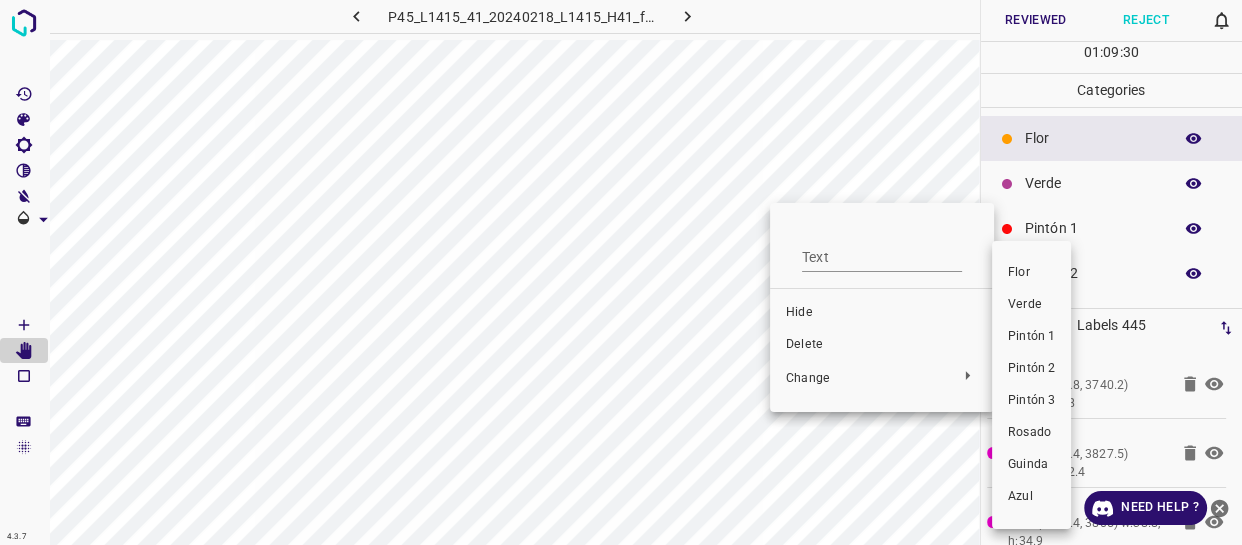 drag, startPoint x: 1014, startPoint y: 295, endPoint x: 753, endPoint y: 247, distance: 265.37708 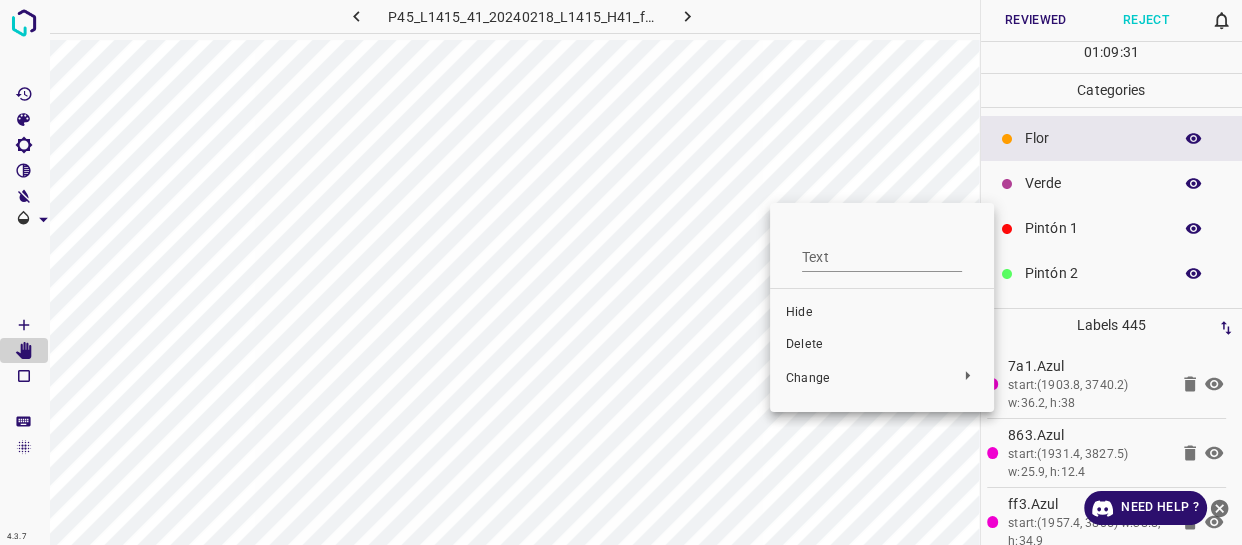 click at bounding box center [621, 272] 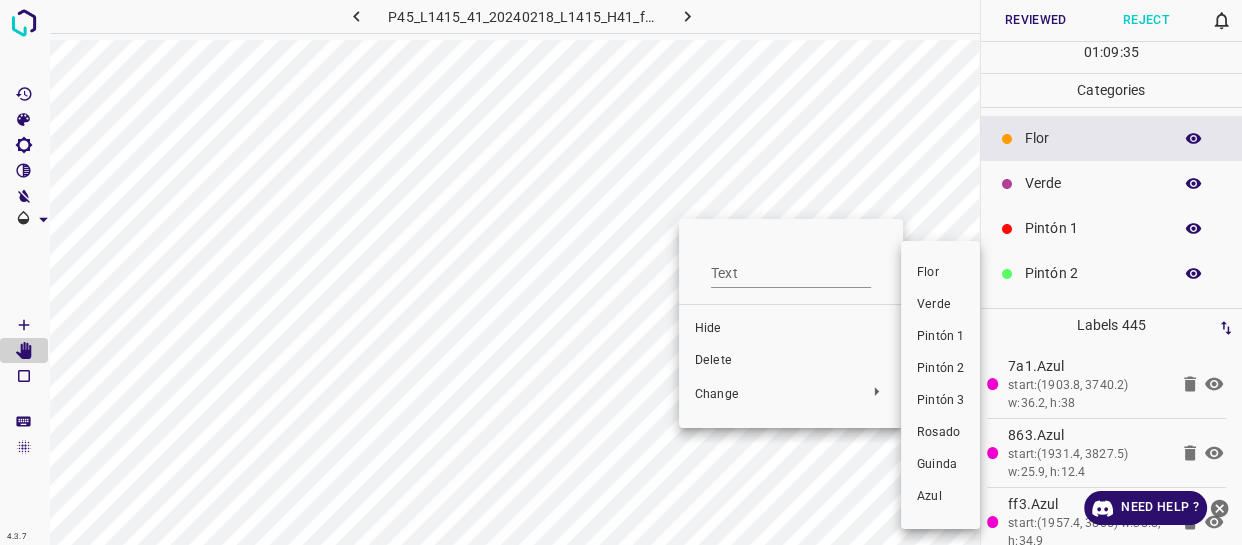 click on "Verde" at bounding box center [940, 305] 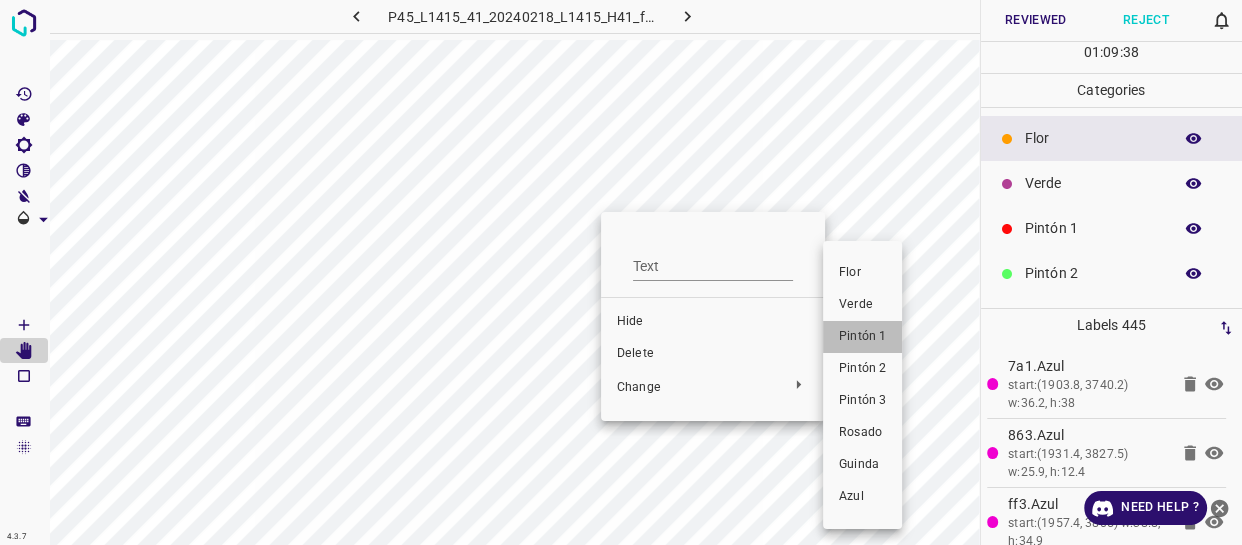 click on "Pintón 1" at bounding box center [862, 337] 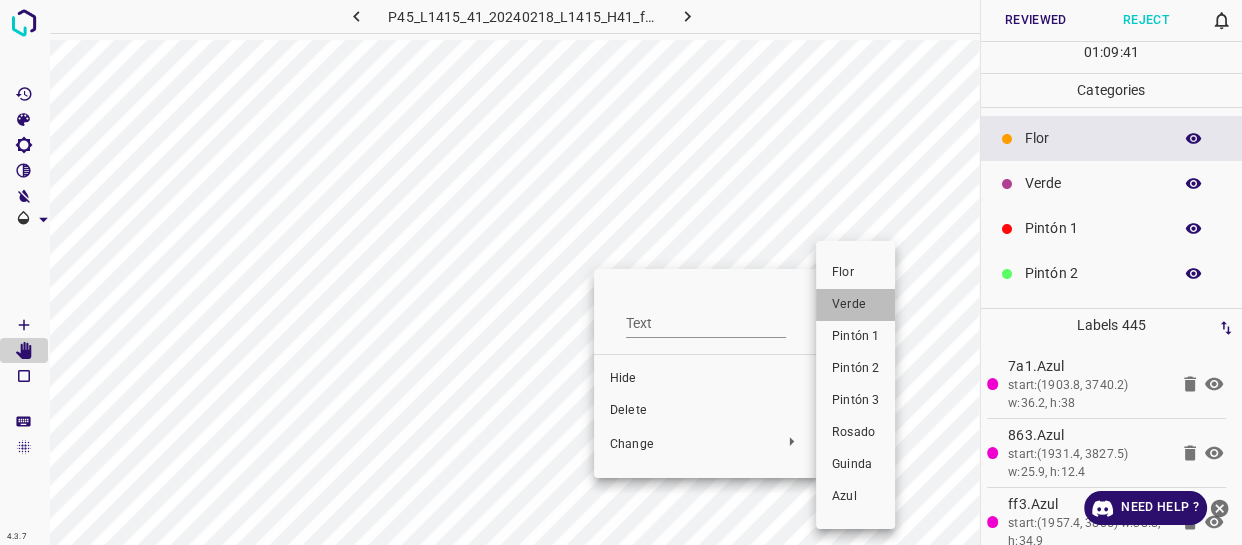 click on "Verde" at bounding box center (855, 305) 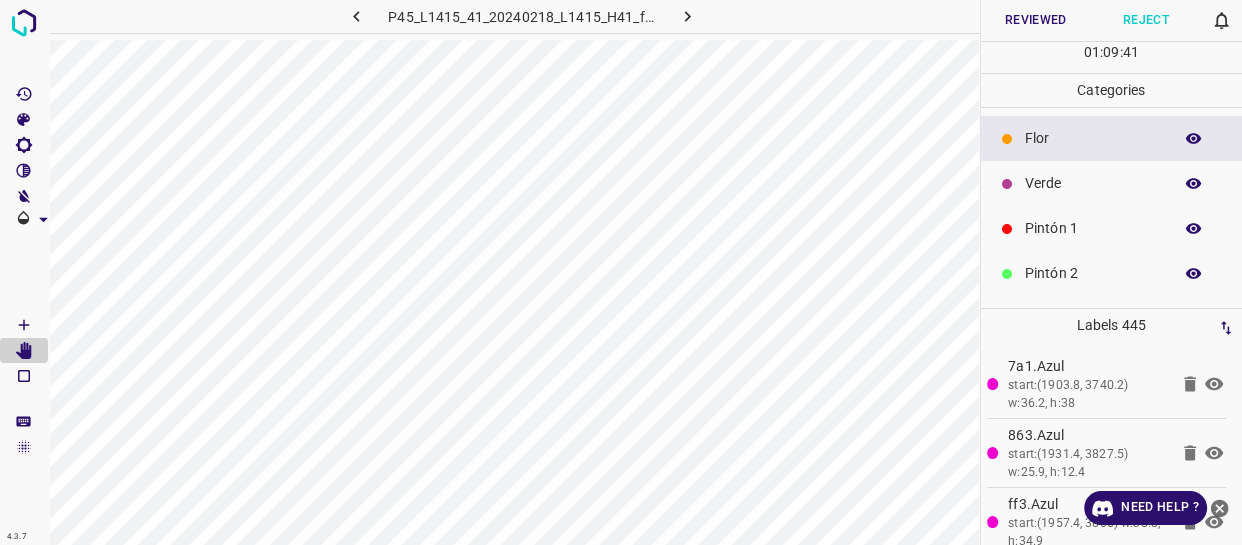 click at bounding box center (621, 272) 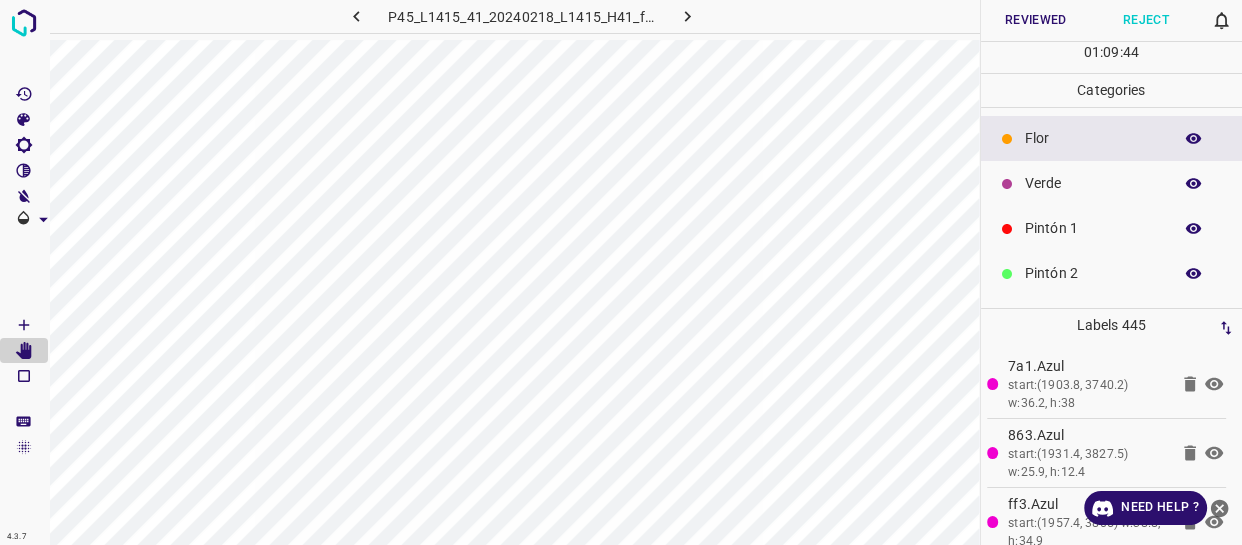 click 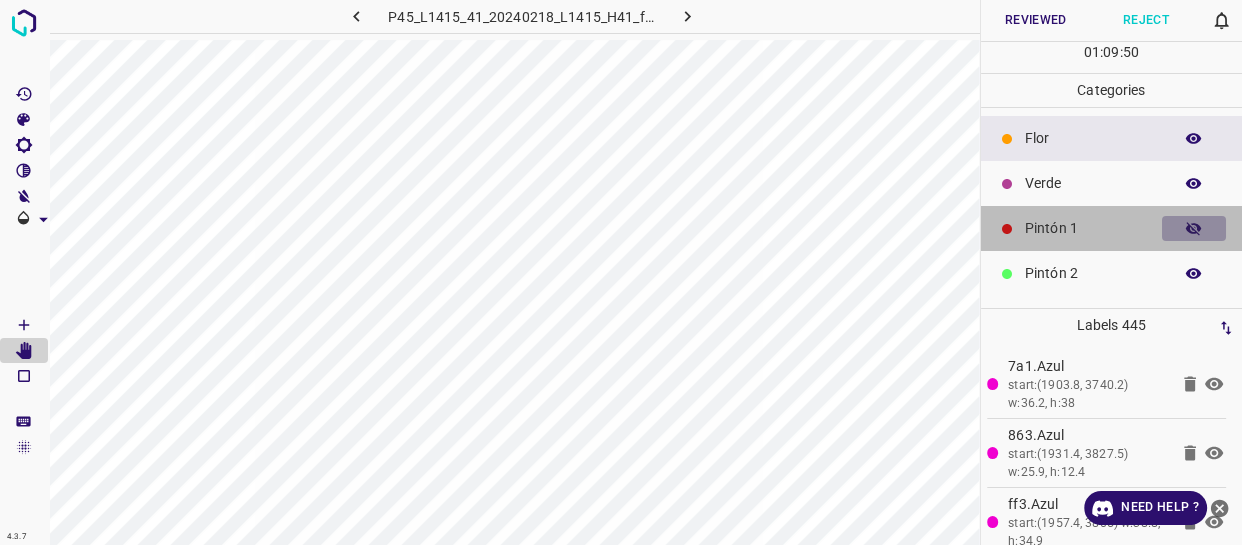 click at bounding box center [1194, 229] 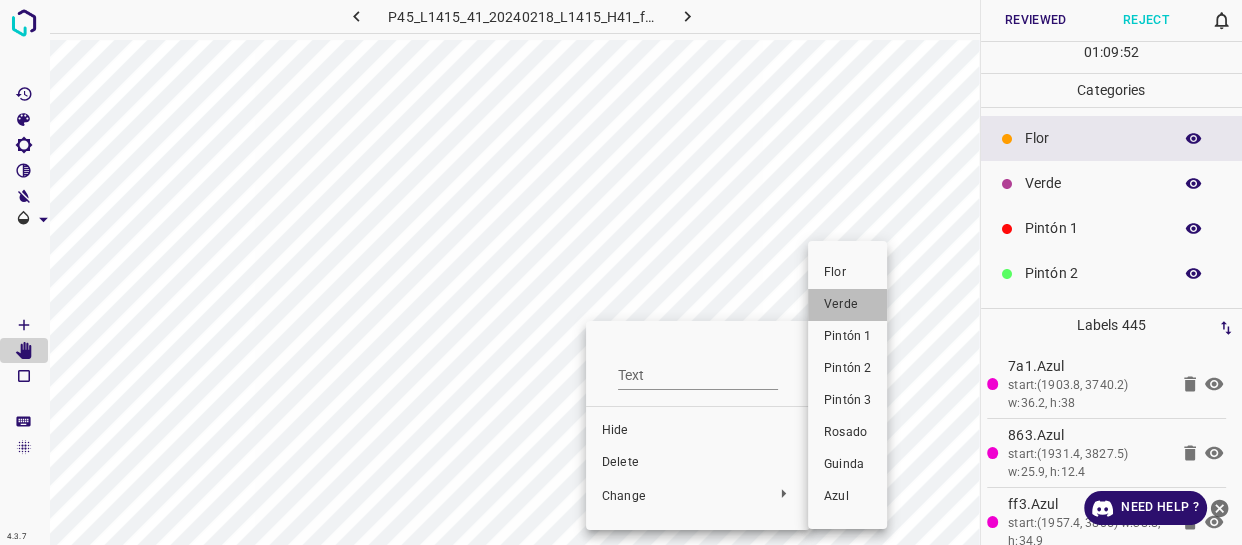 click on "Verde" at bounding box center [847, 305] 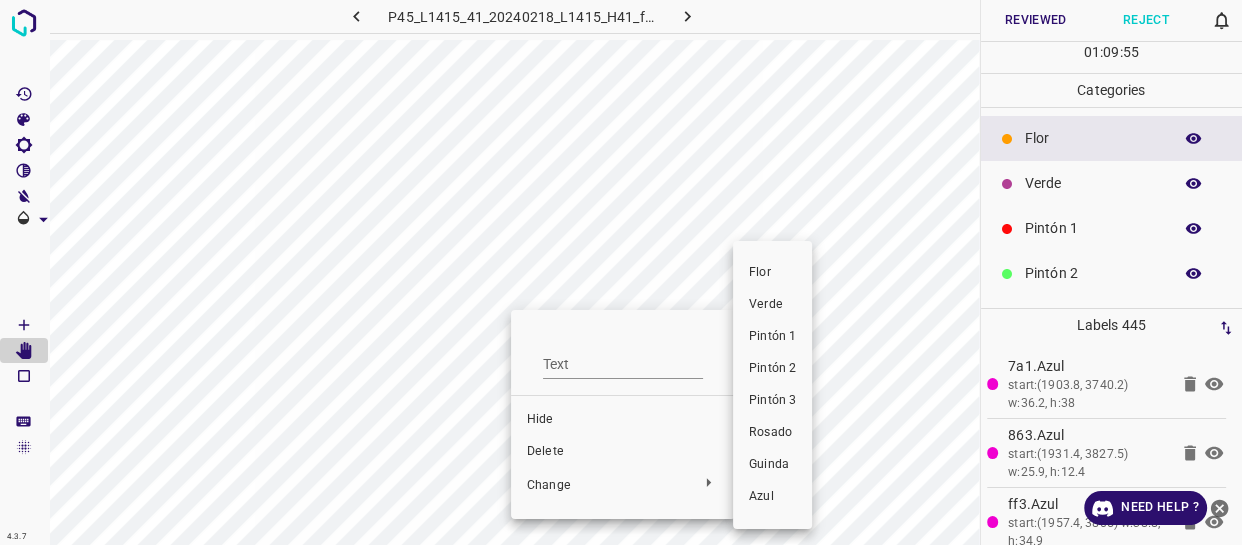 click on "Verde" at bounding box center (772, 305) 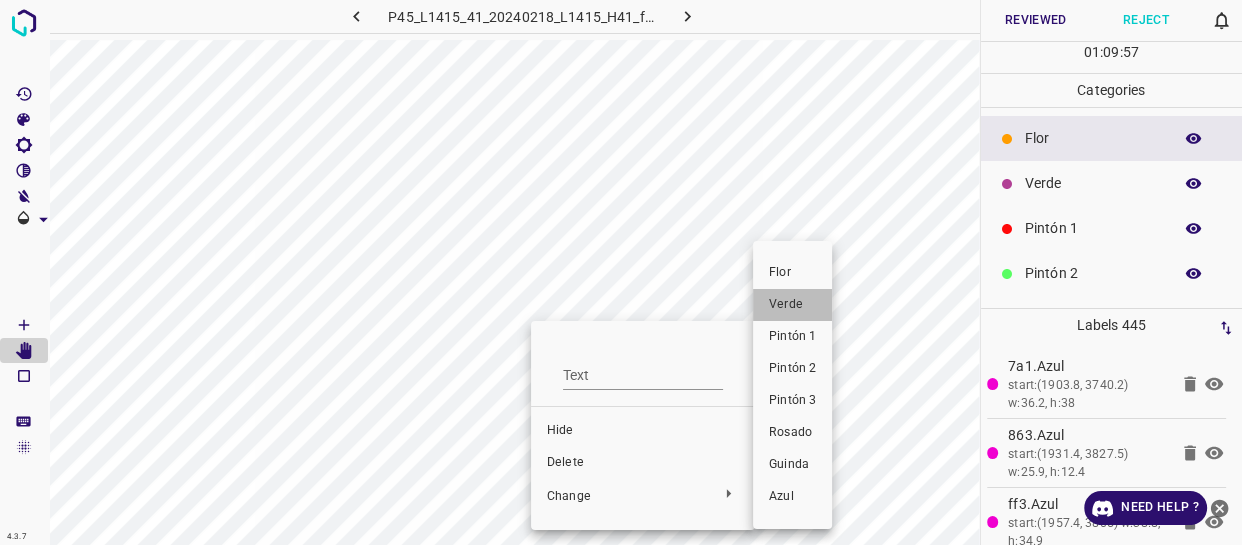 click on "Verde" at bounding box center (792, 305) 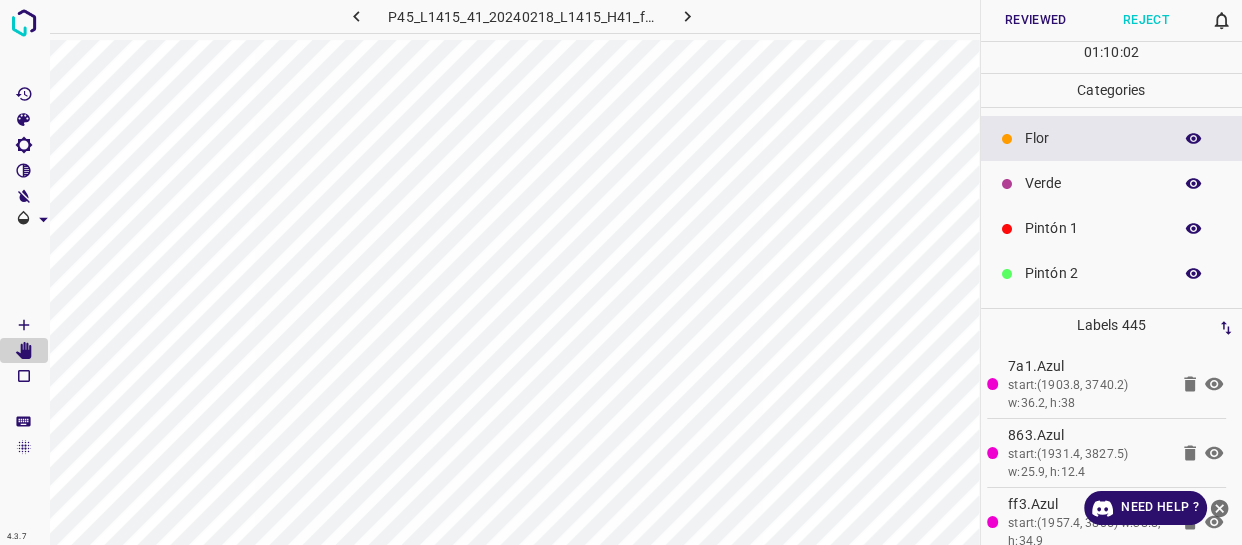 click at bounding box center (1194, 184) 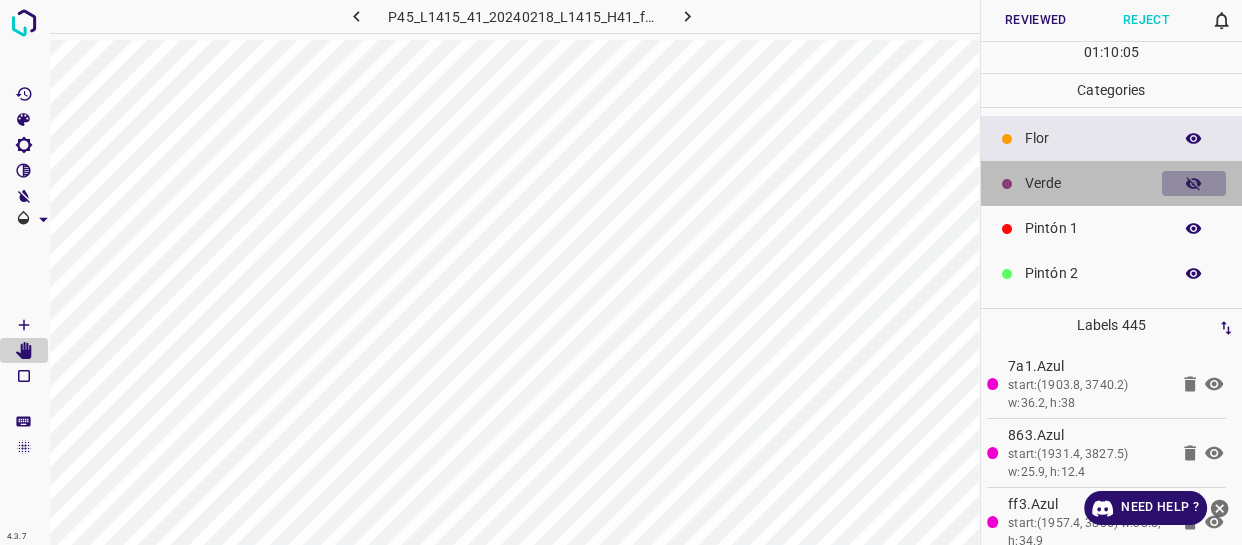 click 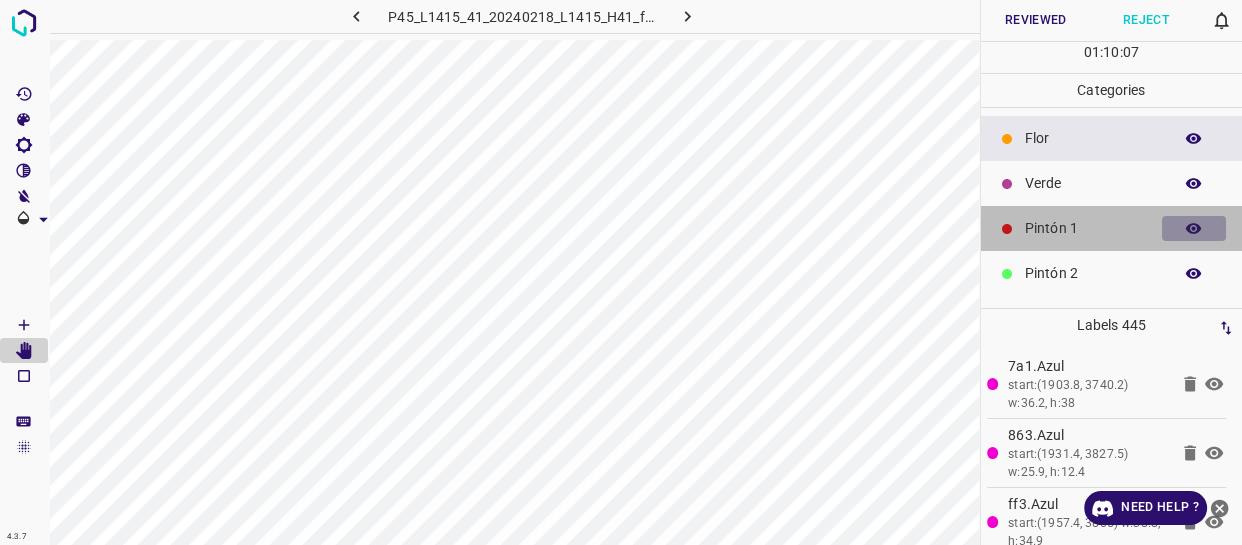 click 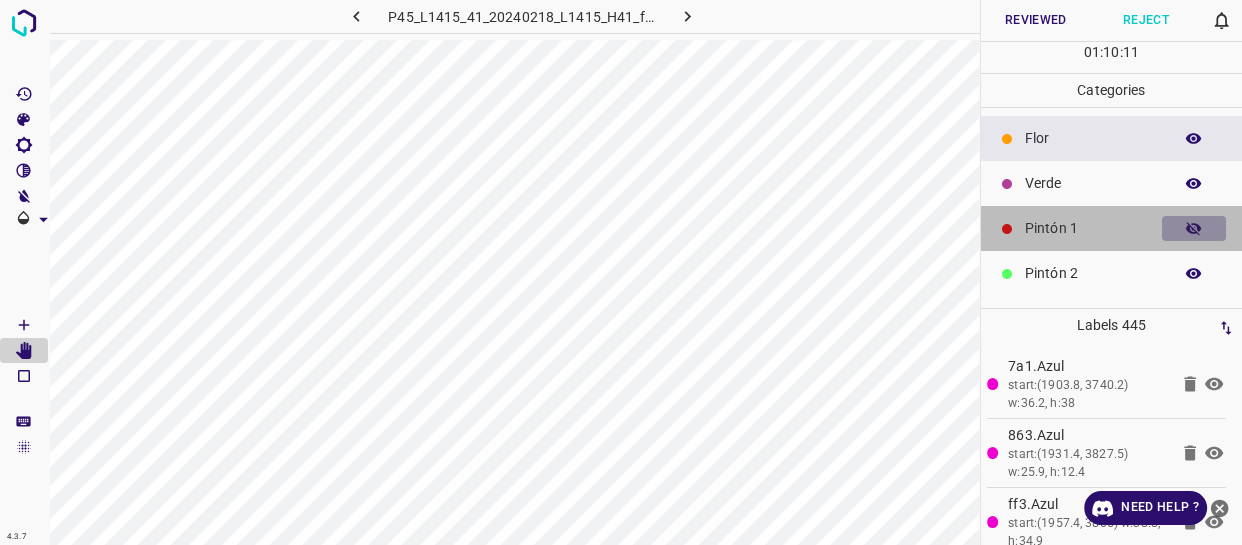 click 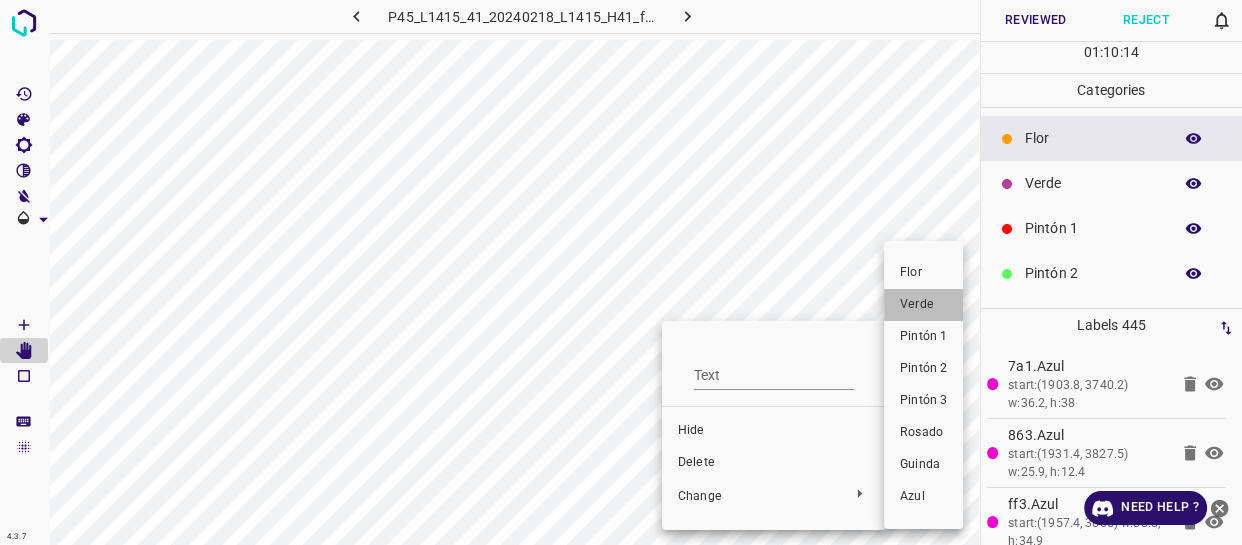 click on "Verde" at bounding box center [923, 305] 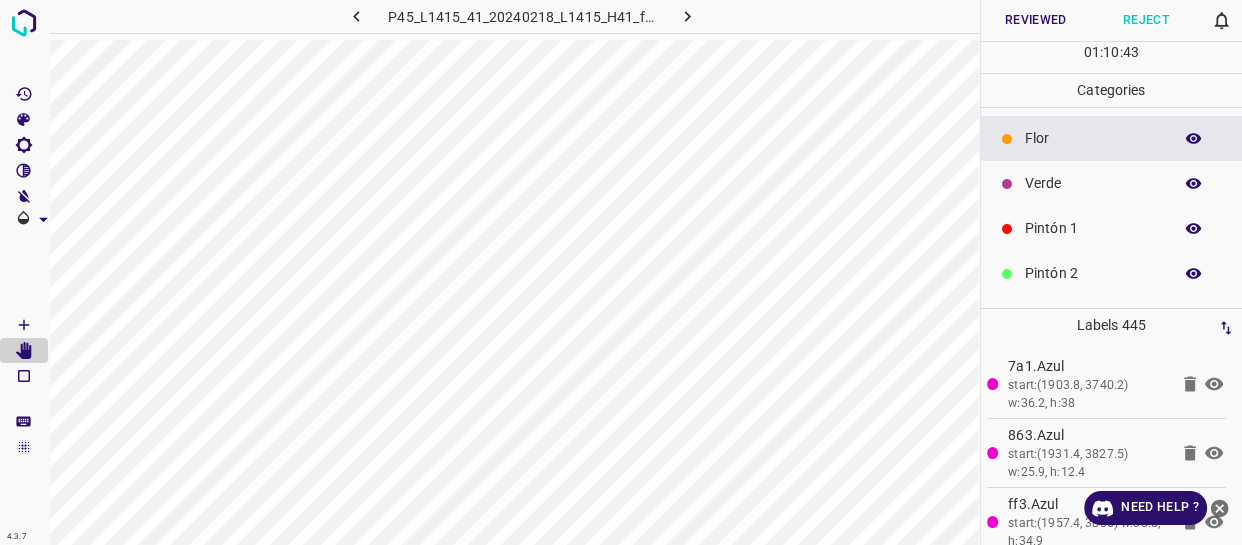 click 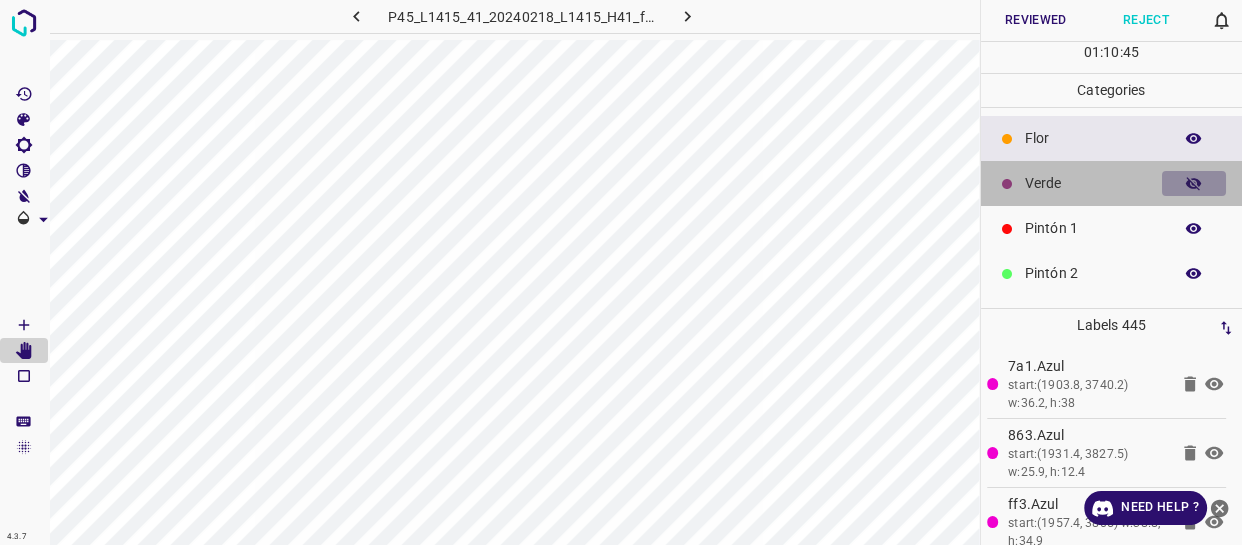 click 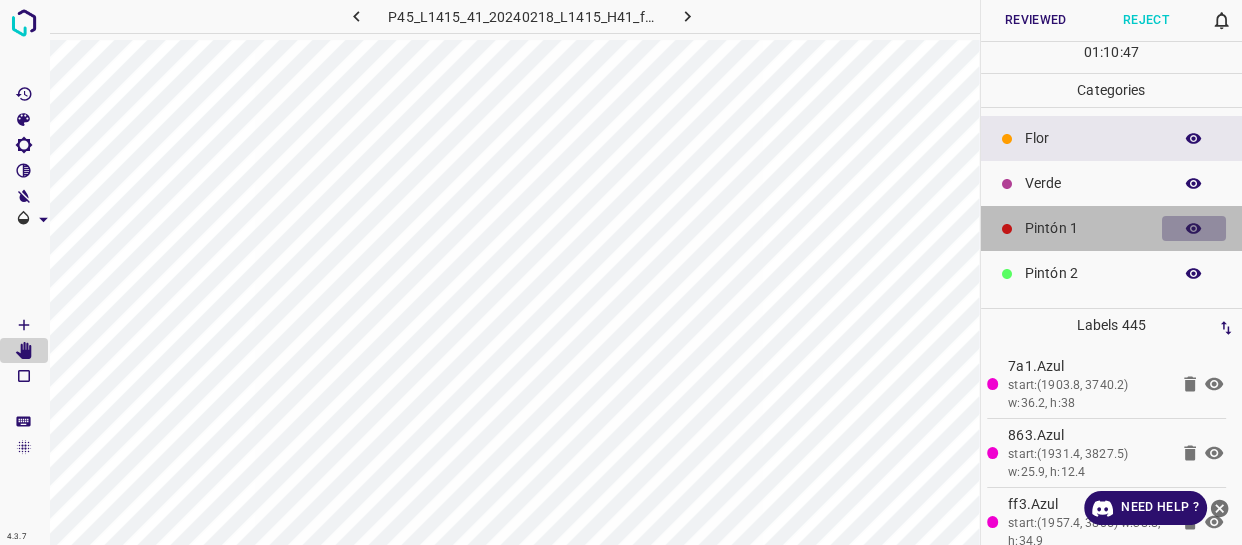 click 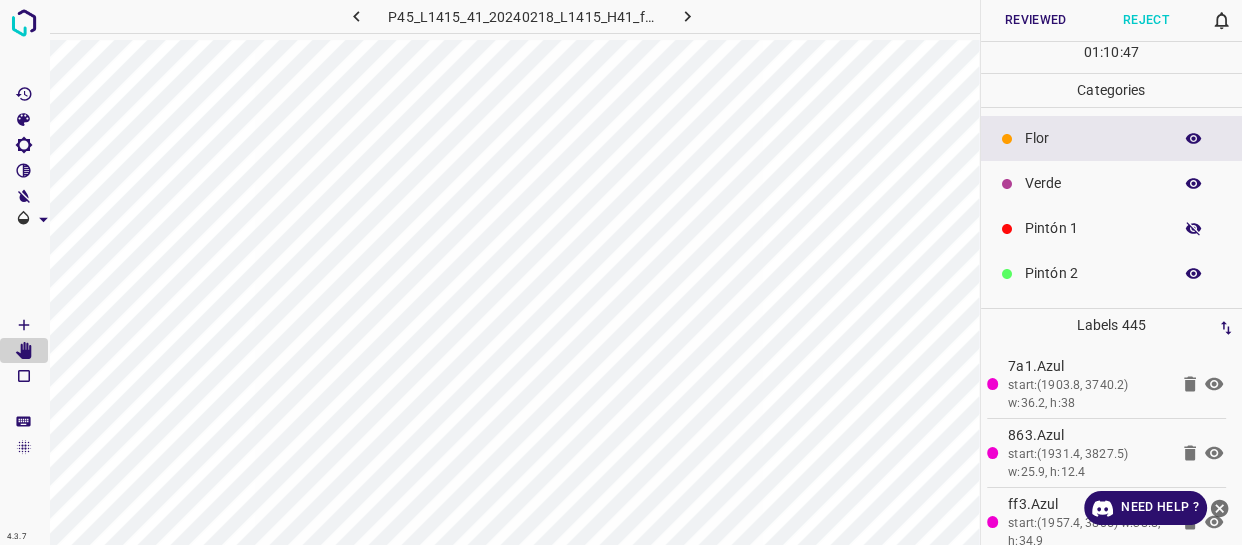 click 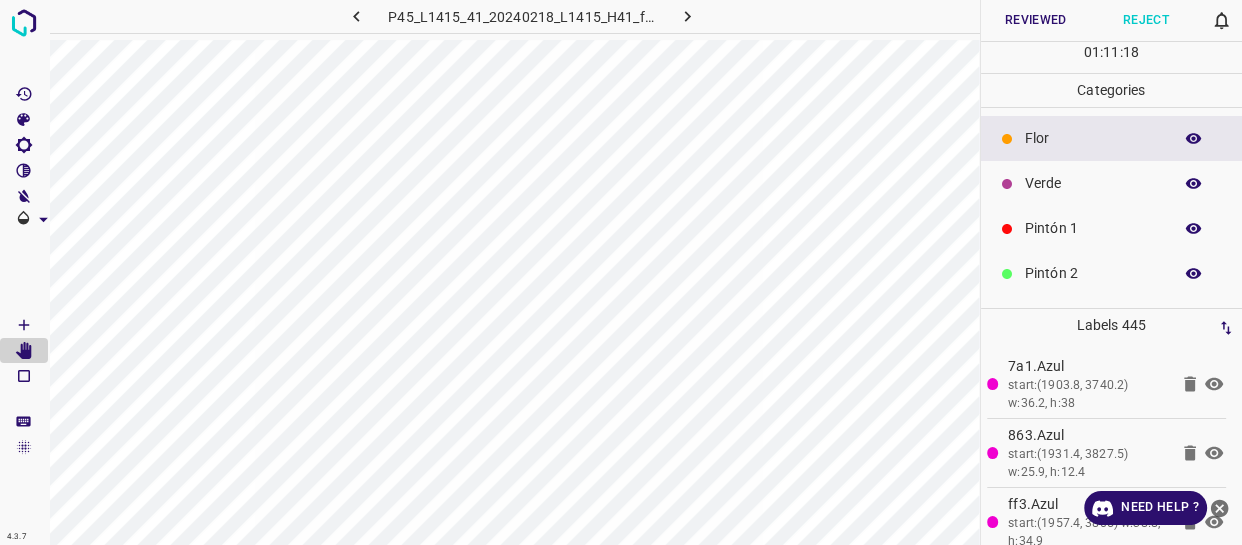 click 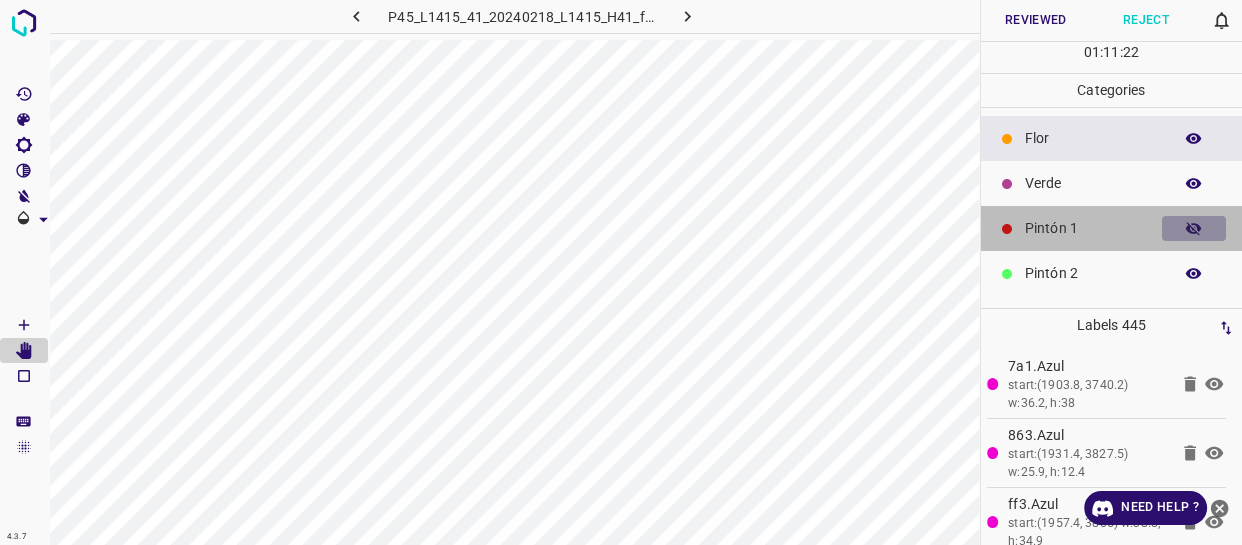click at bounding box center [1194, 229] 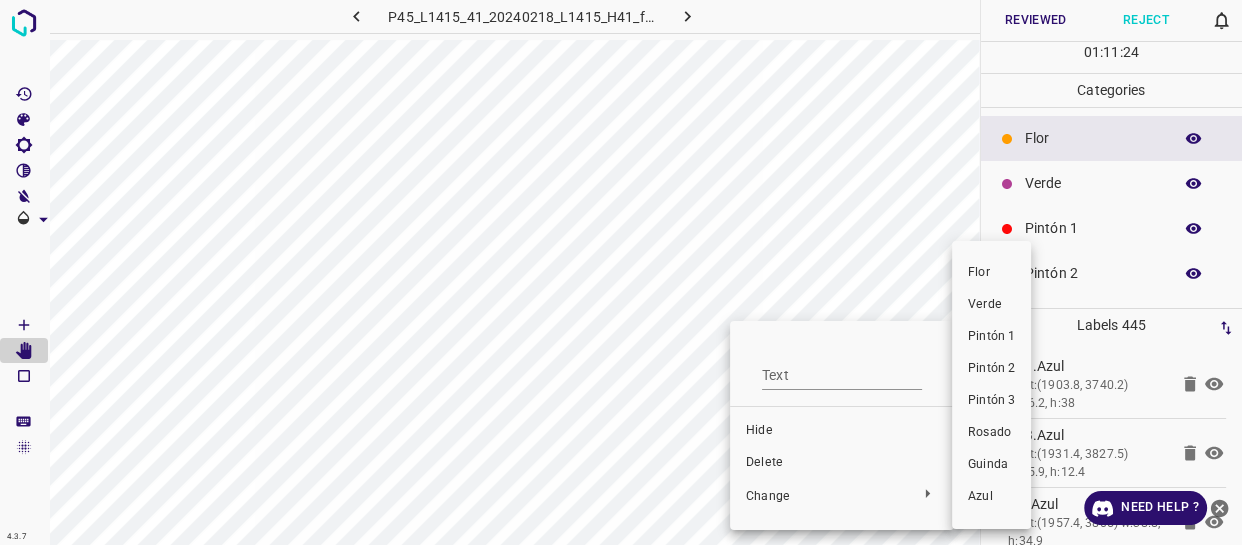 click on "Verde" at bounding box center (991, 305) 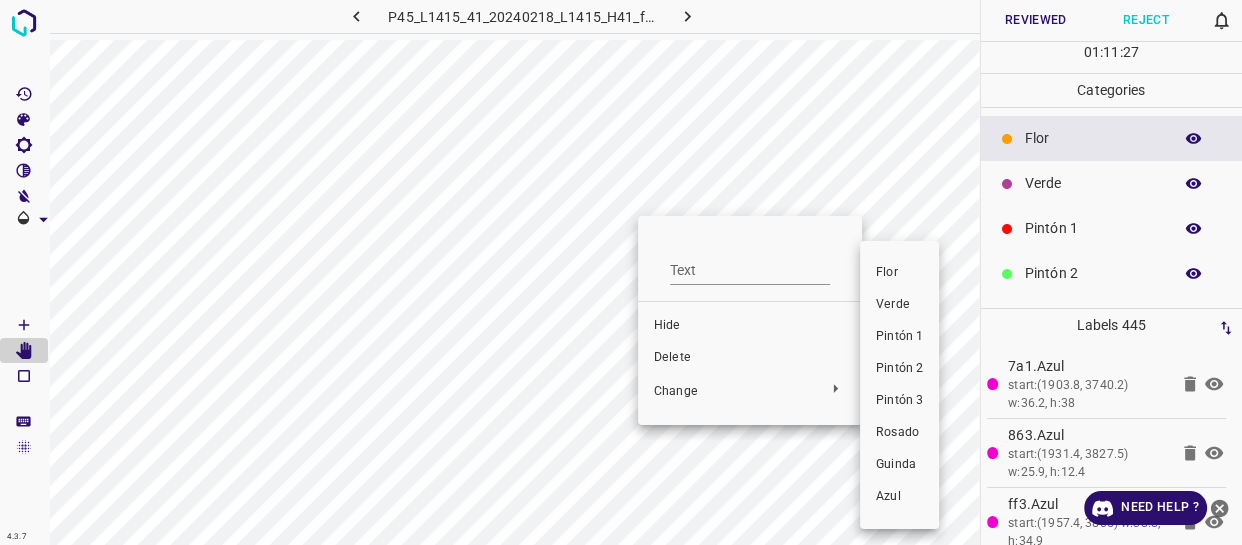 click on "Verde" at bounding box center [899, 305] 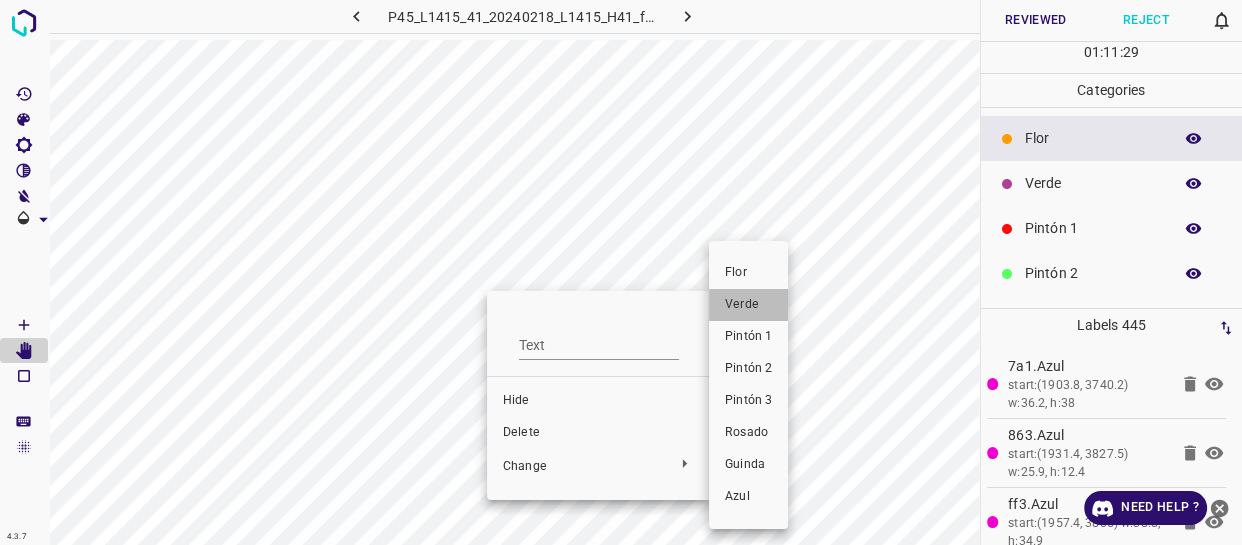 click on "Verde" at bounding box center (748, 305) 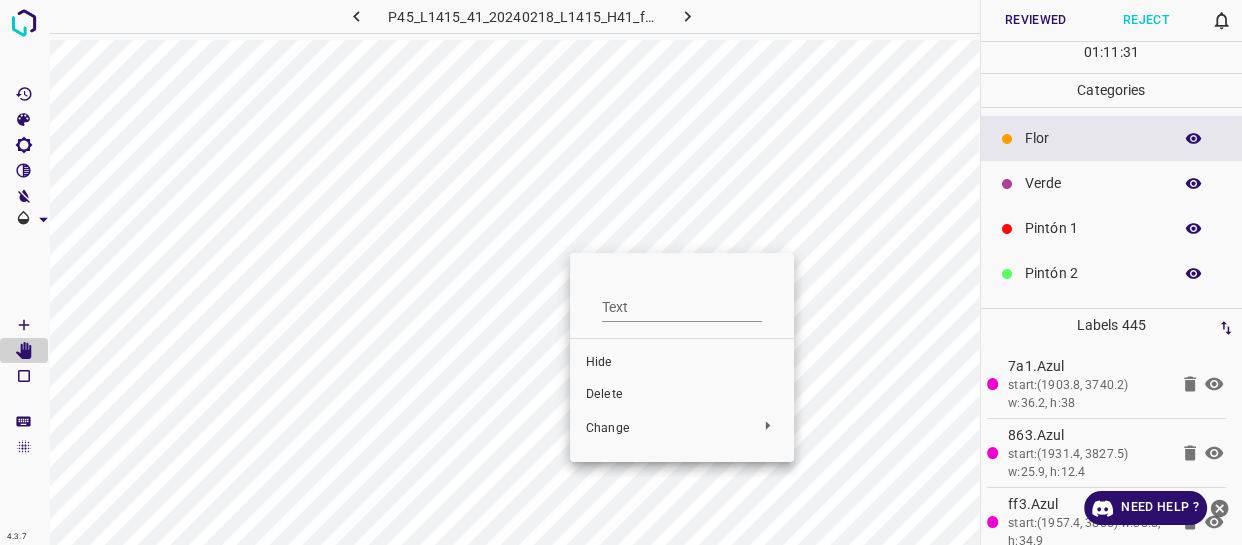 click at bounding box center (621, 272) 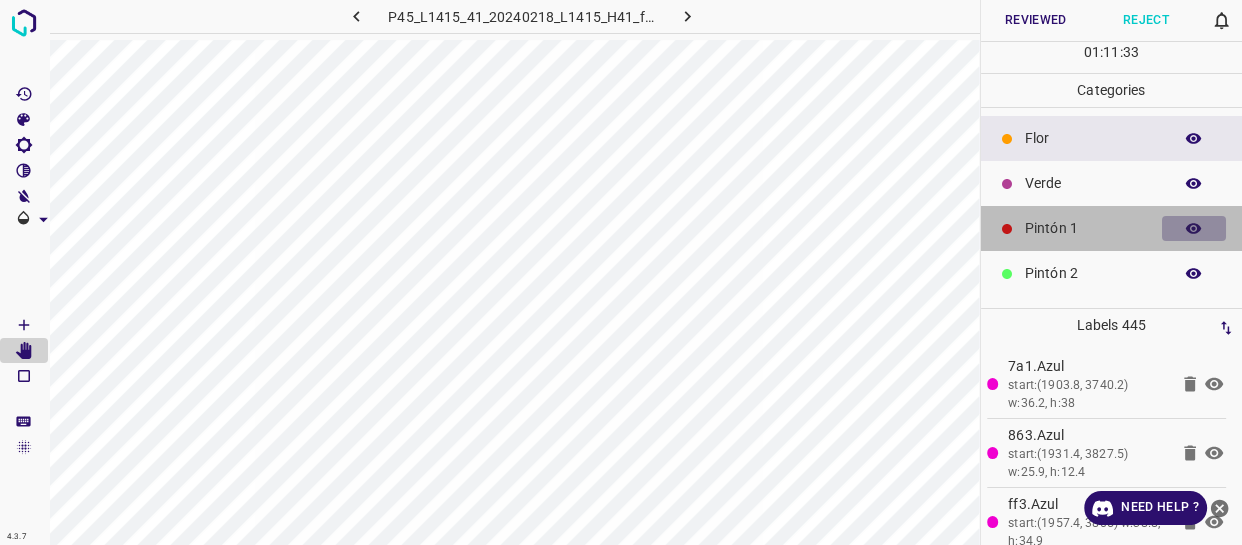 click 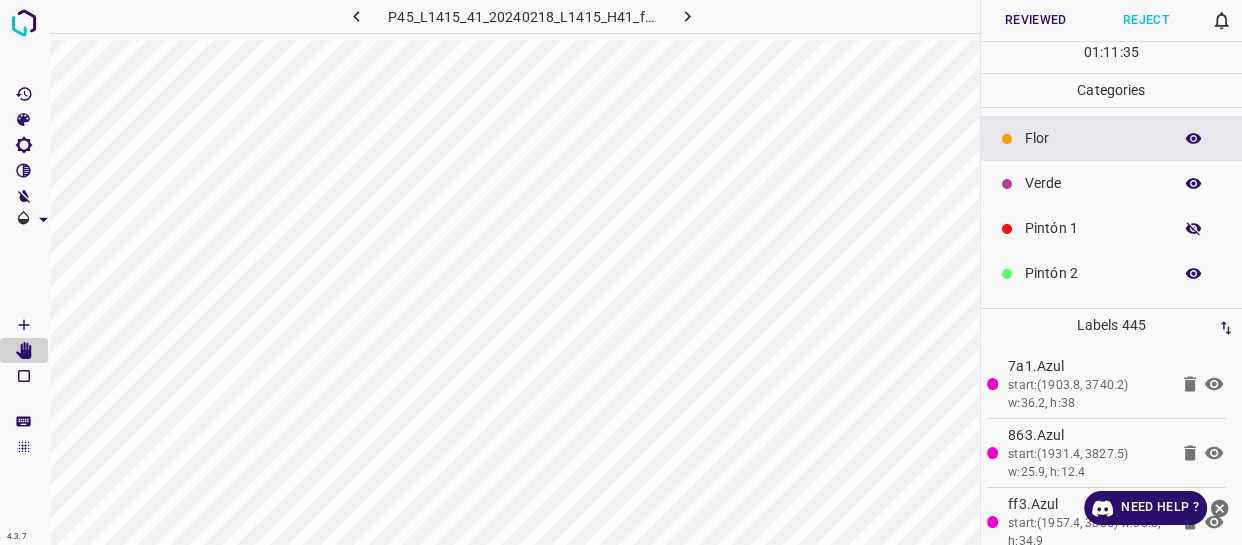 click 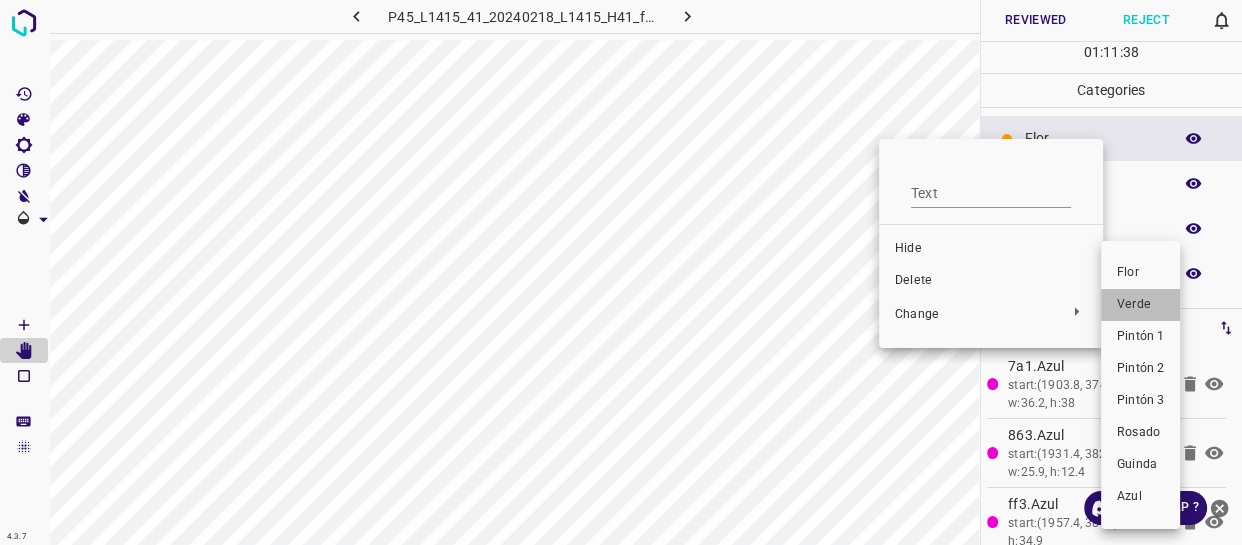 click on "Verde" at bounding box center [1140, 305] 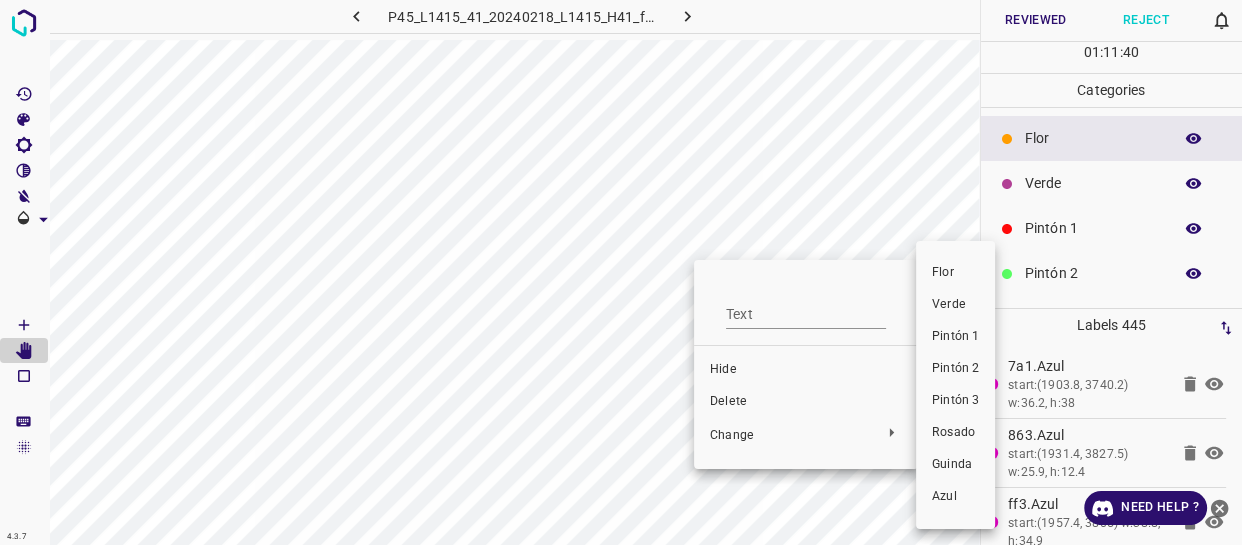 click on "Verde" at bounding box center (955, 305) 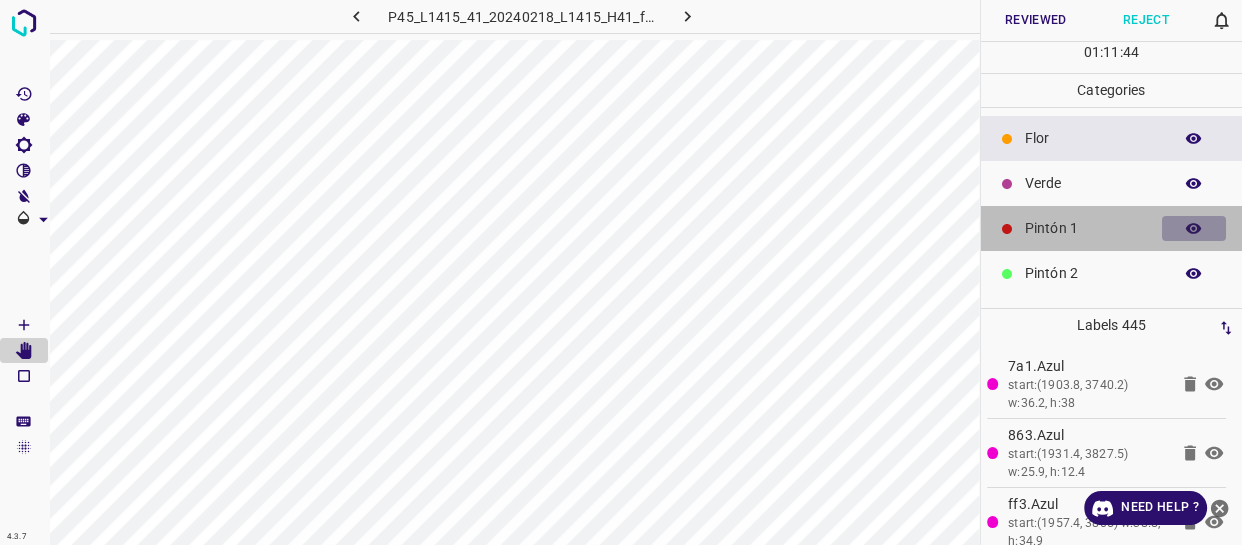 click 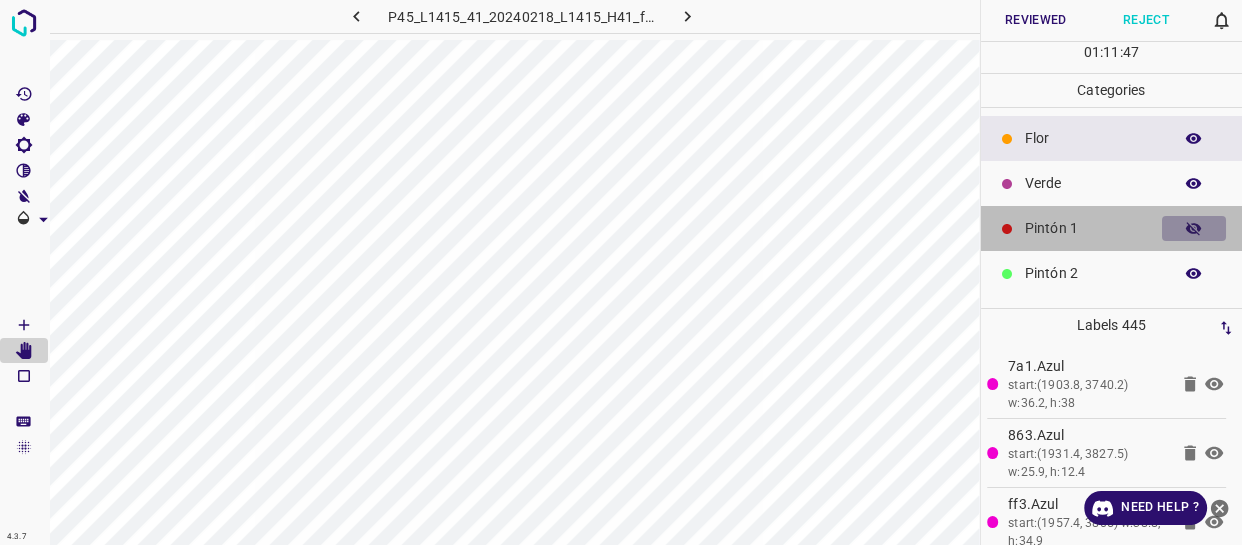 click 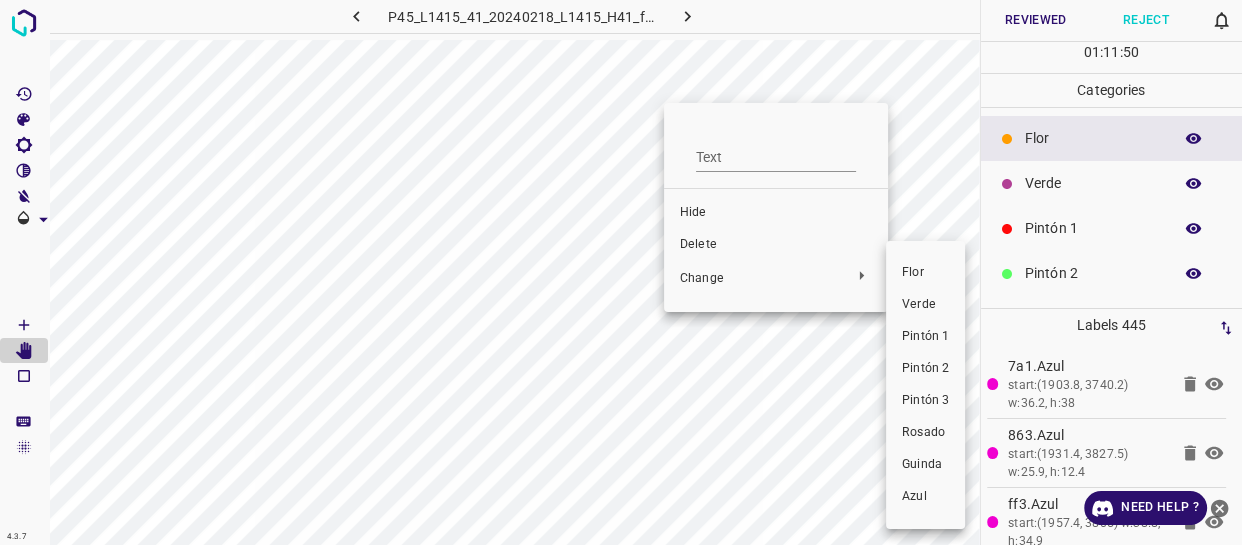 drag, startPoint x: 919, startPoint y: 298, endPoint x: 644, endPoint y: 163, distance: 306.3495 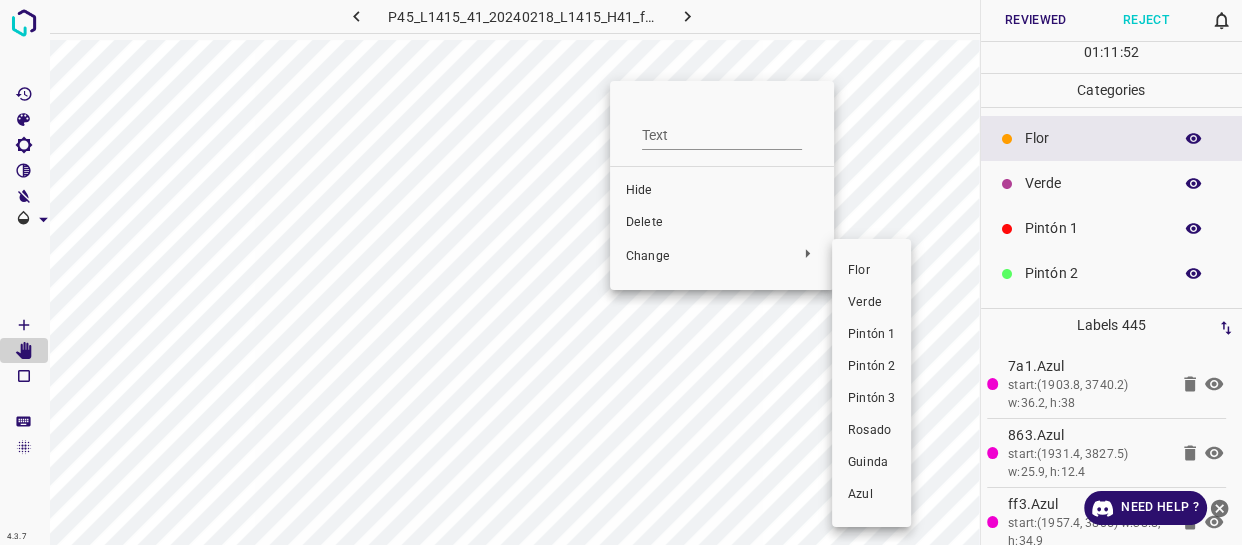 click on "Verde" at bounding box center (871, 303) 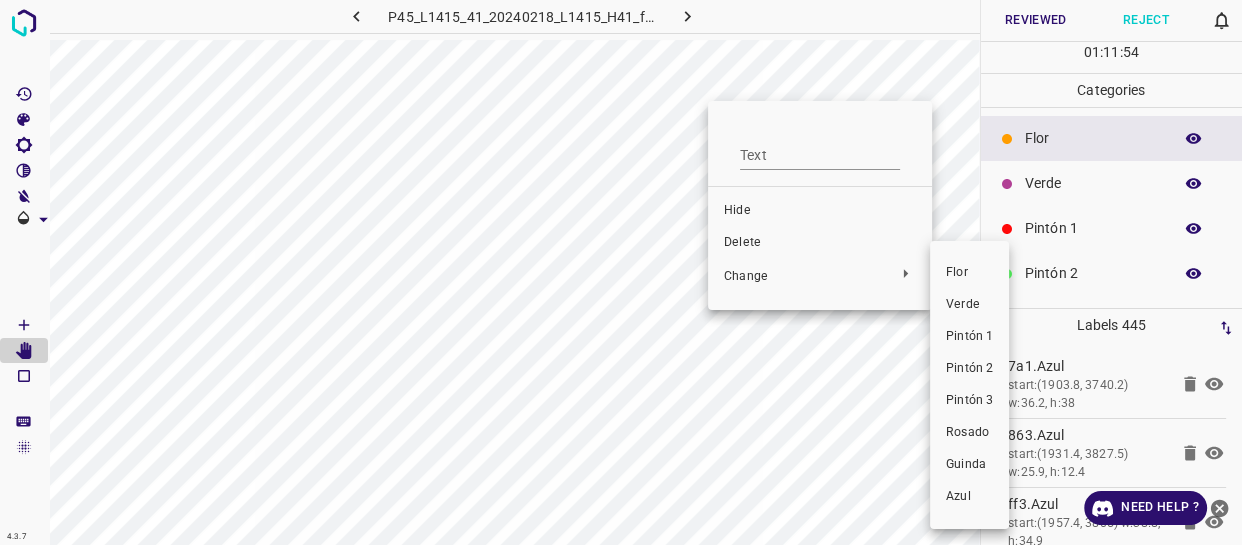 drag, startPoint x: 969, startPoint y: 304, endPoint x: 561, endPoint y: 158, distance: 433.3359 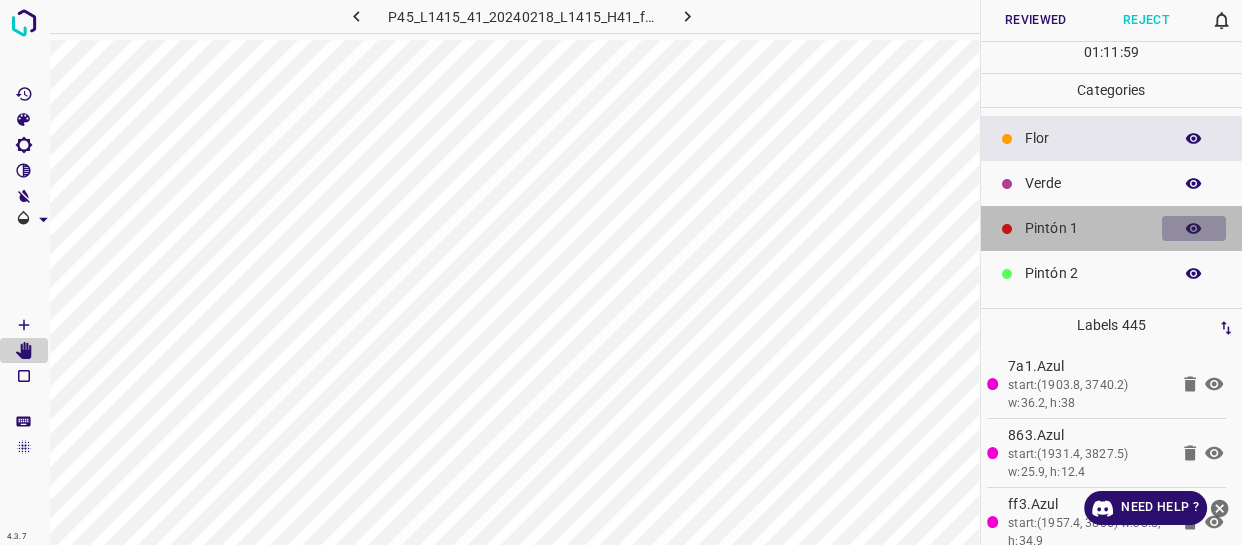 click at bounding box center (1194, 229) 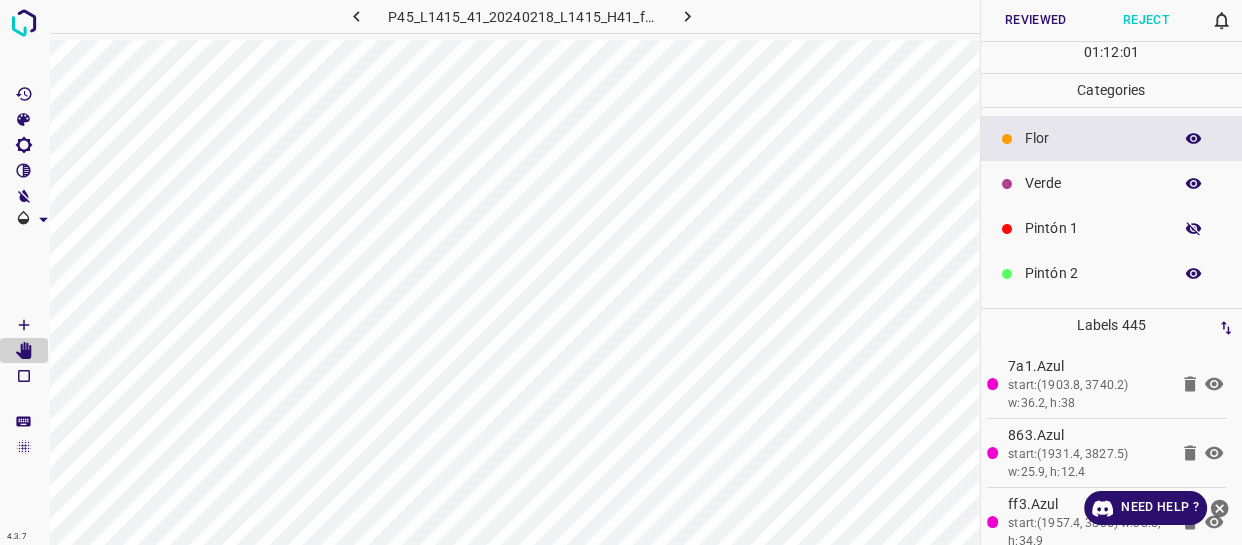 click at bounding box center (1194, 229) 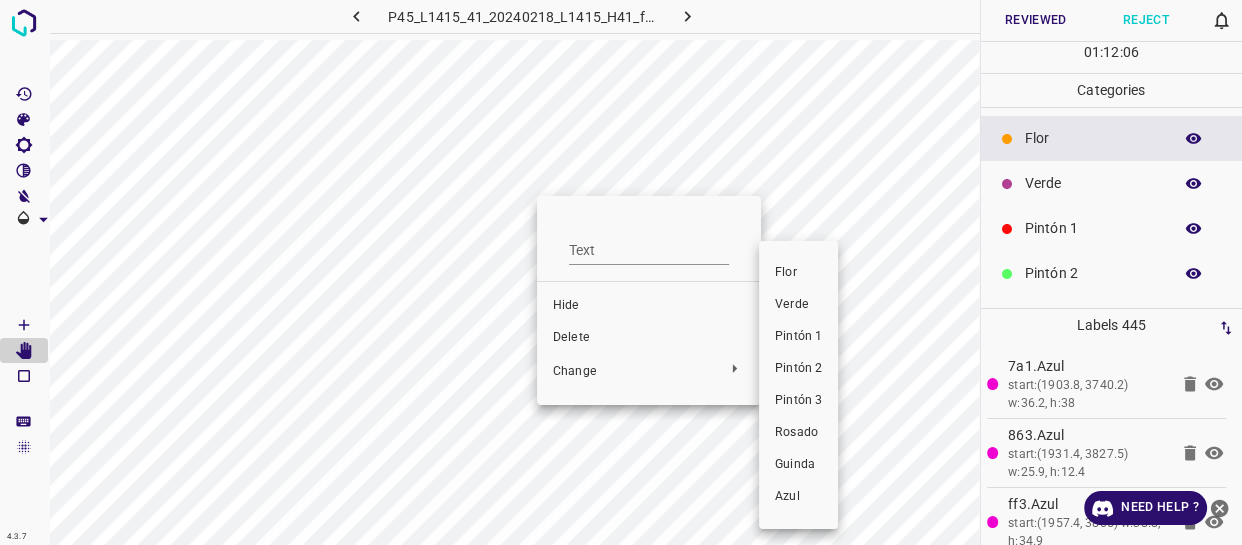 click on "Verde" at bounding box center (798, 305) 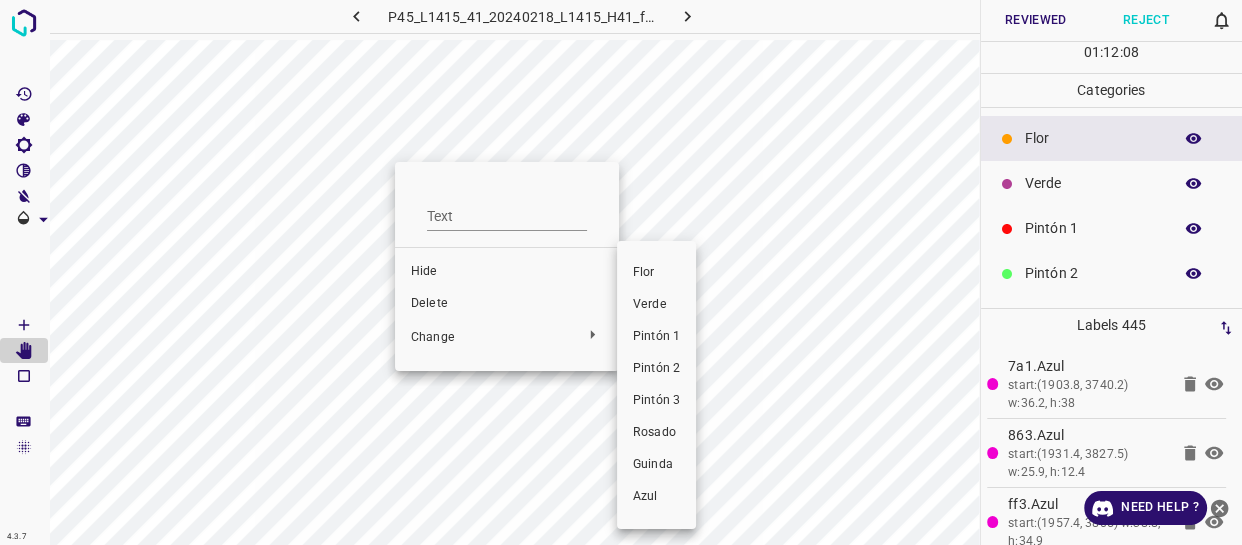 drag, startPoint x: 653, startPoint y: 292, endPoint x: 521, endPoint y: 246, distance: 139.78555 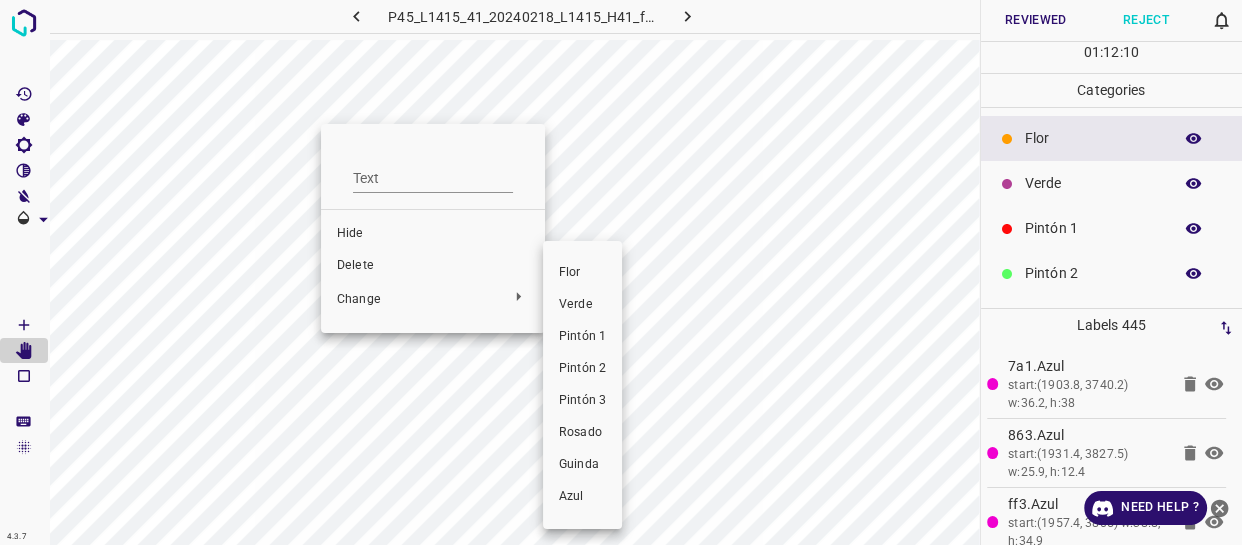 click on "Verde" at bounding box center (582, 305) 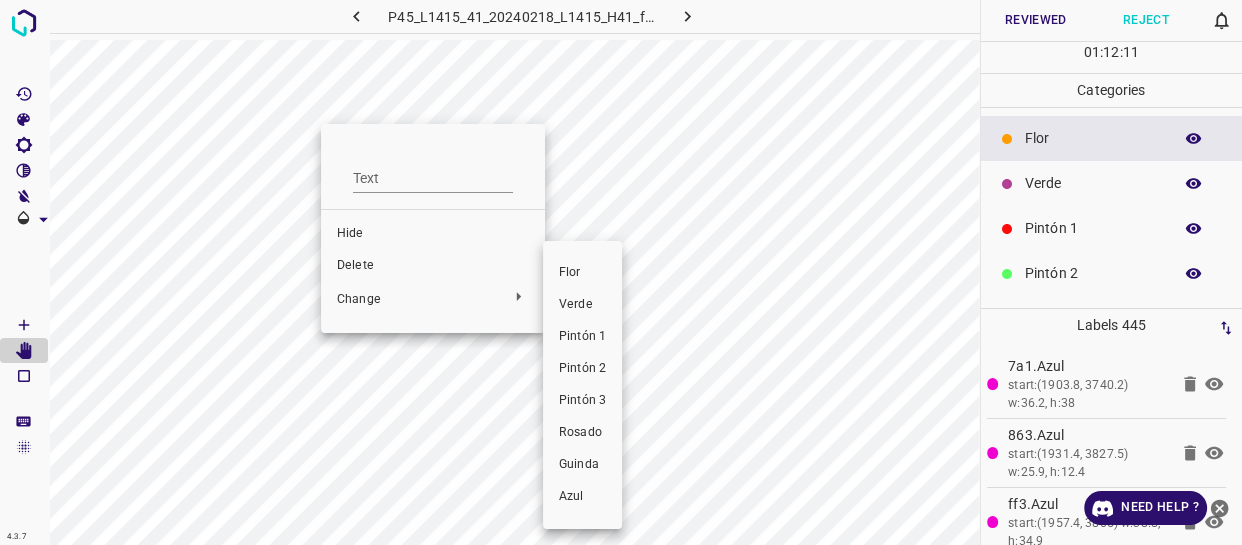 drag, startPoint x: 275, startPoint y: 299, endPoint x: 284, endPoint y: 290, distance: 12.727922 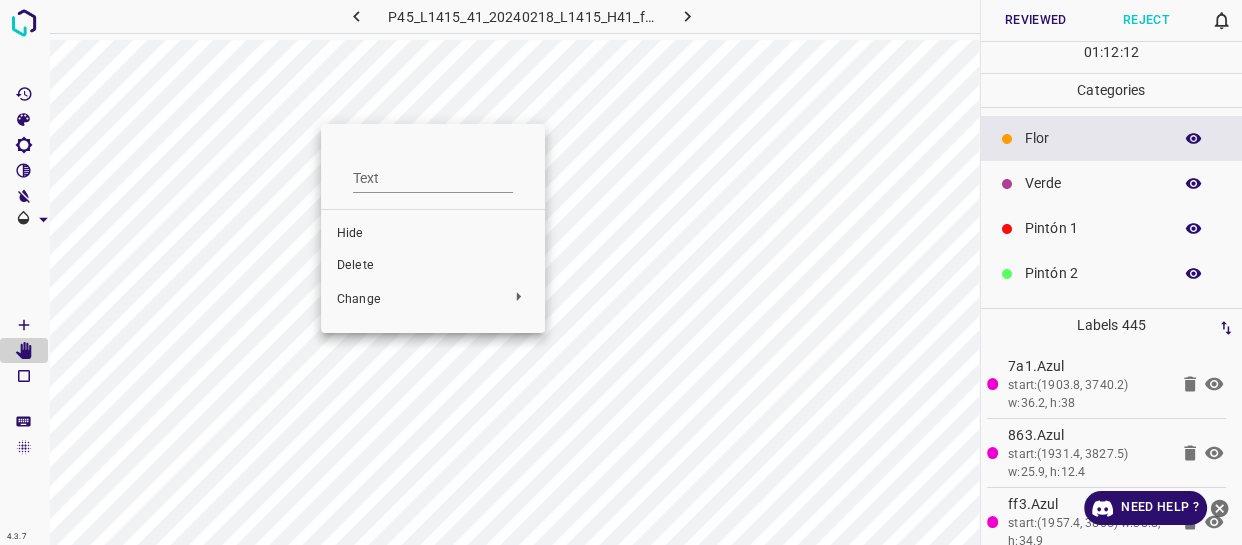 click at bounding box center [621, 272] 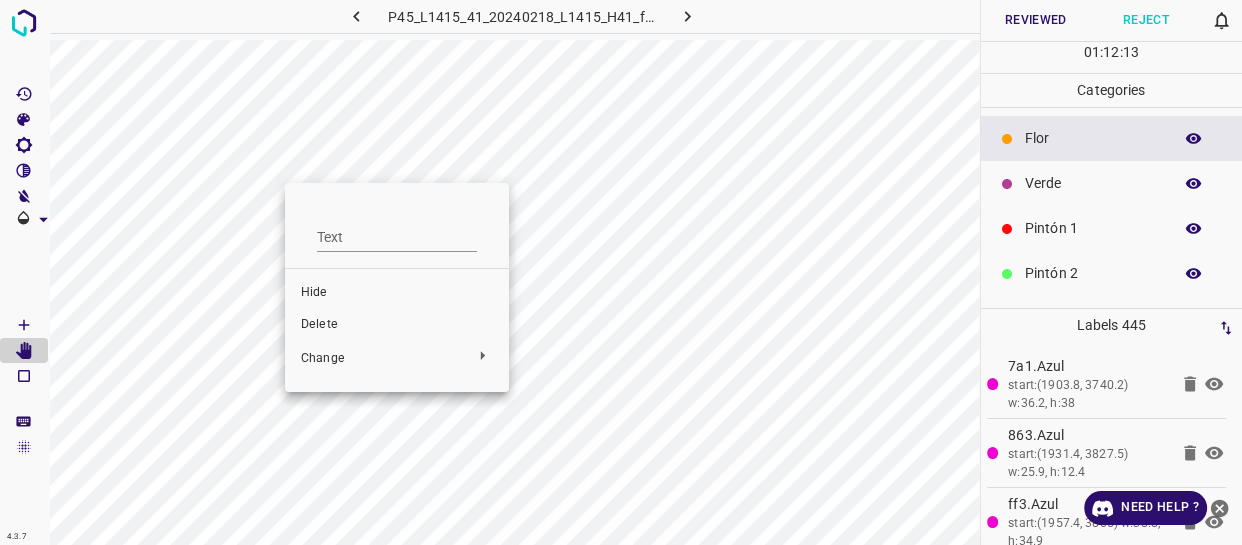drag, startPoint x: 289, startPoint y: 262, endPoint x: 285, endPoint y: 190, distance: 72.11102 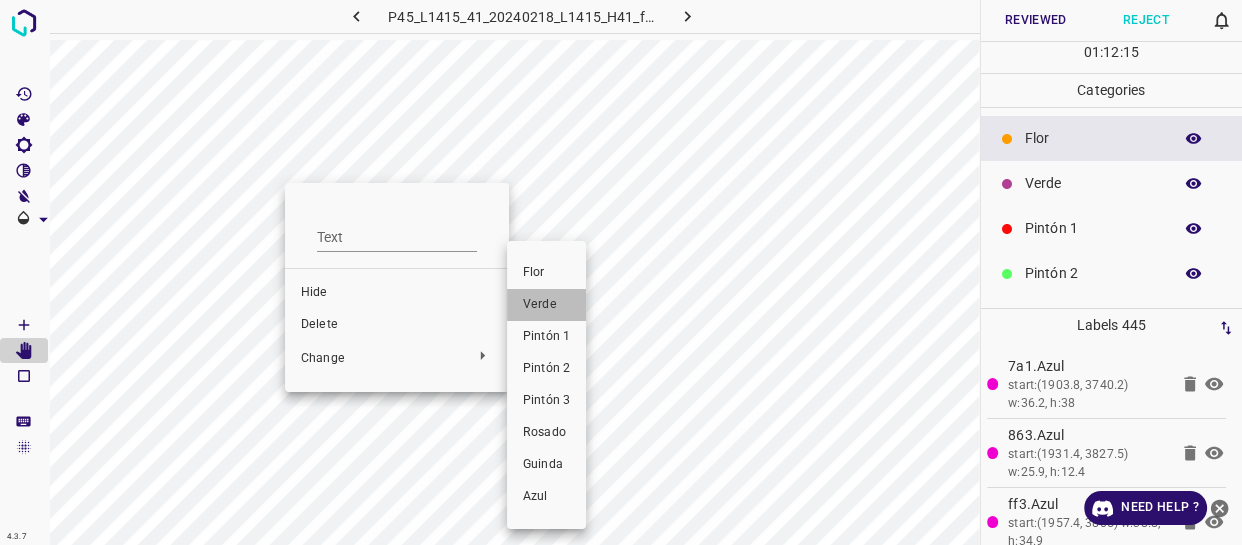 click on "Verde" at bounding box center (546, 305) 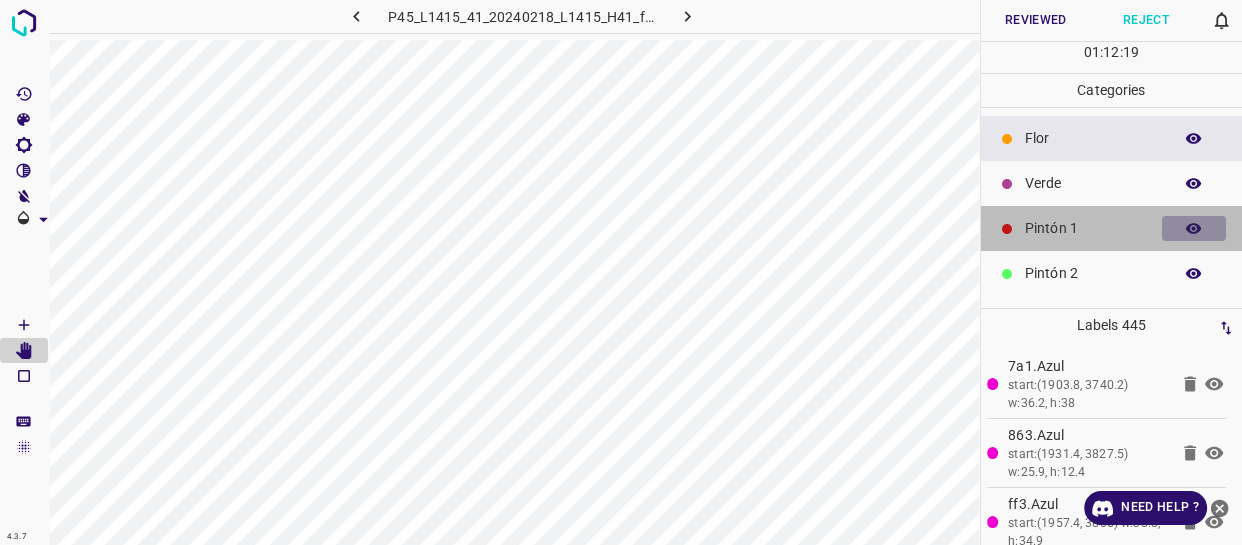 click 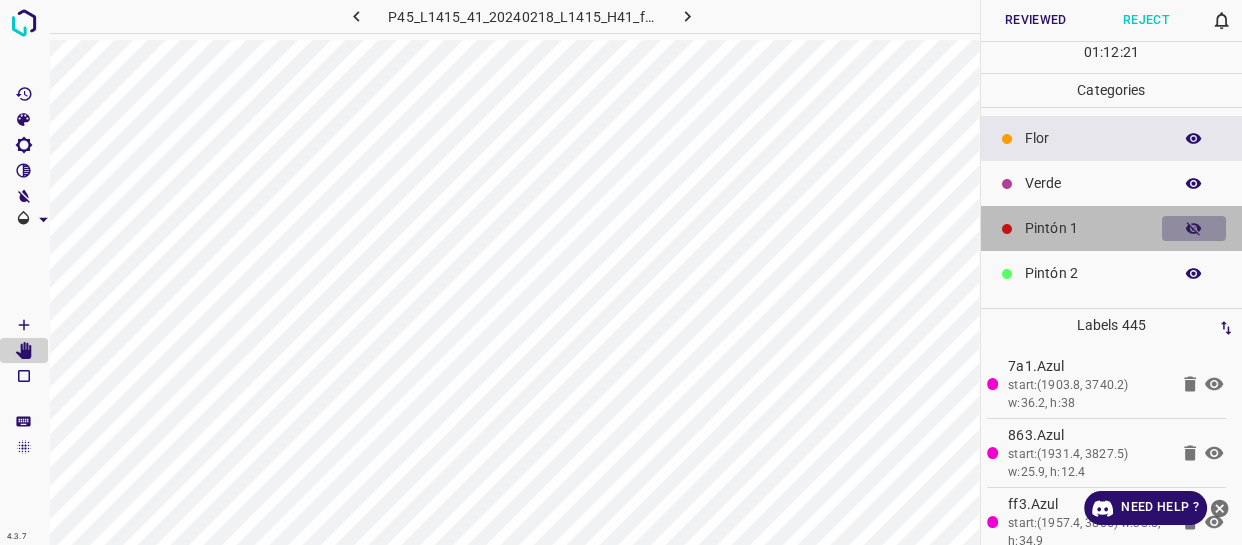 click 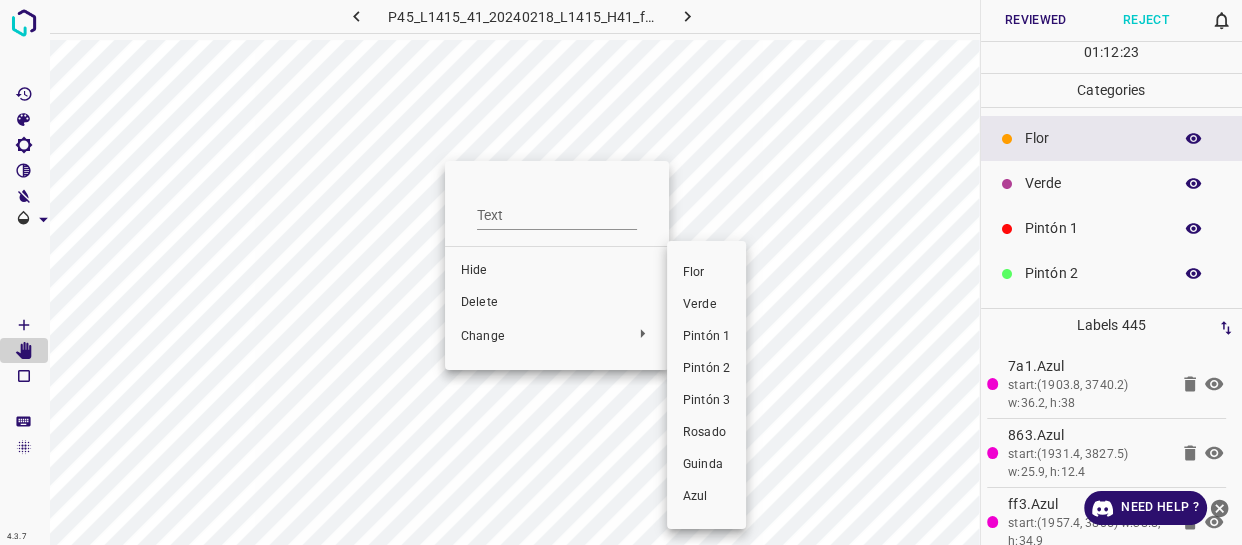 drag, startPoint x: 712, startPoint y: 299, endPoint x: 611, endPoint y: 293, distance: 101.17806 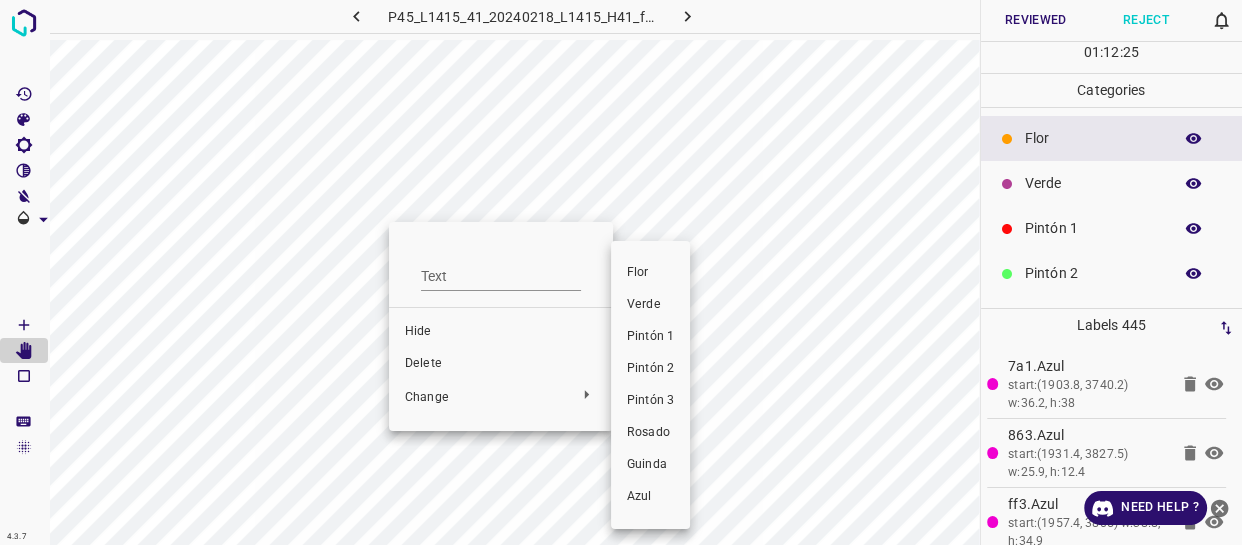 click on "Verde" at bounding box center (650, 305) 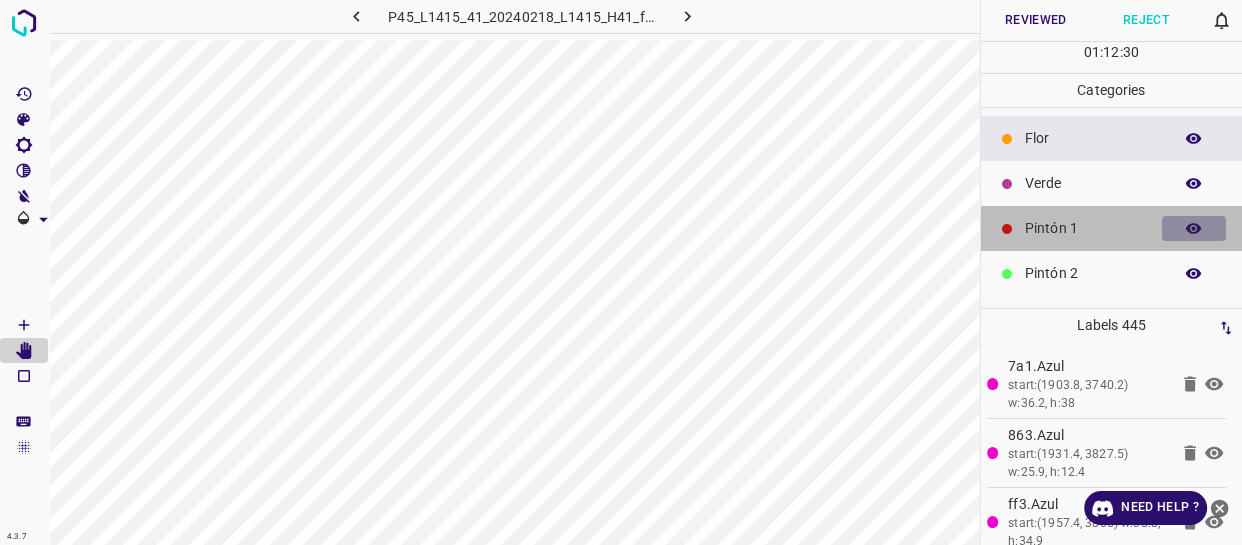click 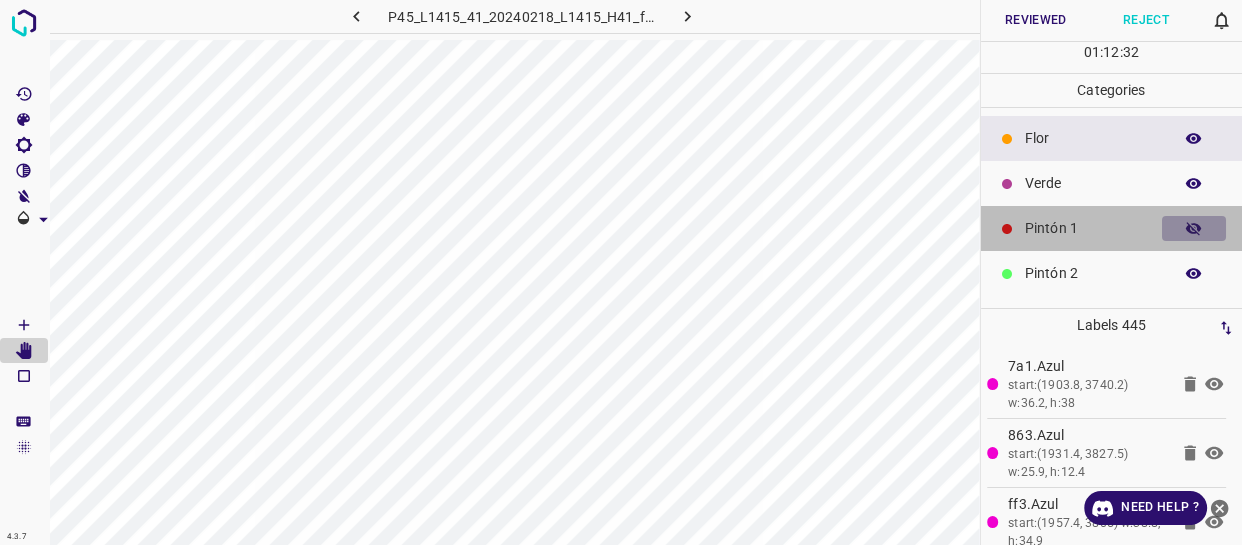 click 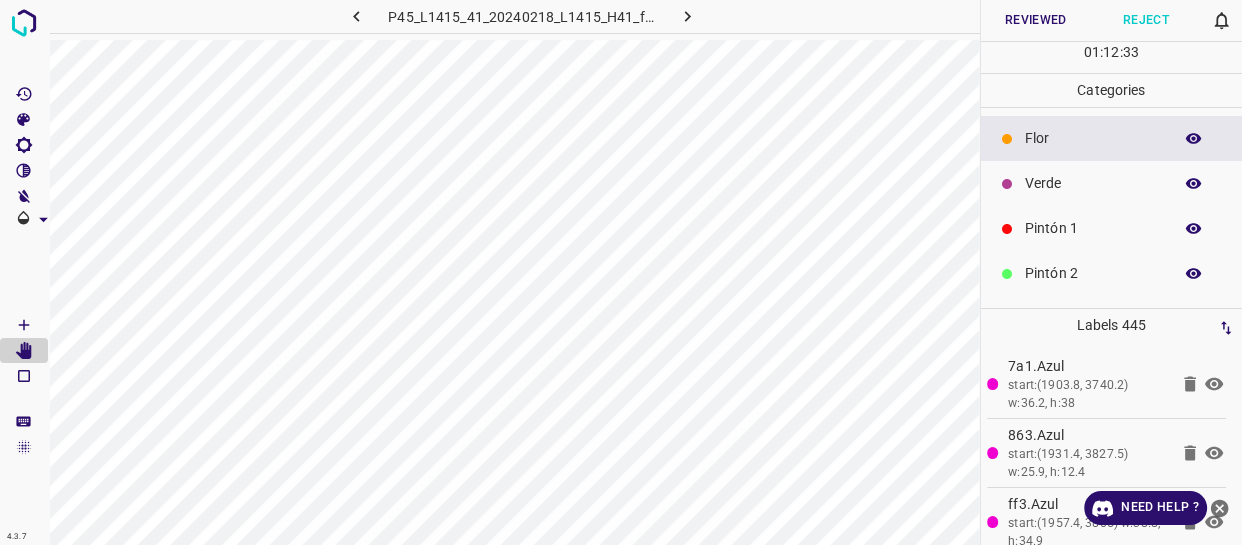 click 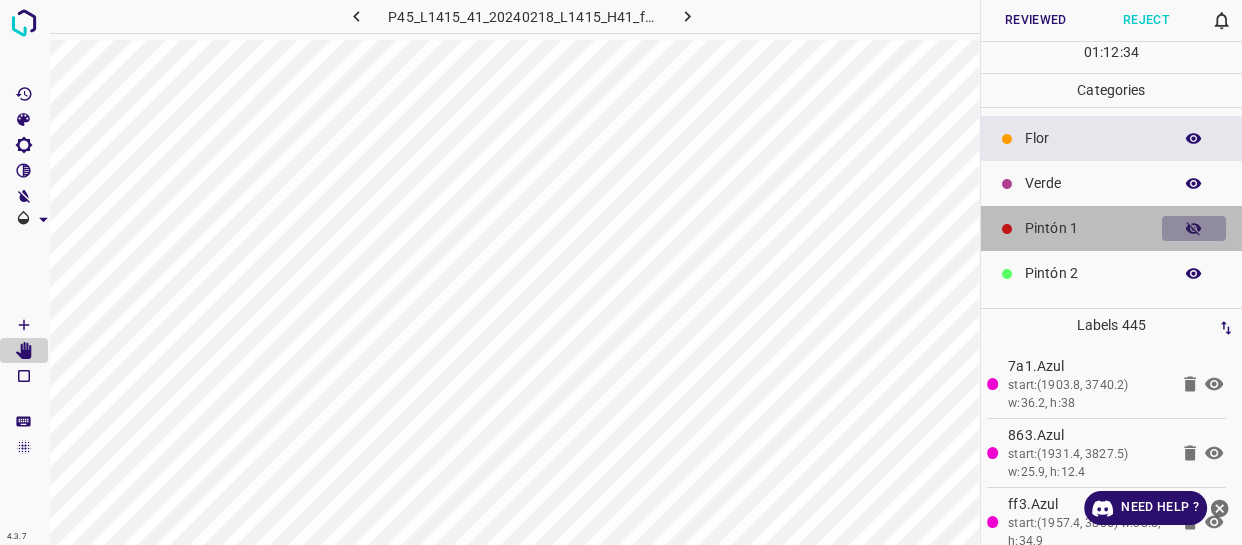 click 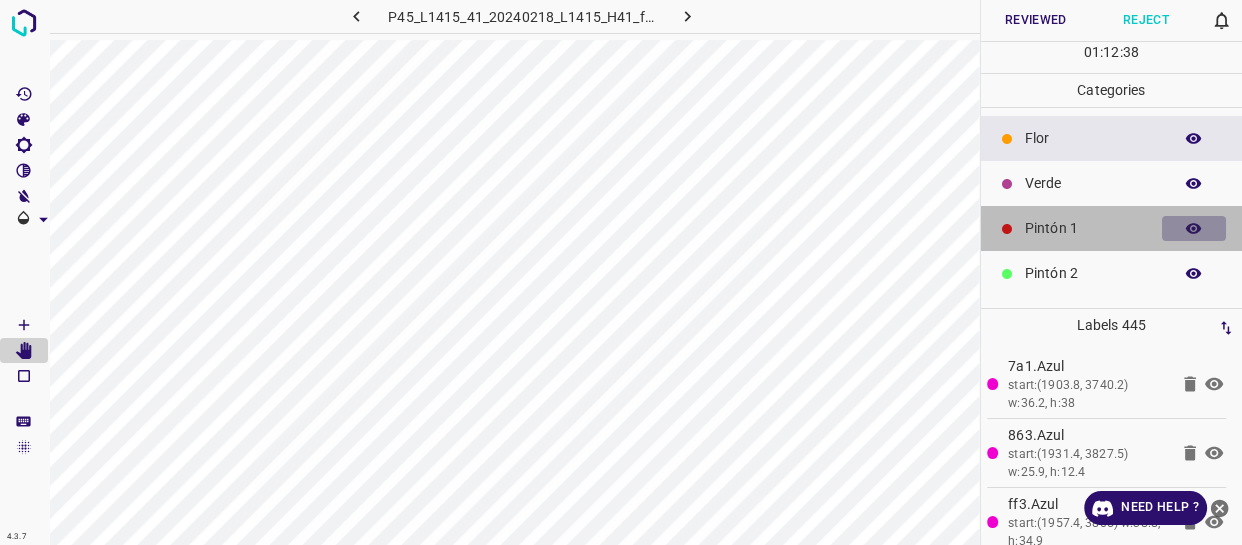 click at bounding box center [1194, 229] 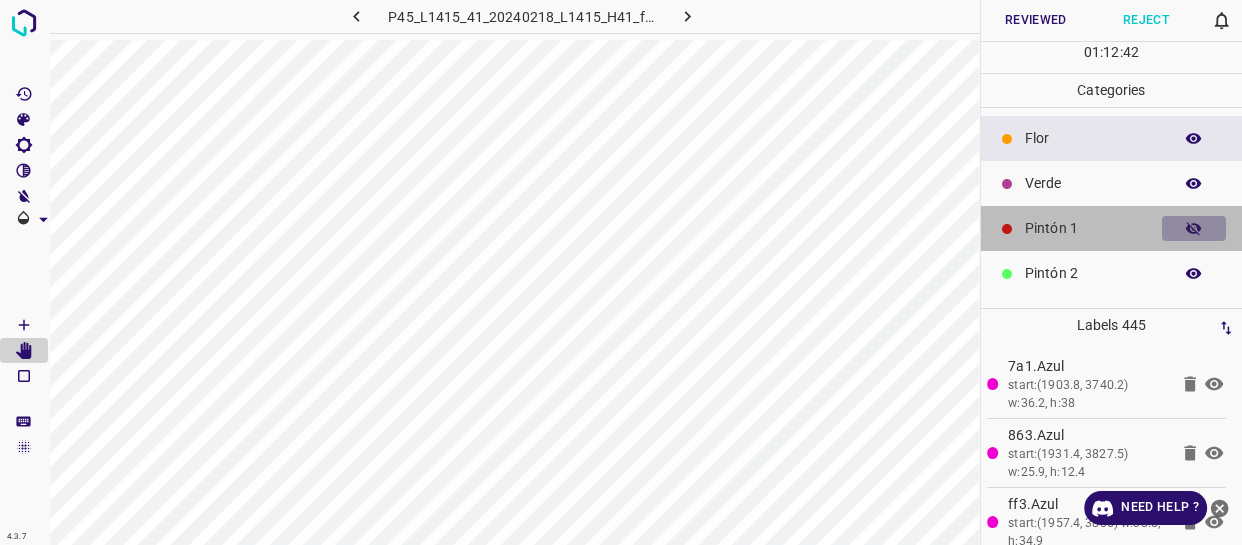 click 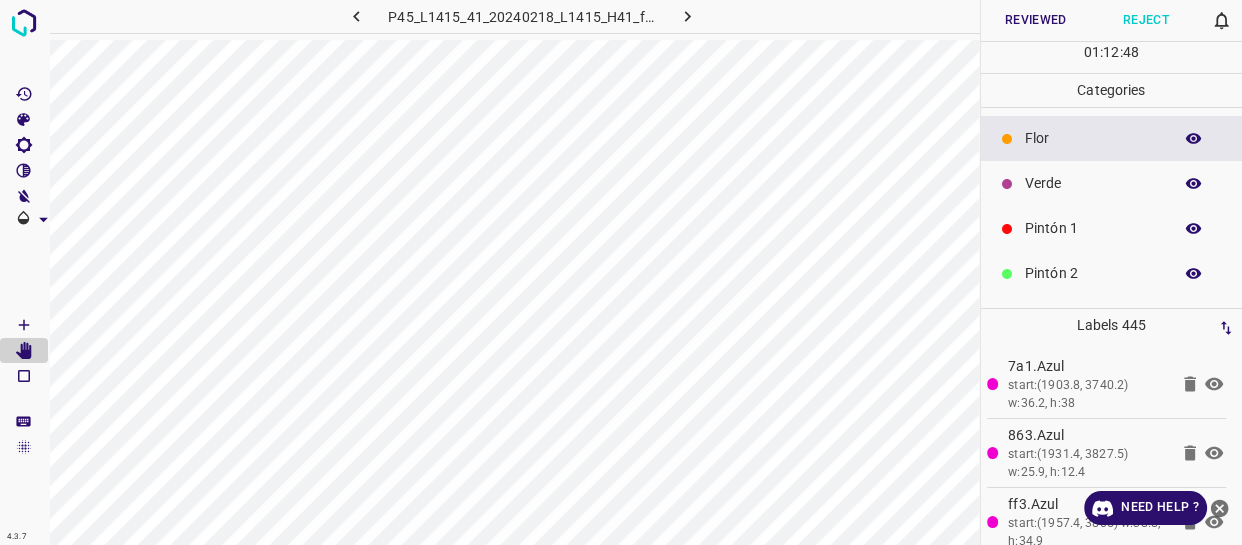 click 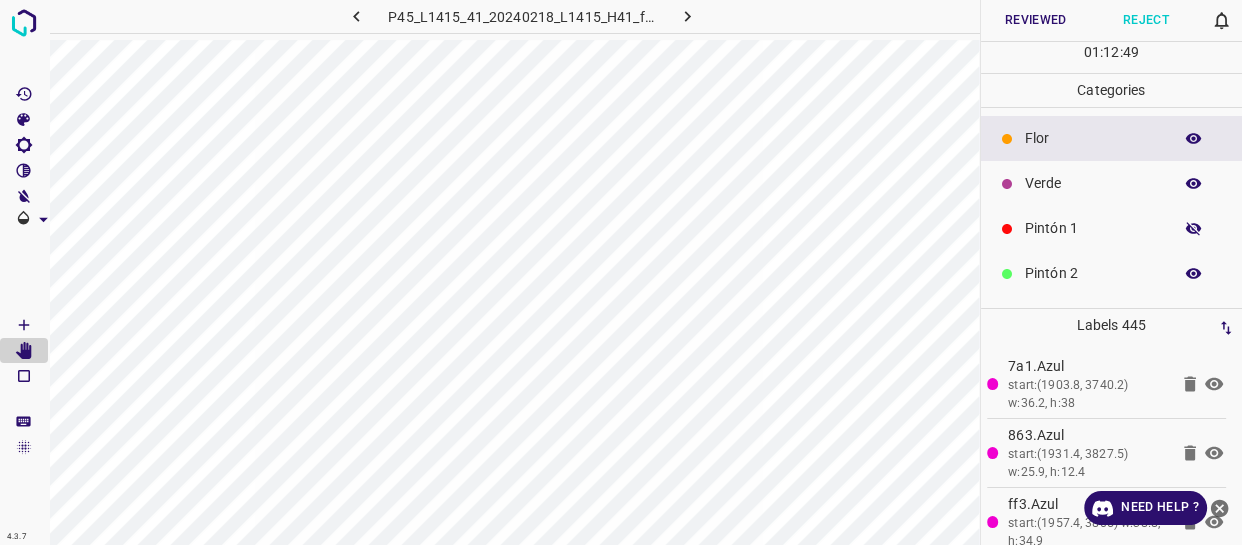 click 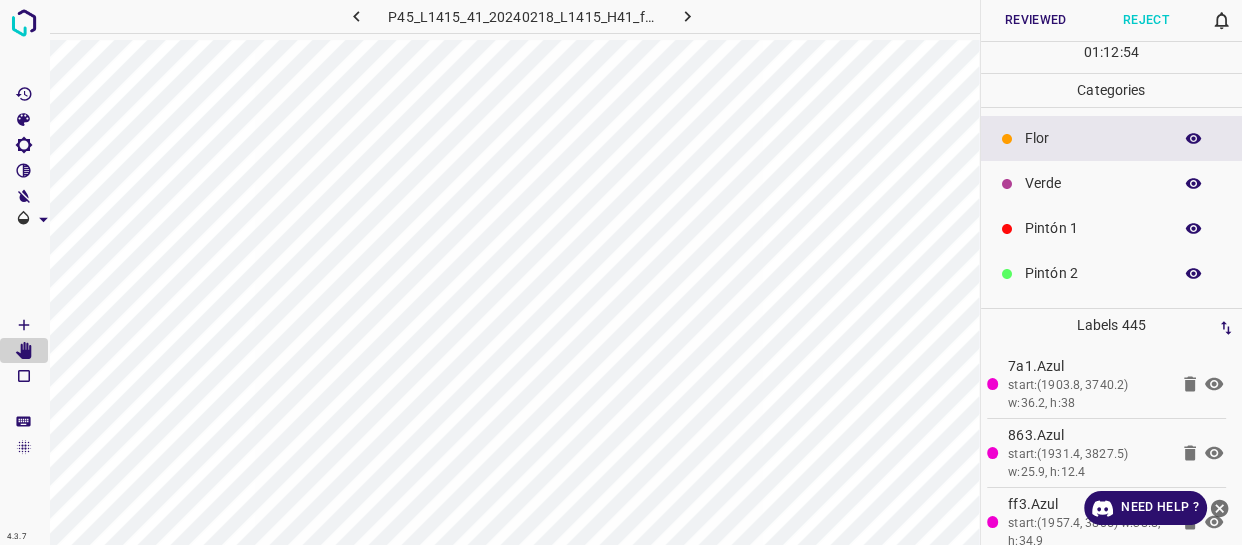 click on "Flor" at bounding box center (1112, 138) 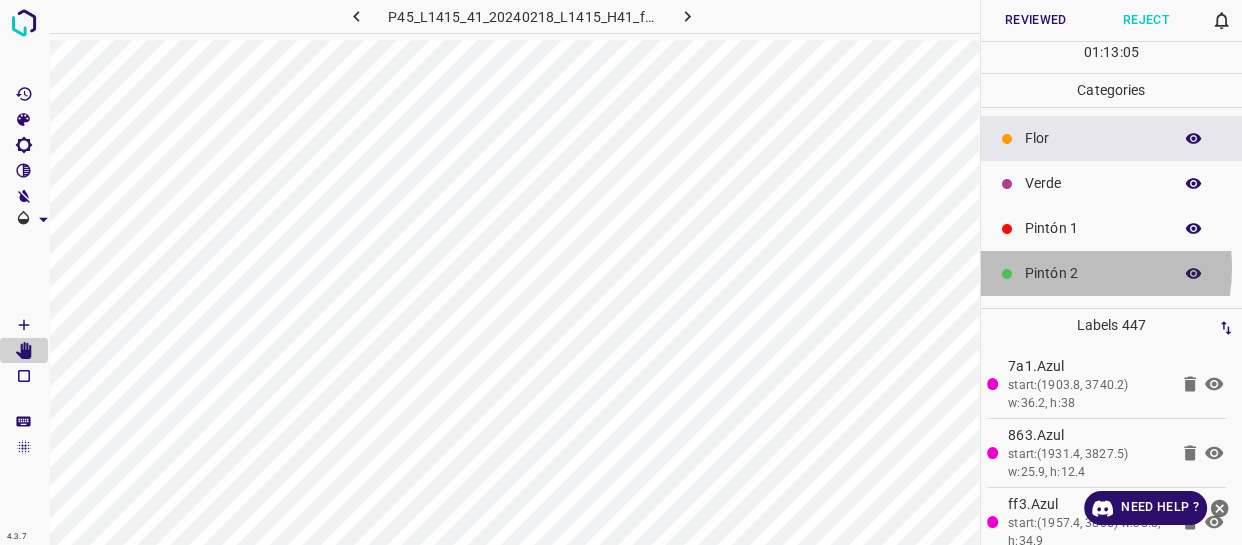 click on "Pintón 2" at bounding box center (1093, 273) 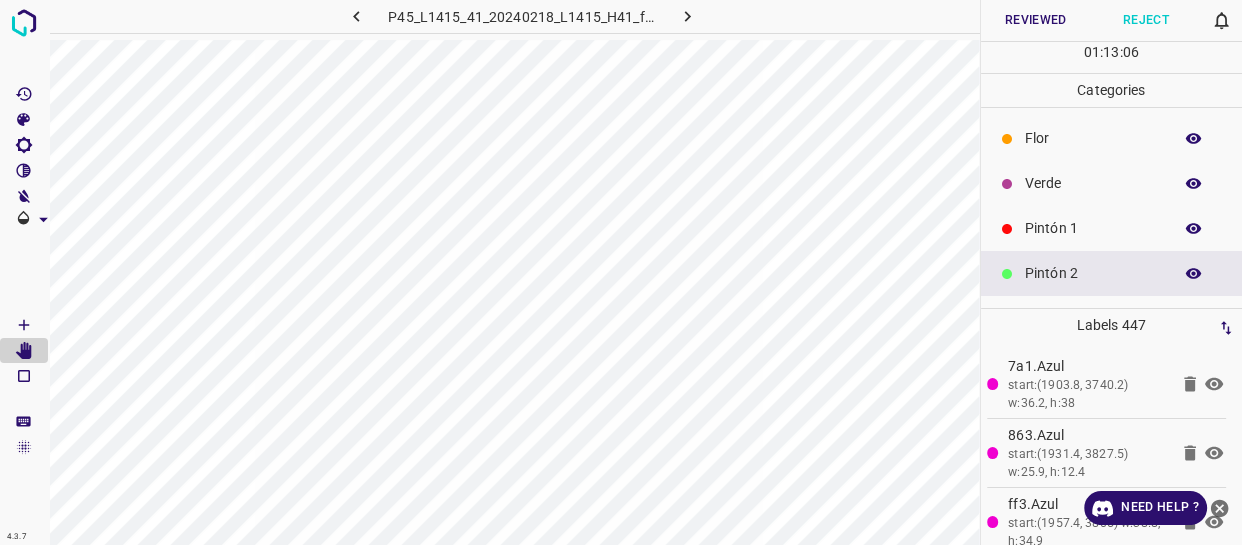 click on "Pintón 1" at bounding box center [1093, 228] 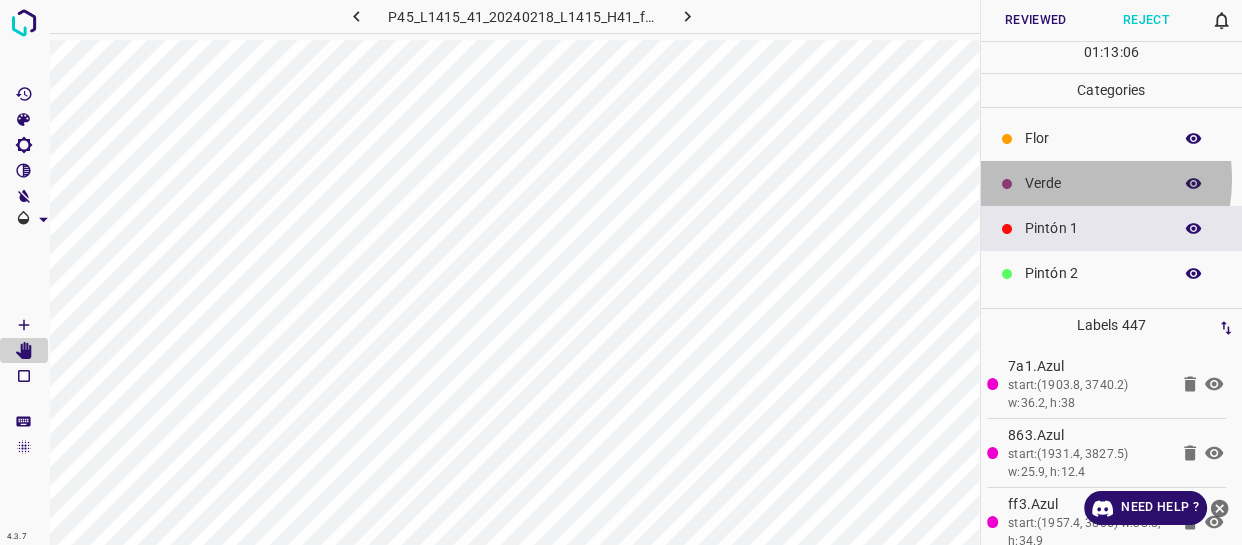 click on "Verde" at bounding box center [1093, 183] 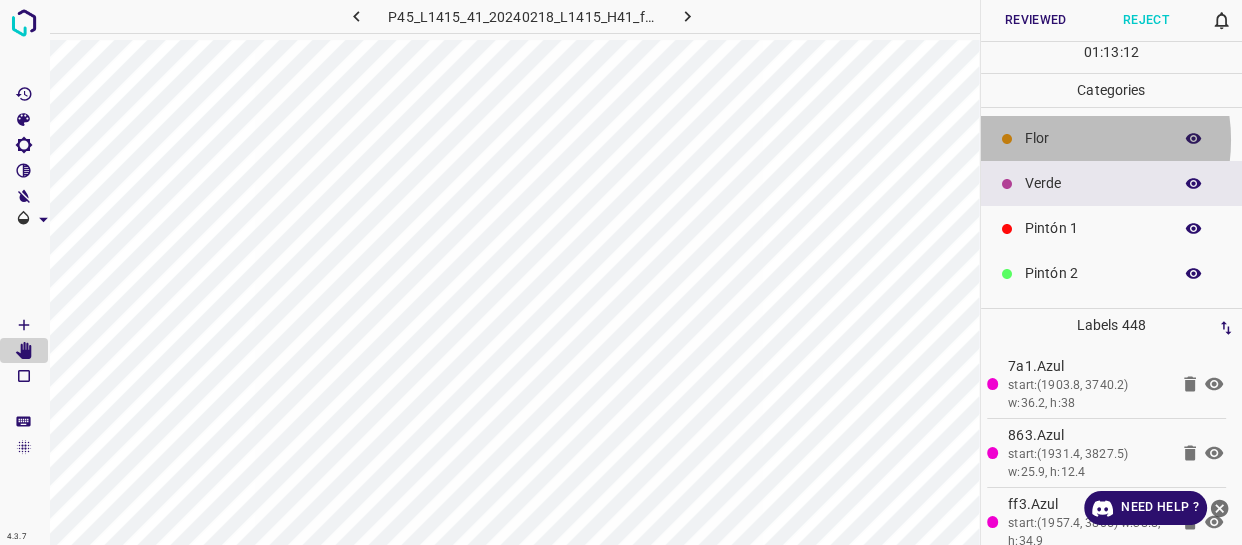 click on "Flor" at bounding box center [1093, 138] 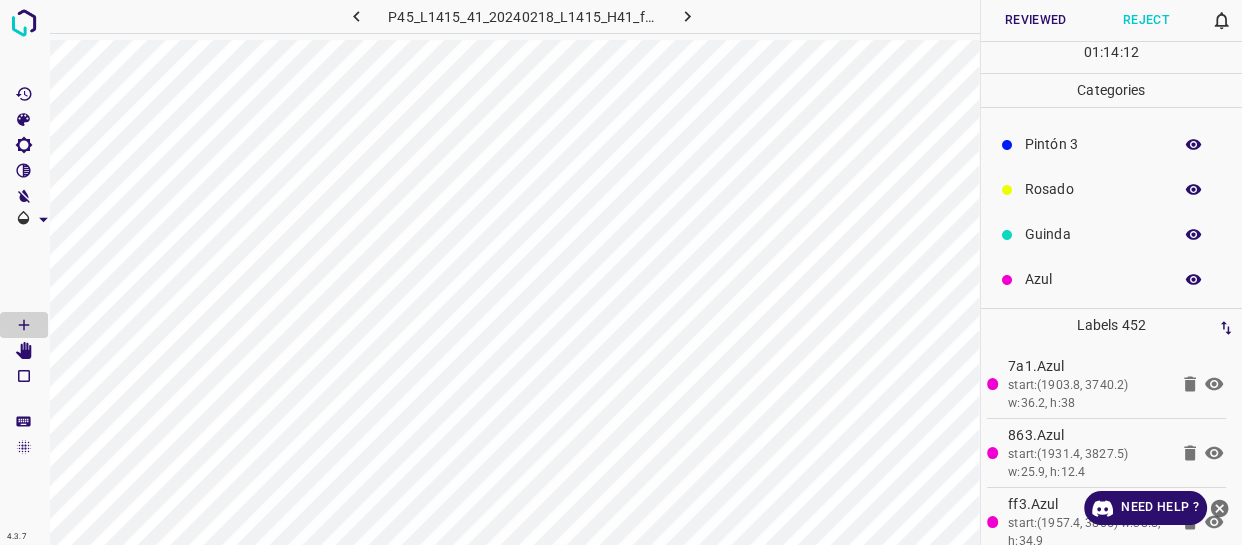 scroll, scrollTop: 175, scrollLeft: 0, axis: vertical 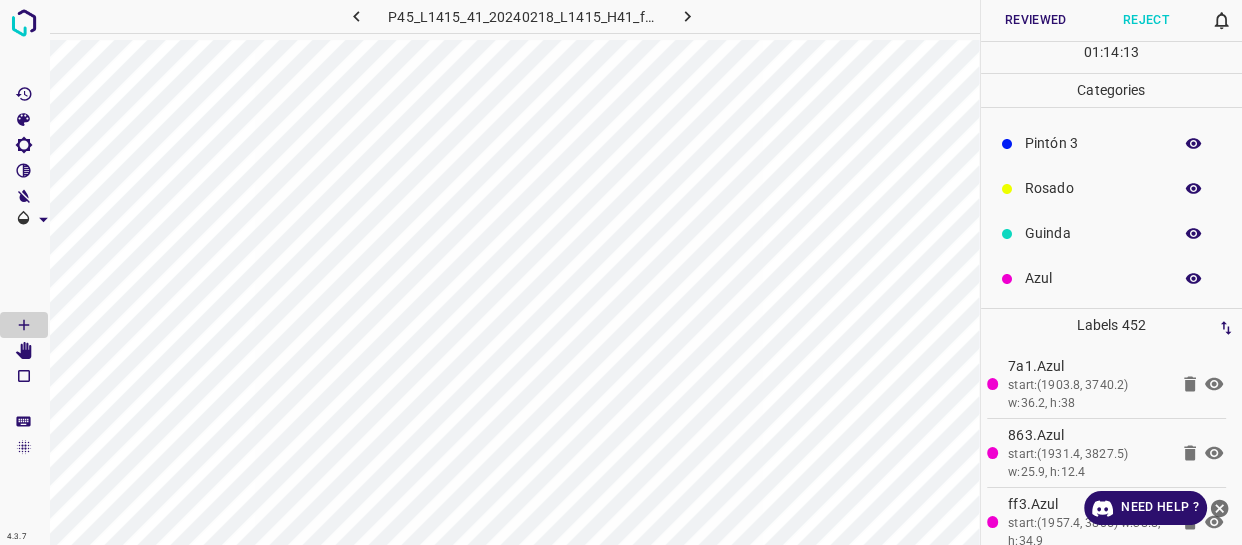 click 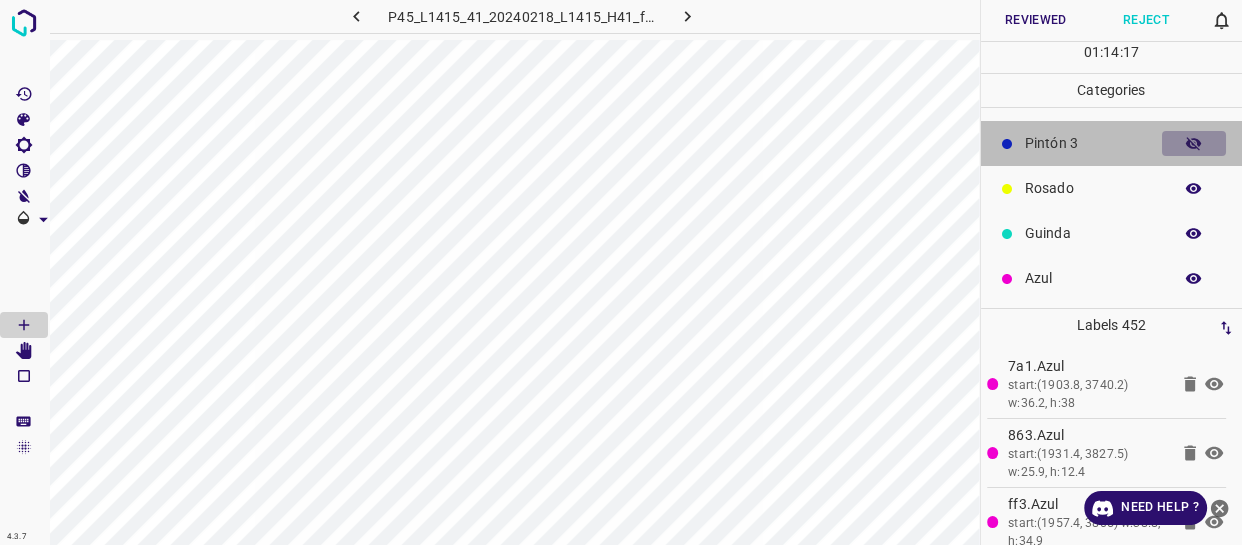 click 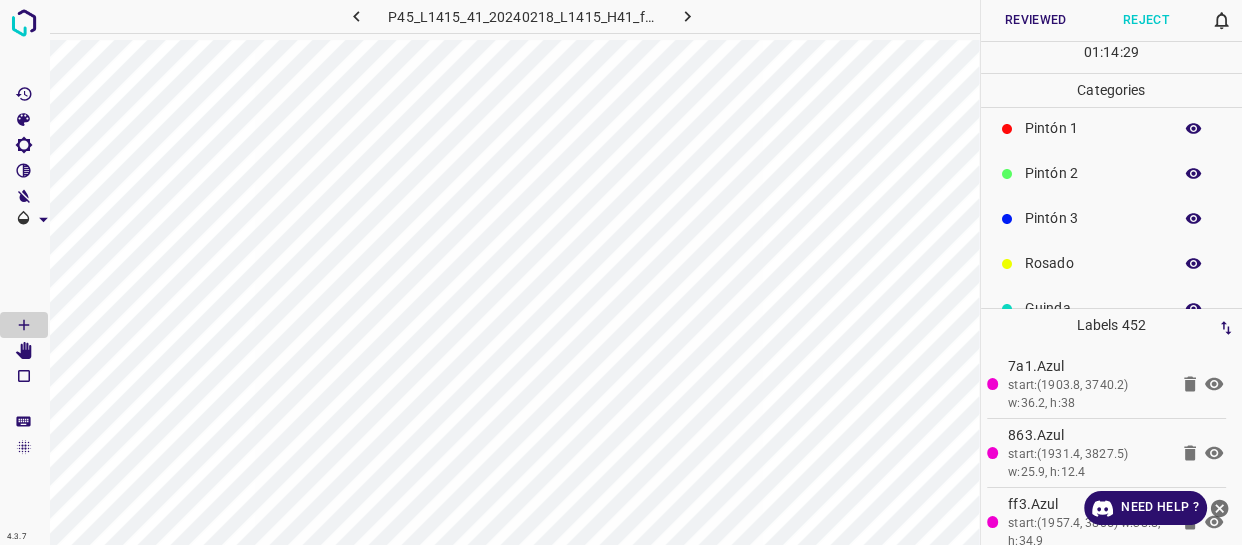 scroll, scrollTop: 0, scrollLeft: 0, axis: both 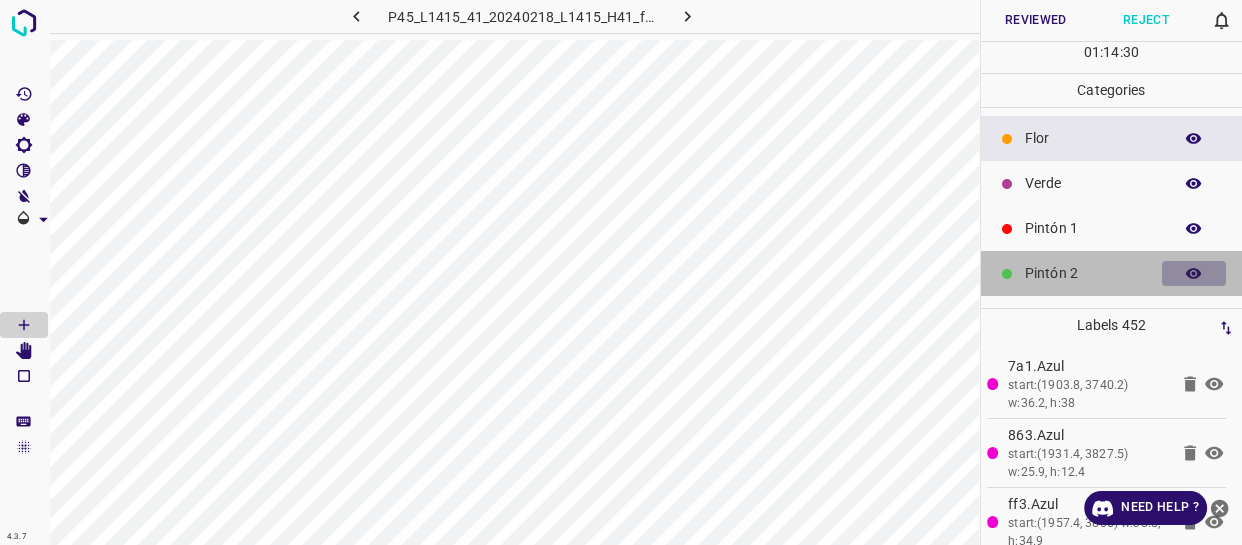 click at bounding box center [1194, 274] 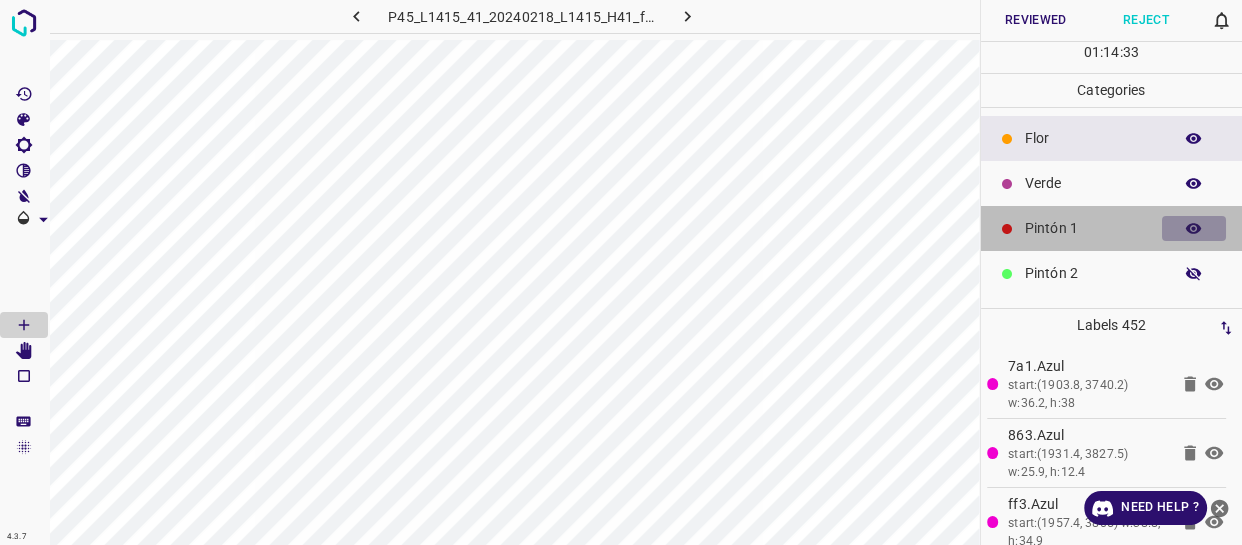 click 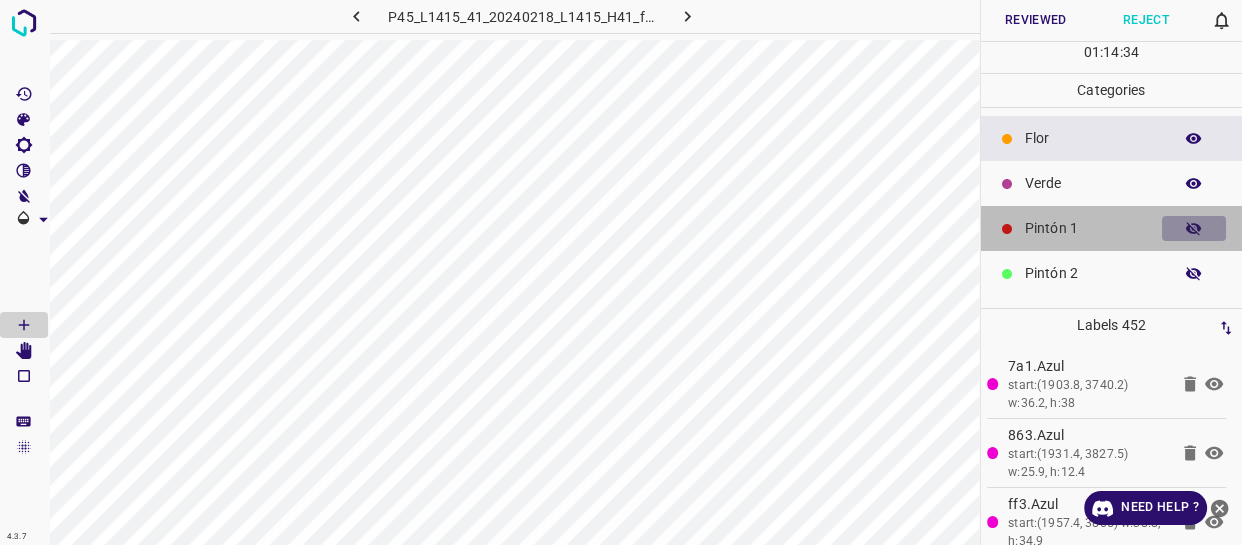 click 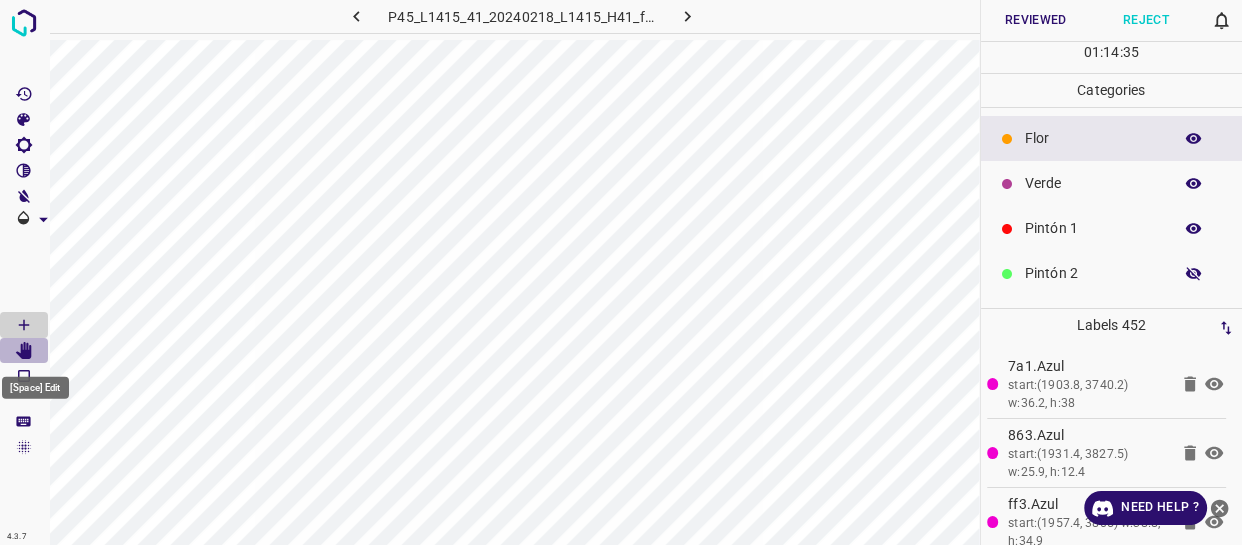 click 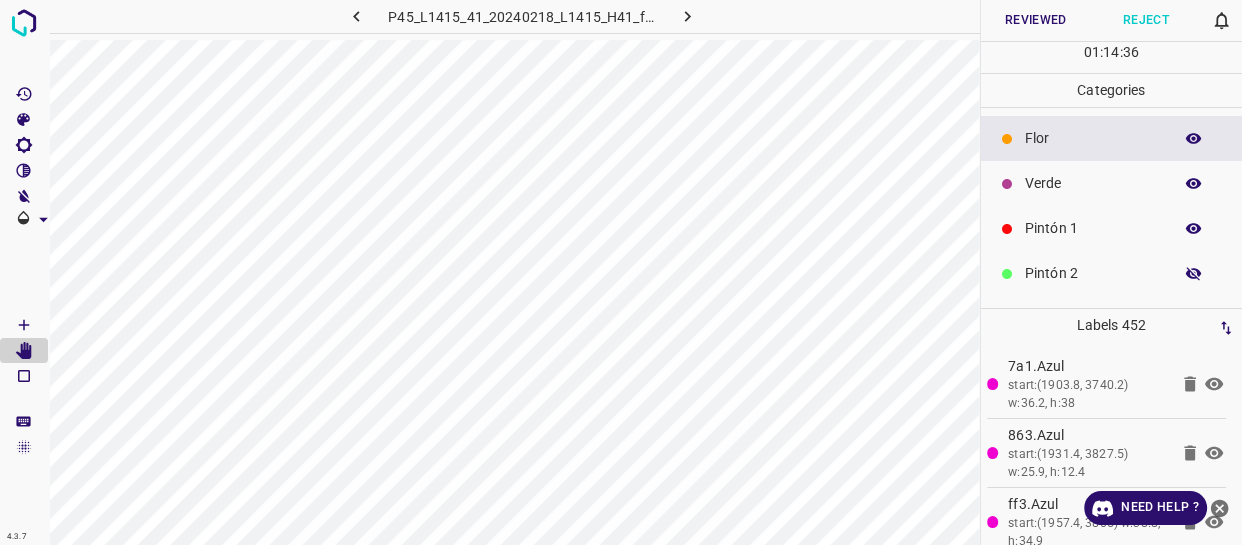 click 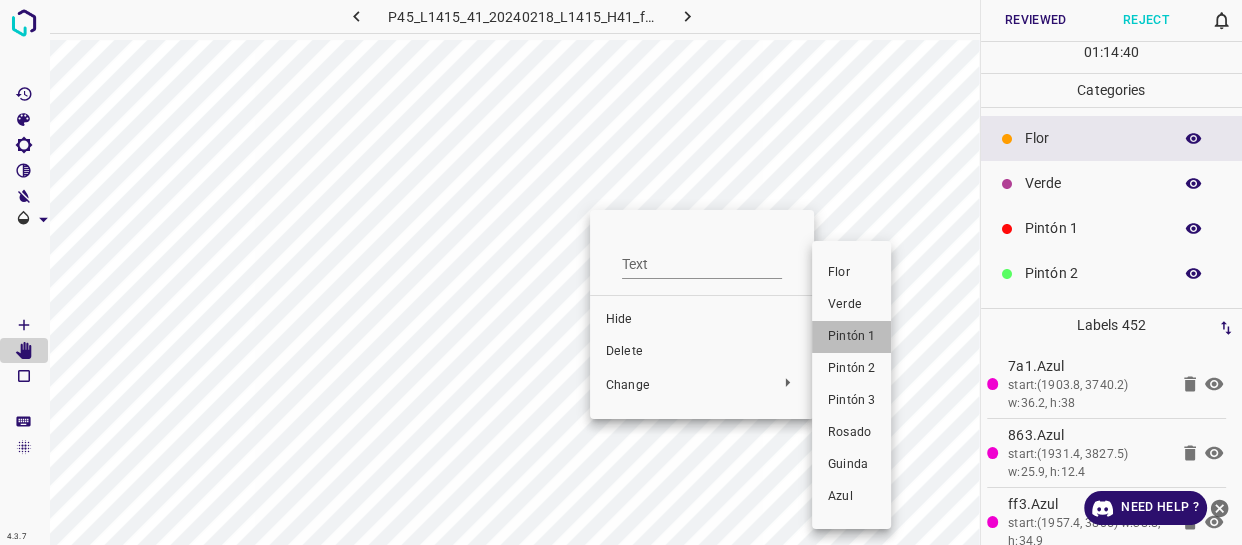 drag, startPoint x: 846, startPoint y: 335, endPoint x: 710, endPoint y: 296, distance: 141.48145 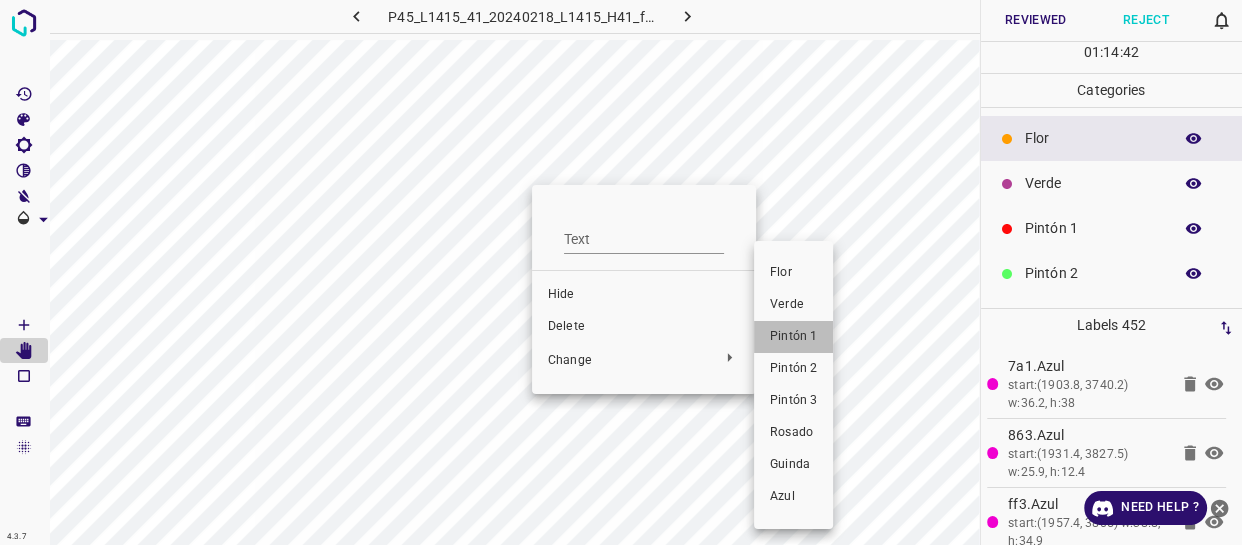 click on "Pintón 1" at bounding box center [793, 337] 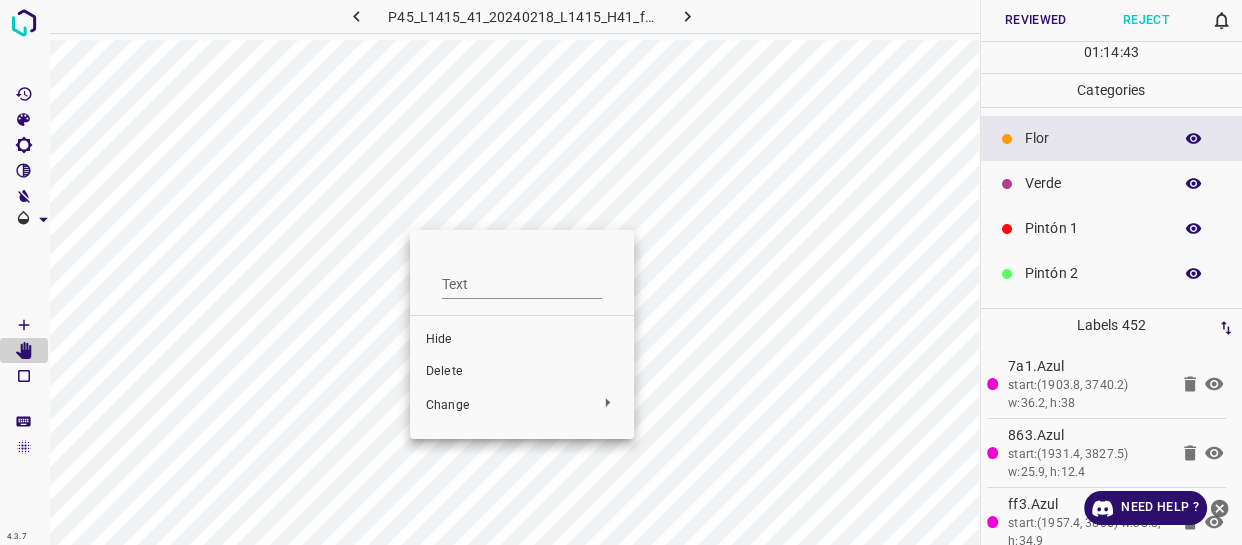 drag, startPoint x: 446, startPoint y: 247, endPoint x: 439, endPoint y: 262, distance: 16.552946 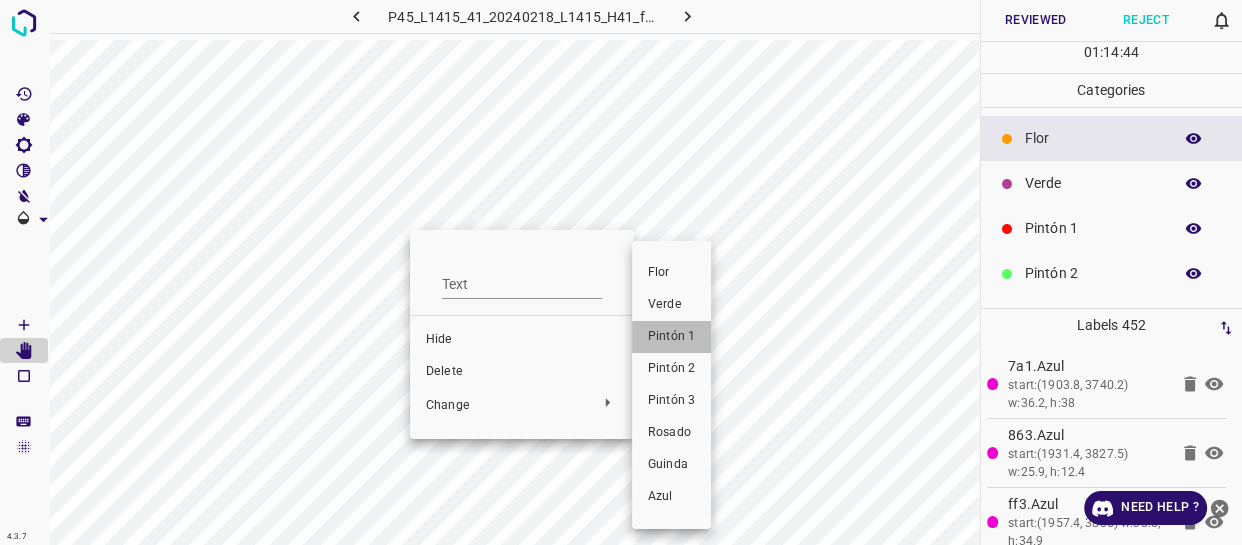 click on "Pintón 1" at bounding box center (671, 337) 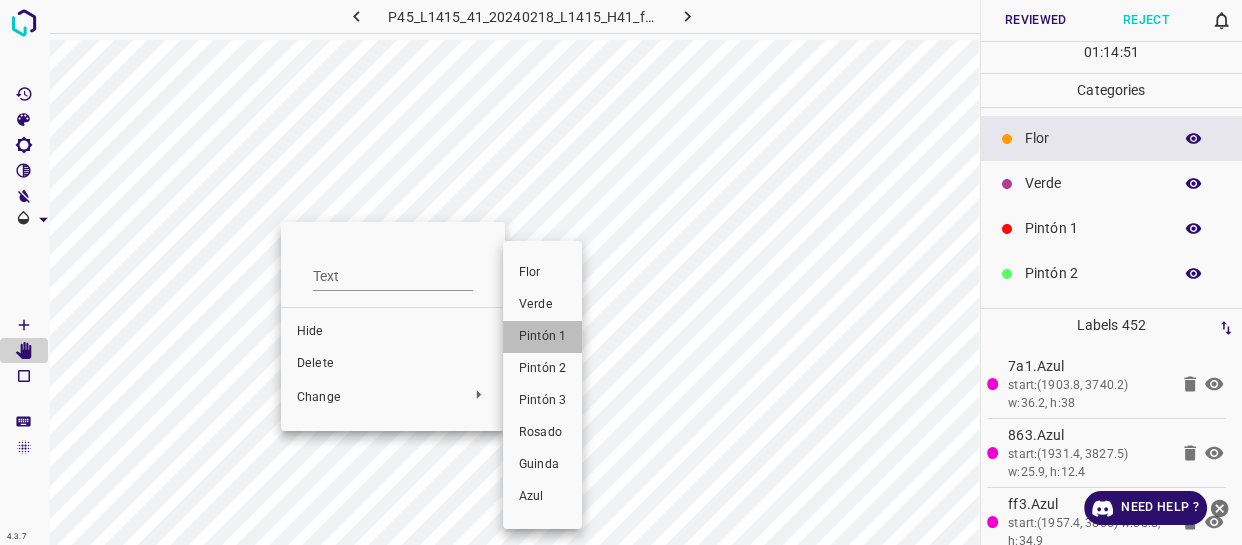 click on "Pintón 1" at bounding box center [542, 337] 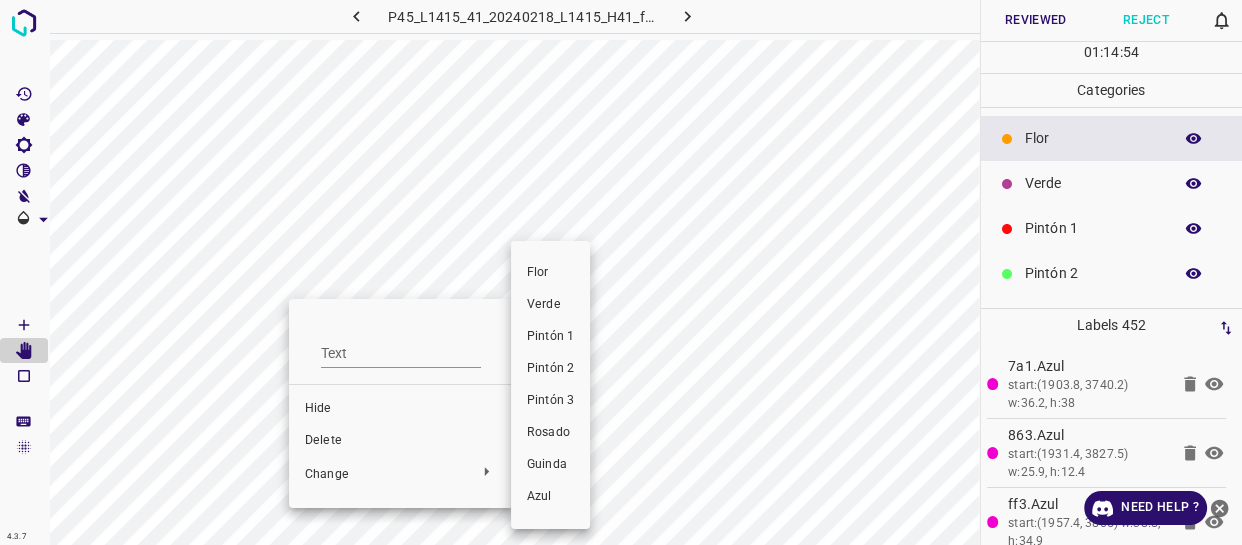 click on "Pintón 1" at bounding box center (550, 337) 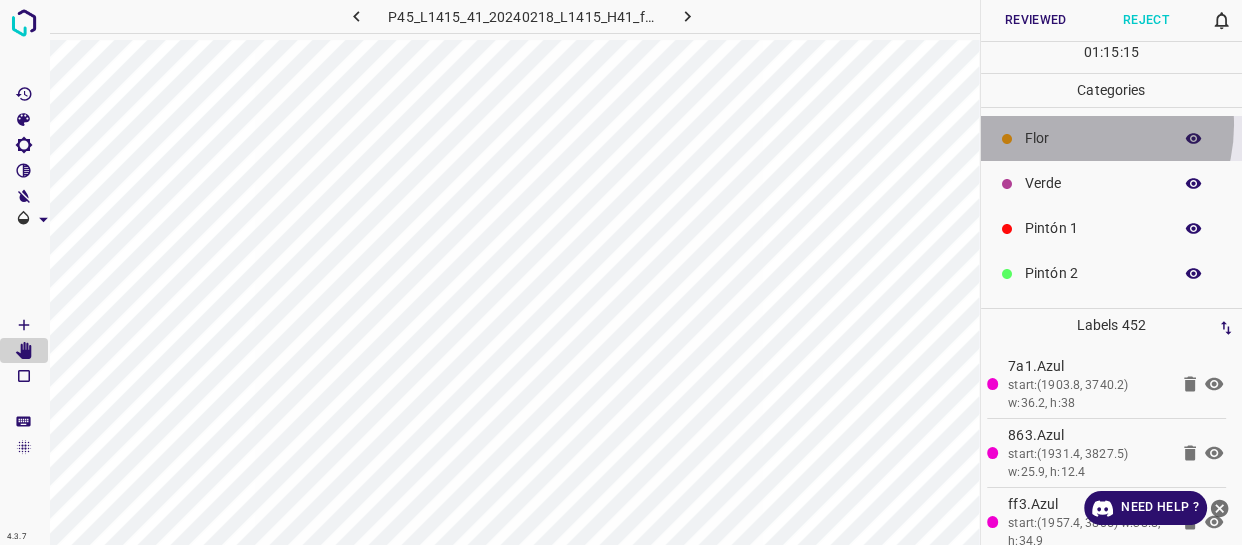 click on "Flor" at bounding box center [1112, 138] 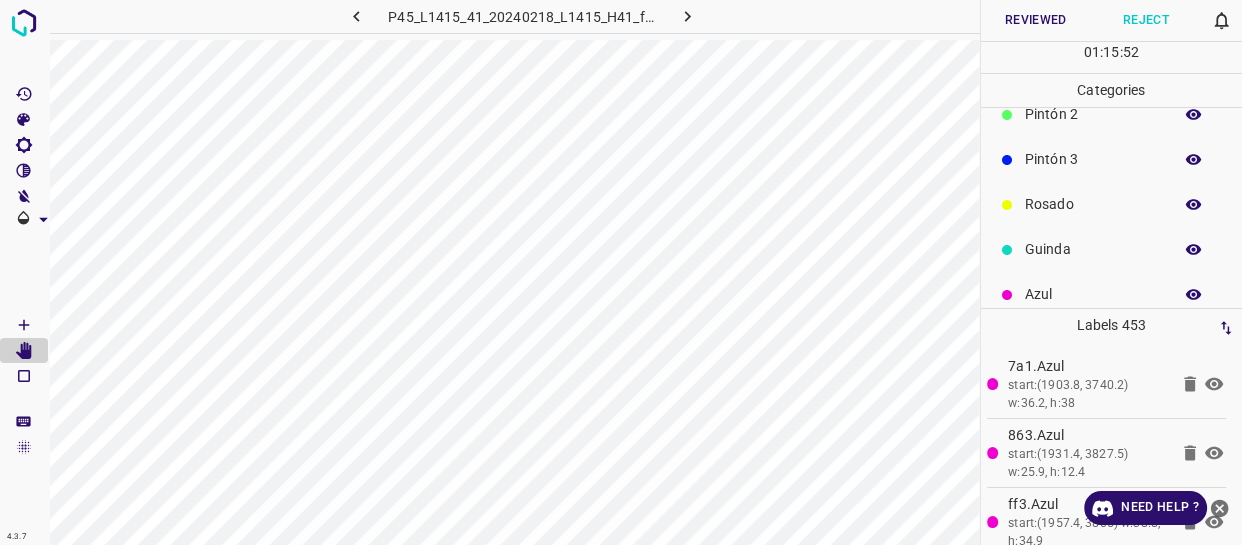 scroll, scrollTop: 175, scrollLeft: 0, axis: vertical 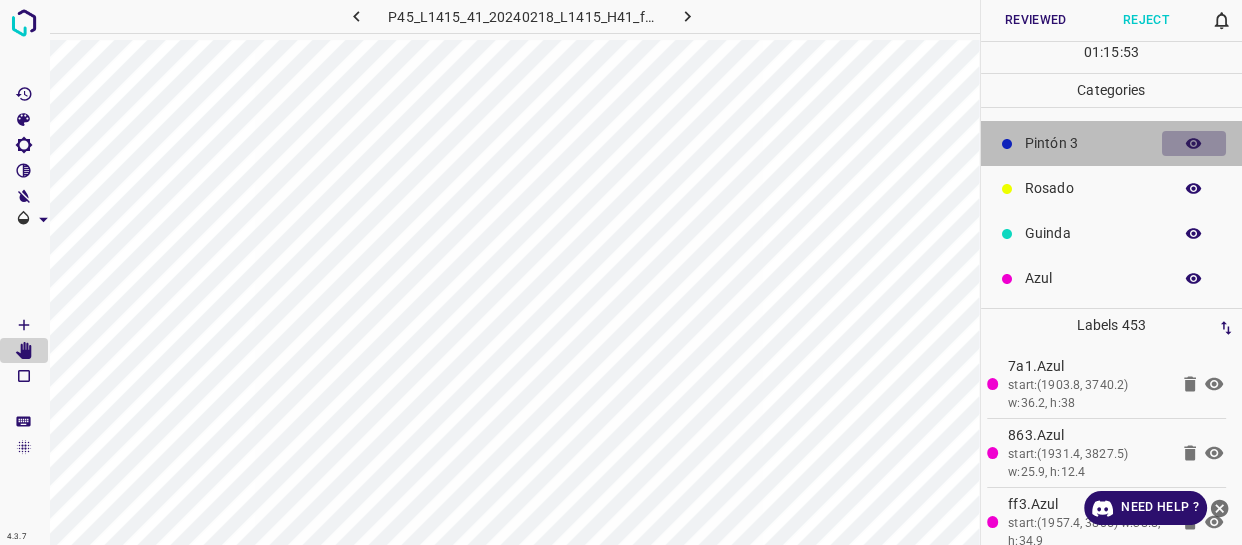 click 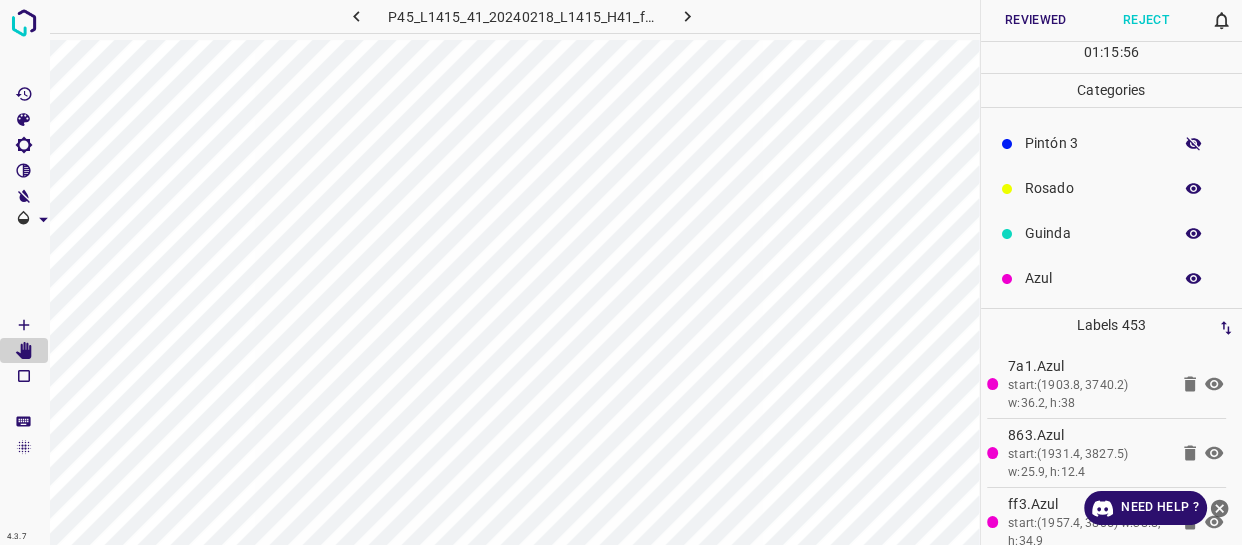 click 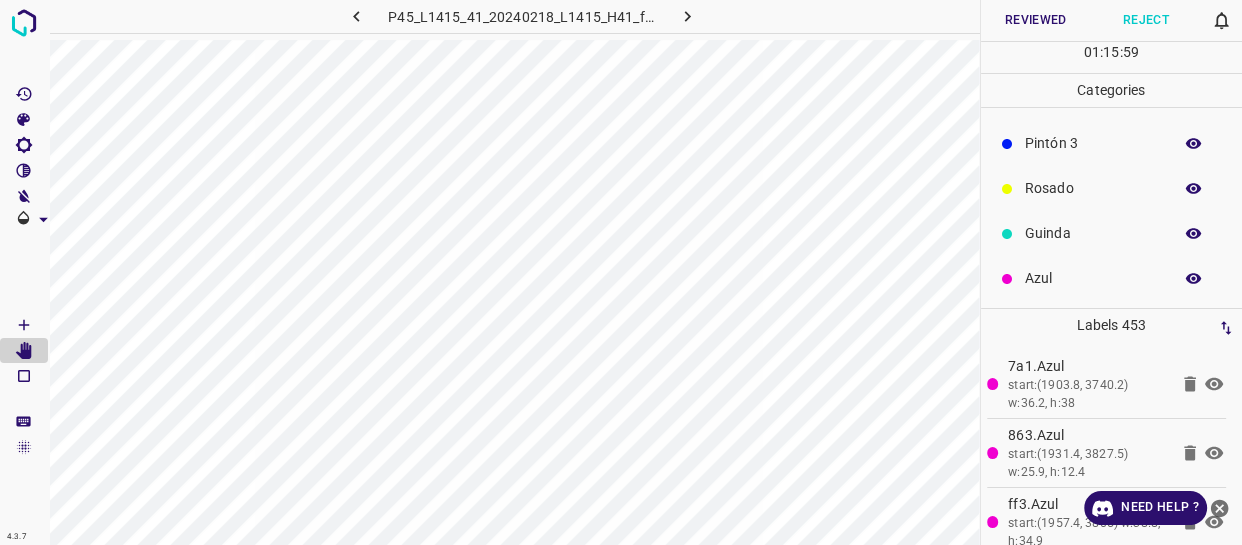 scroll, scrollTop: 0, scrollLeft: 0, axis: both 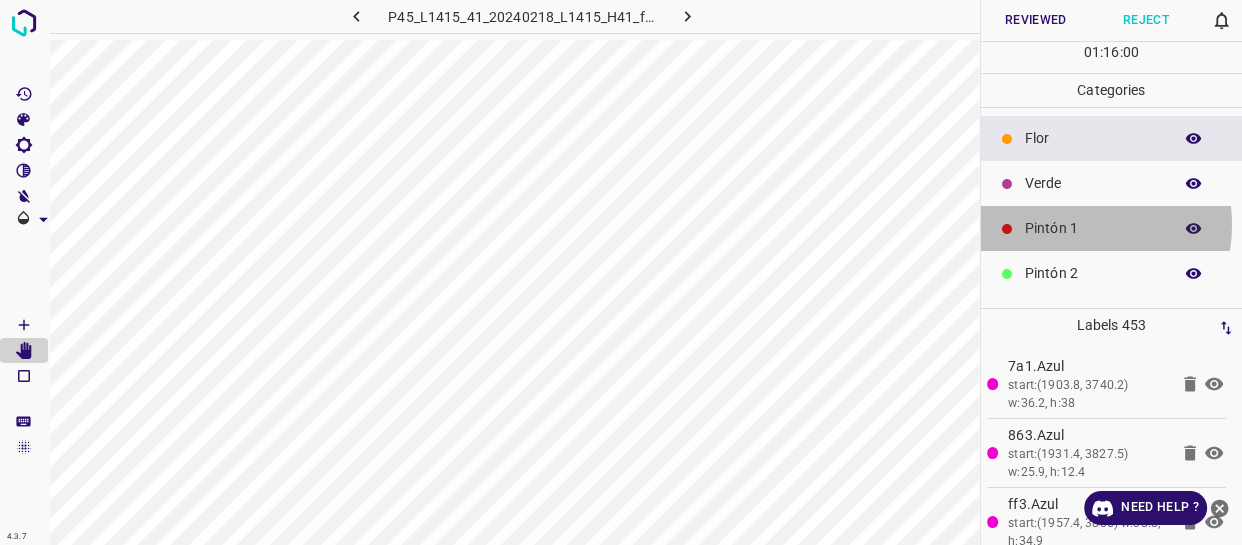 click on "Pintón 1" at bounding box center (1093, 228) 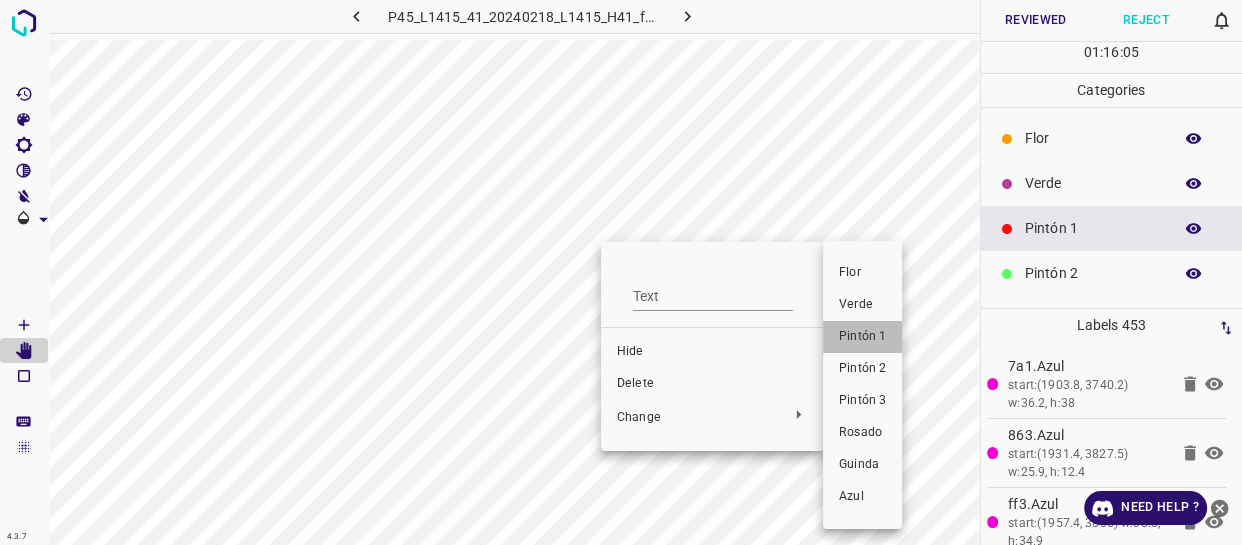 drag, startPoint x: 843, startPoint y: 334, endPoint x: 805, endPoint y: 301, distance: 50.32892 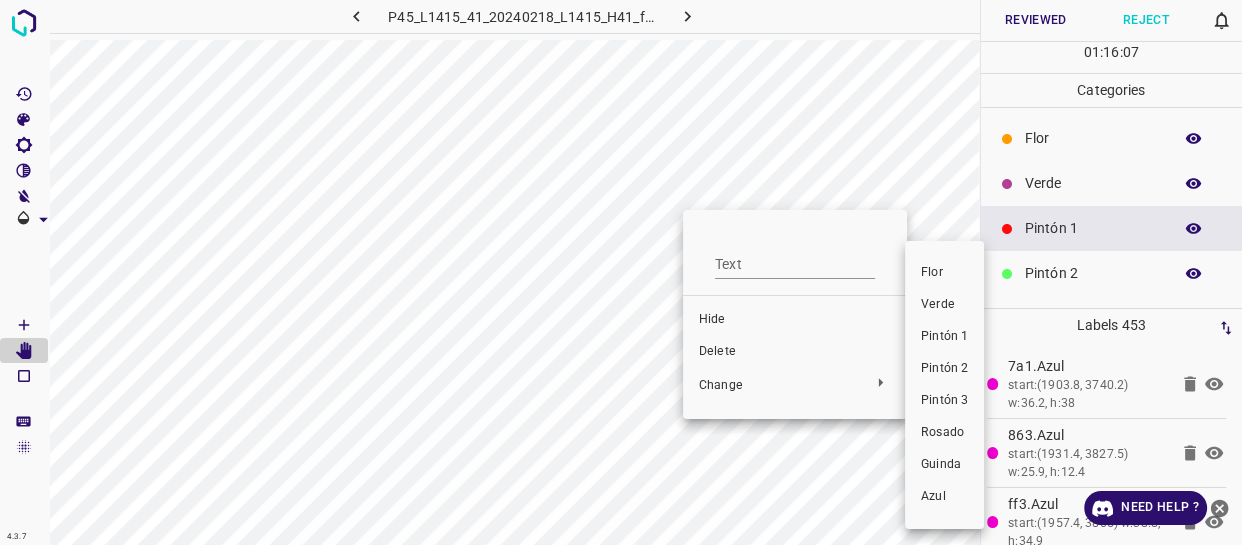 drag, startPoint x: 939, startPoint y: 329, endPoint x: 551, endPoint y: 306, distance: 388.6811 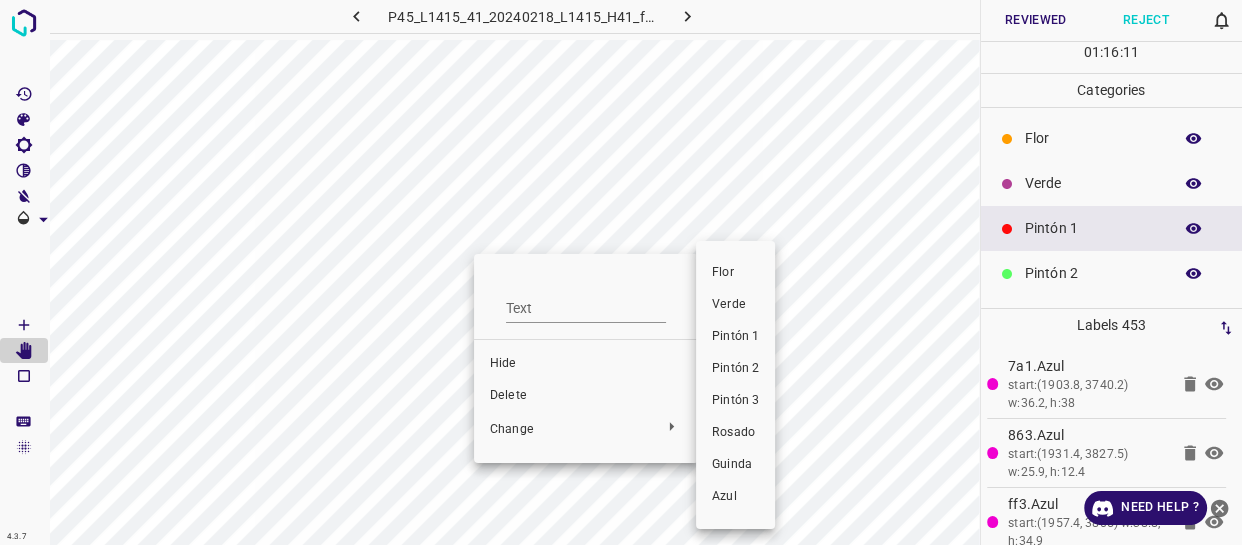 click on "Pintón 1" at bounding box center [735, 337] 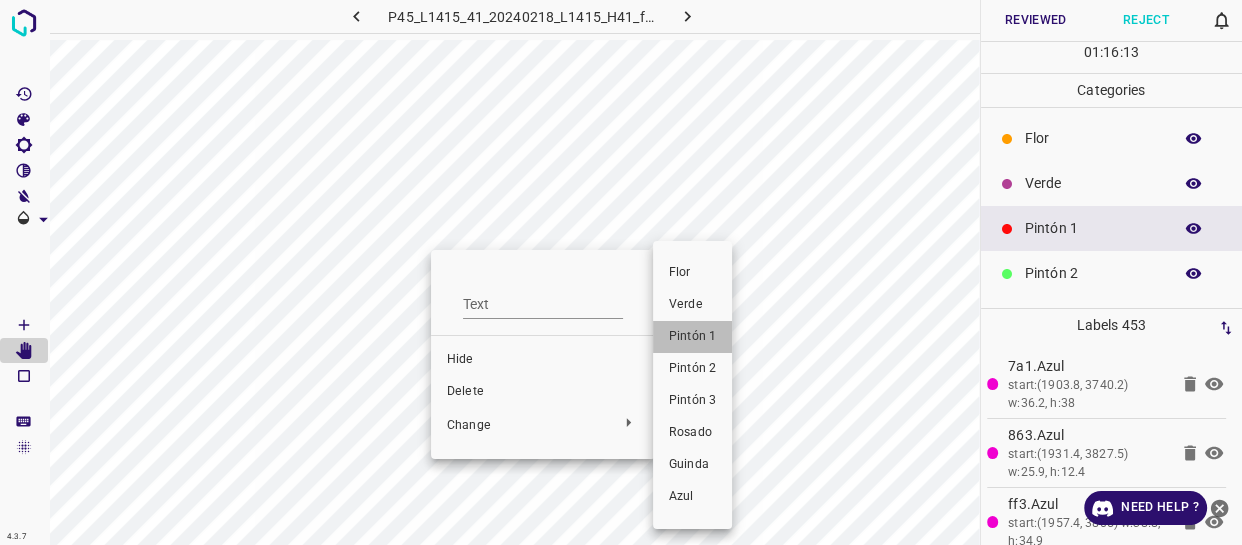 click on "Pintón 1" at bounding box center (692, 337) 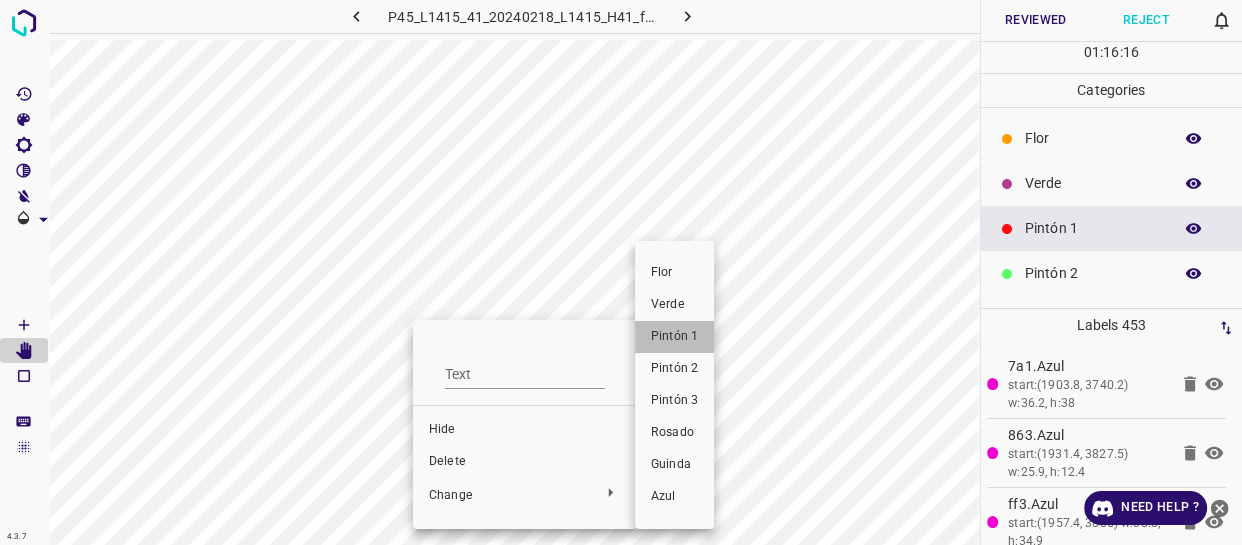 click on "Pintón 1" at bounding box center (674, 337) 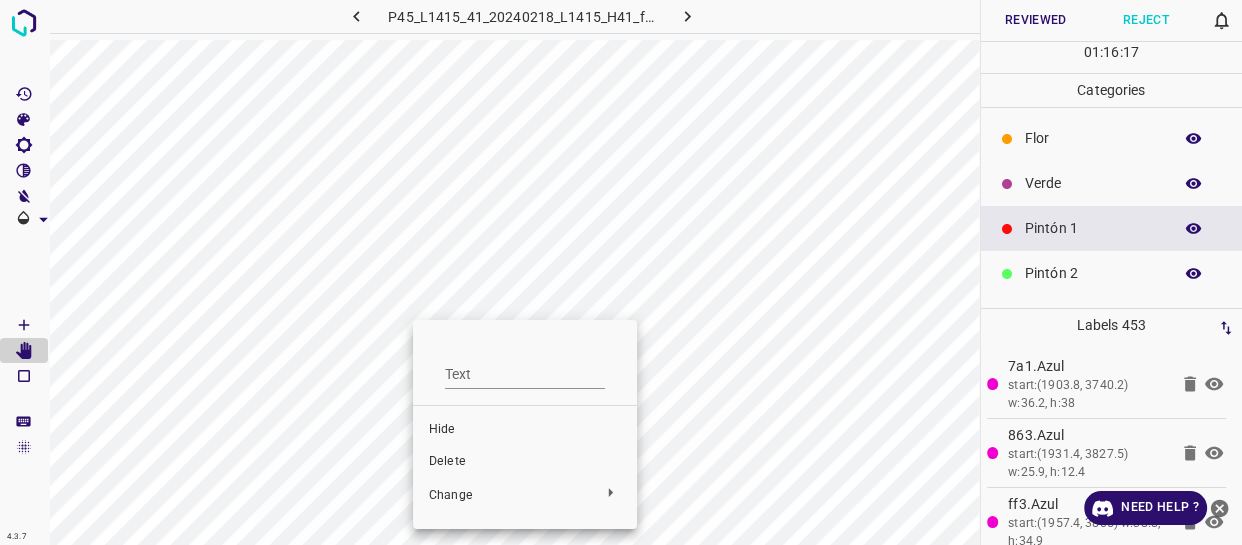 click at bounding box center [621, 272] 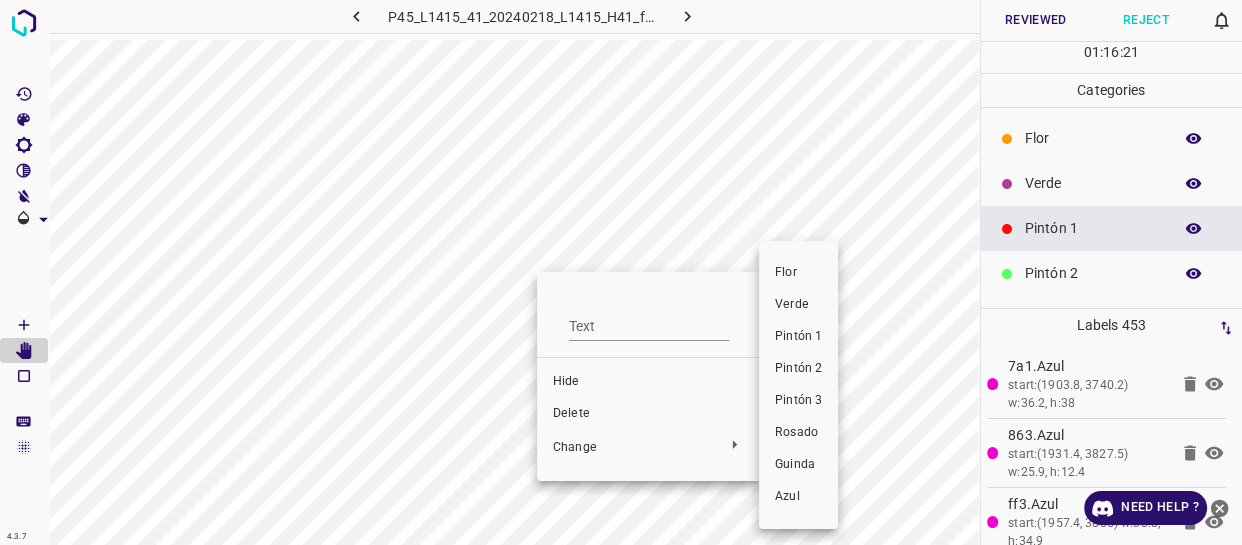 click on "Pintón 1" at bounding box center (798, 337) 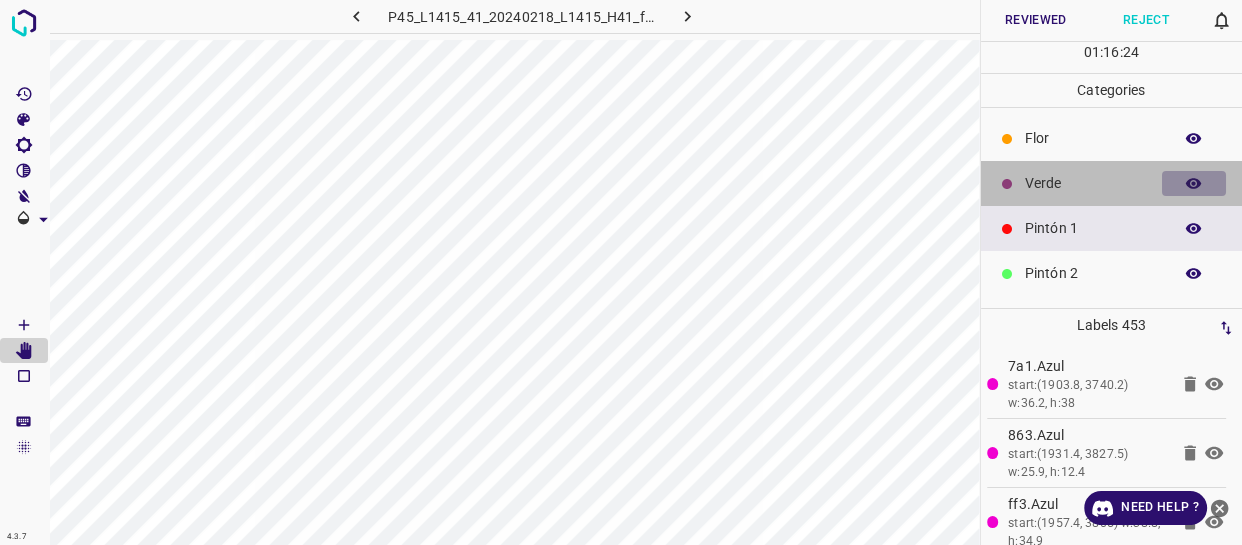 click at bounding box center (1194, 184) 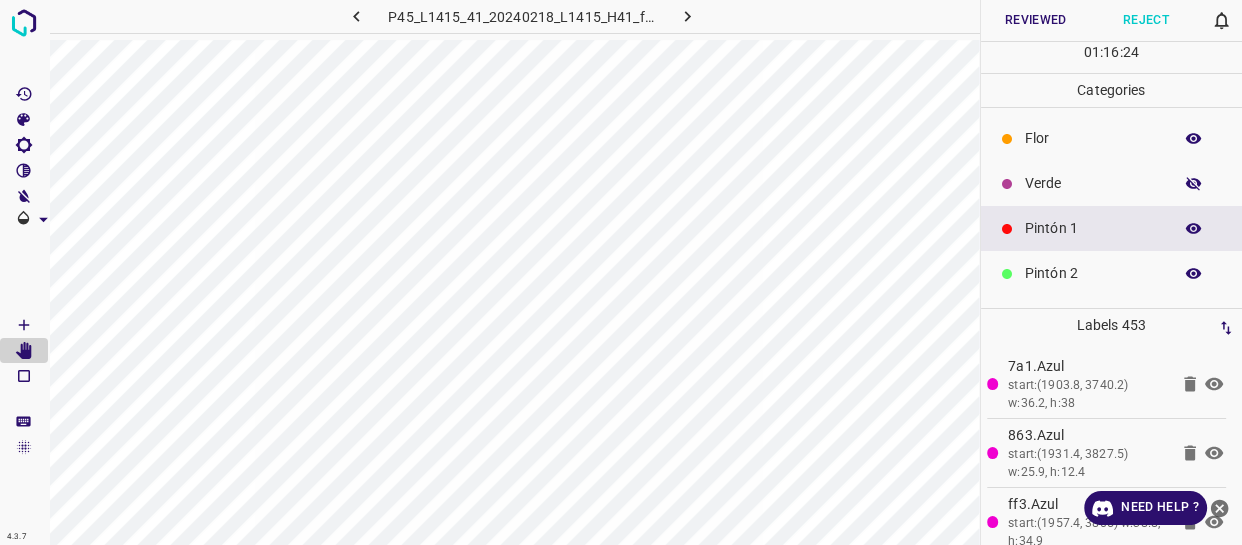 click at bounding box center [1194, 184] 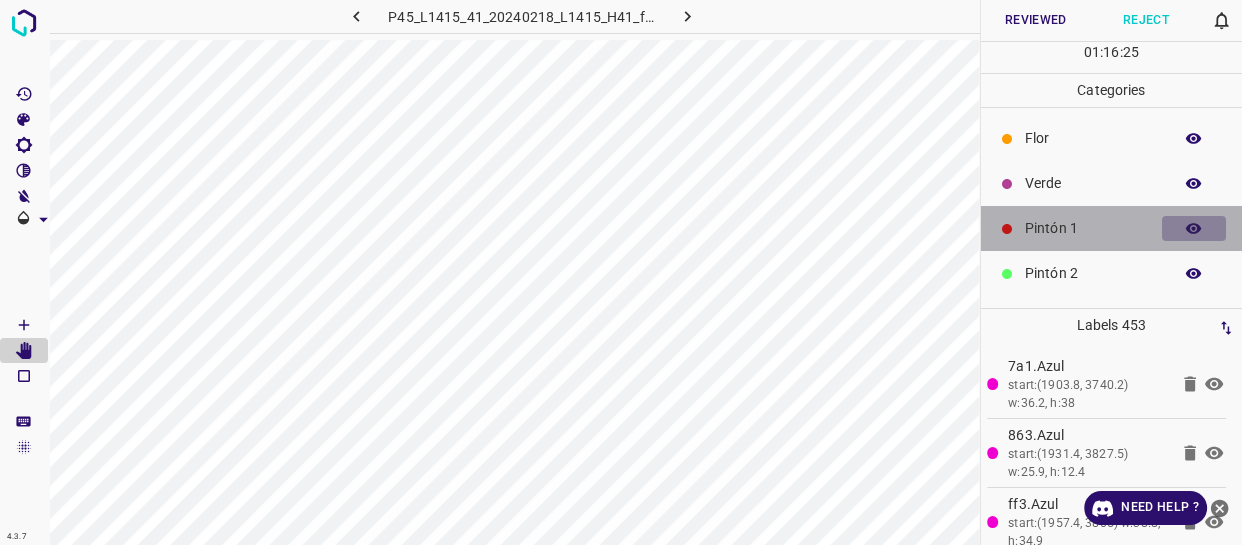 click 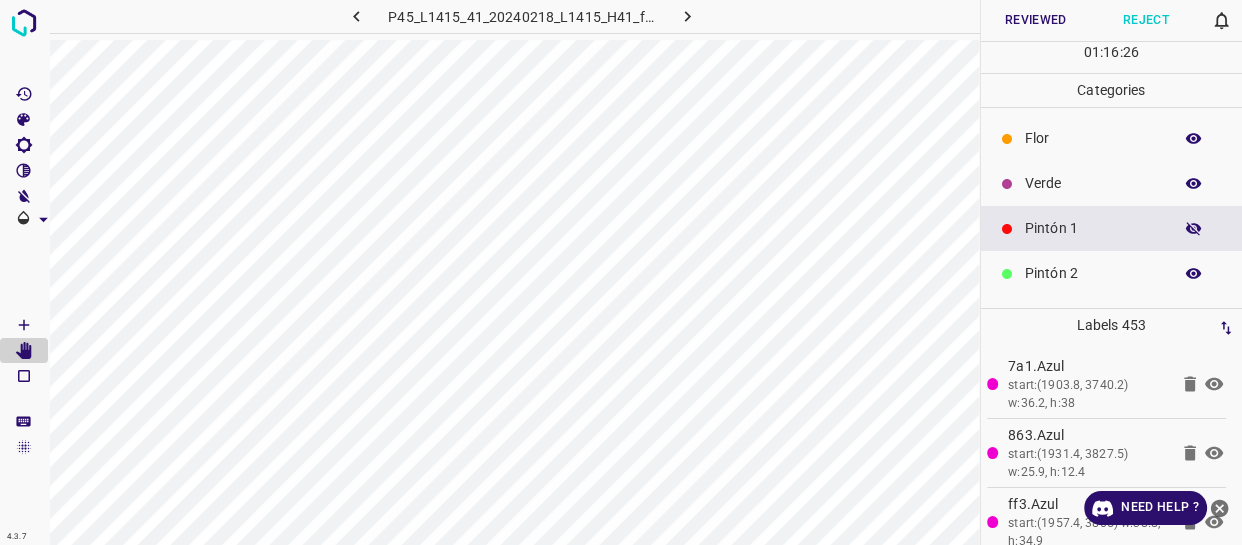 click 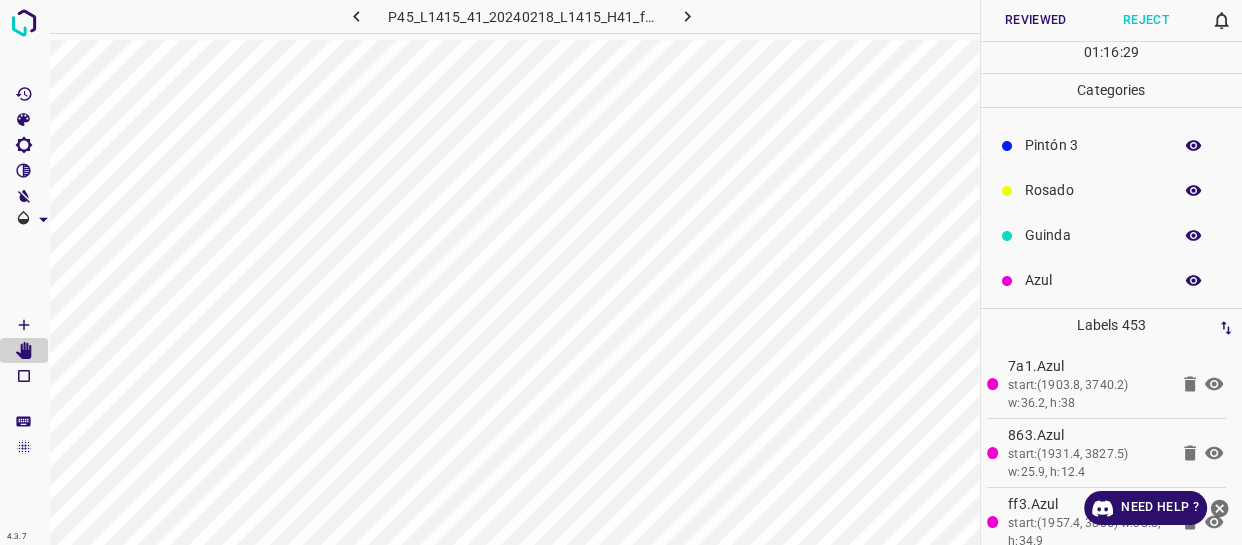 scroll, scrollTop: 175, scrollLeft: 0, axis: vertical 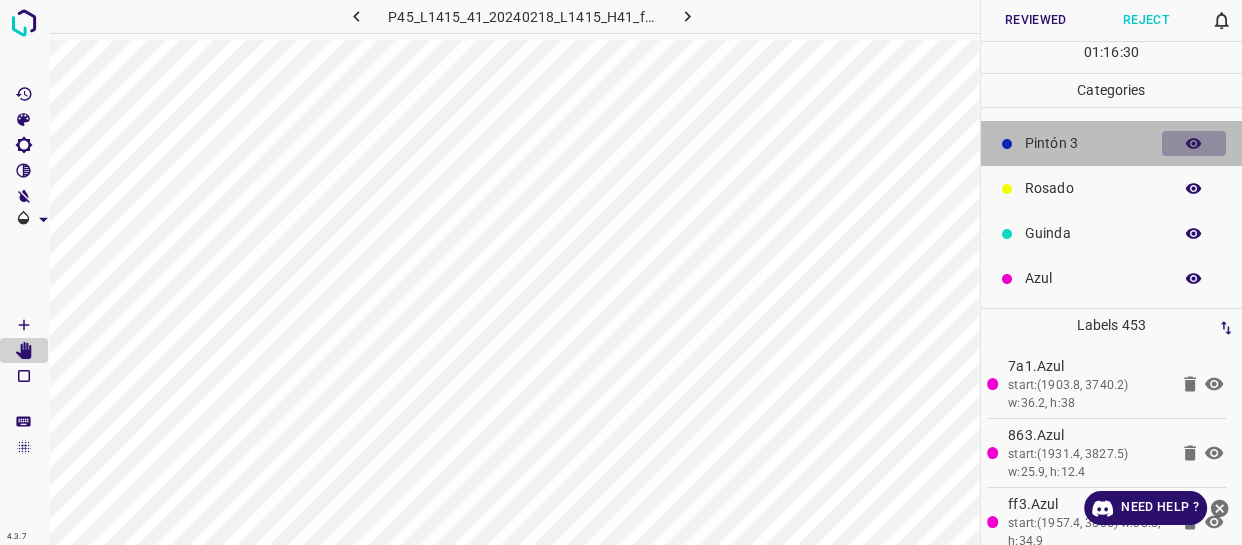 click at bounding box center (1194, 144) 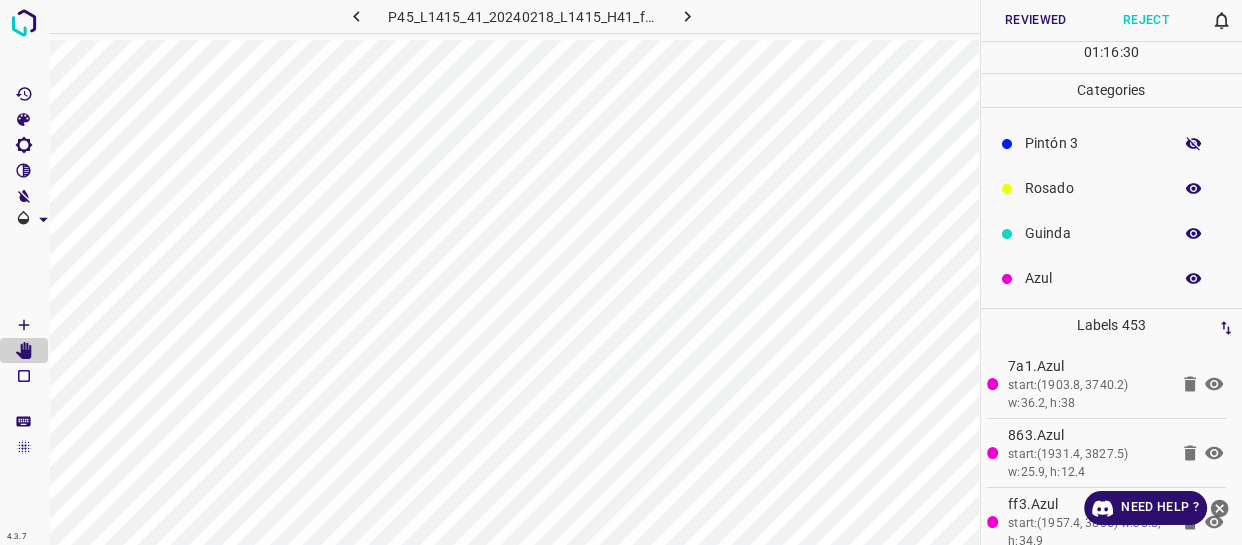 click at bounding box center [1194, 144] 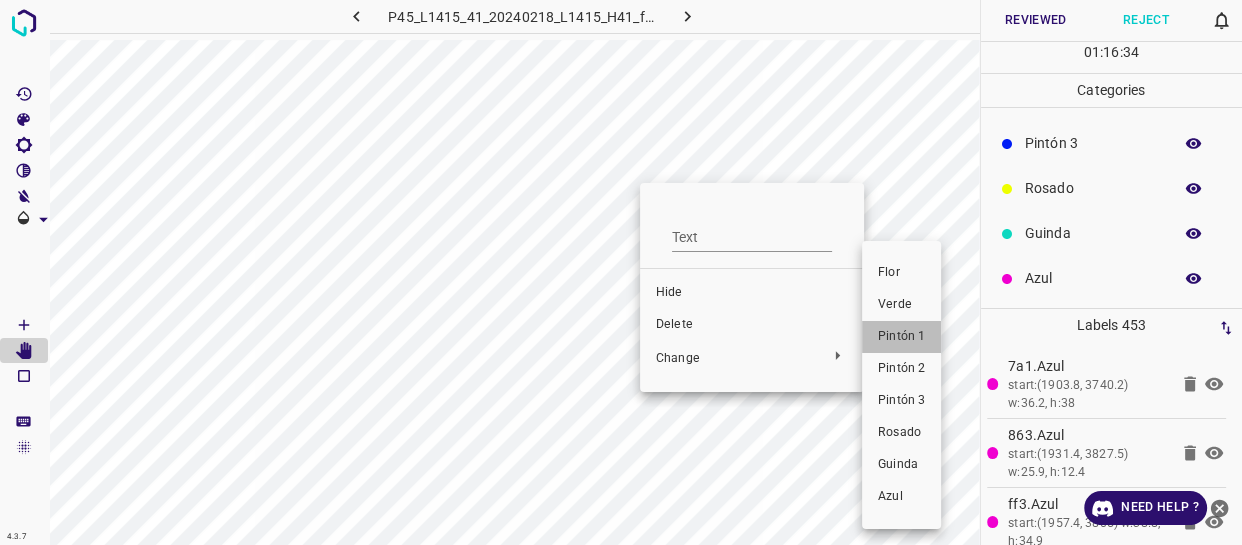 click on "Pintón 1" at bounding box center (901, 337) 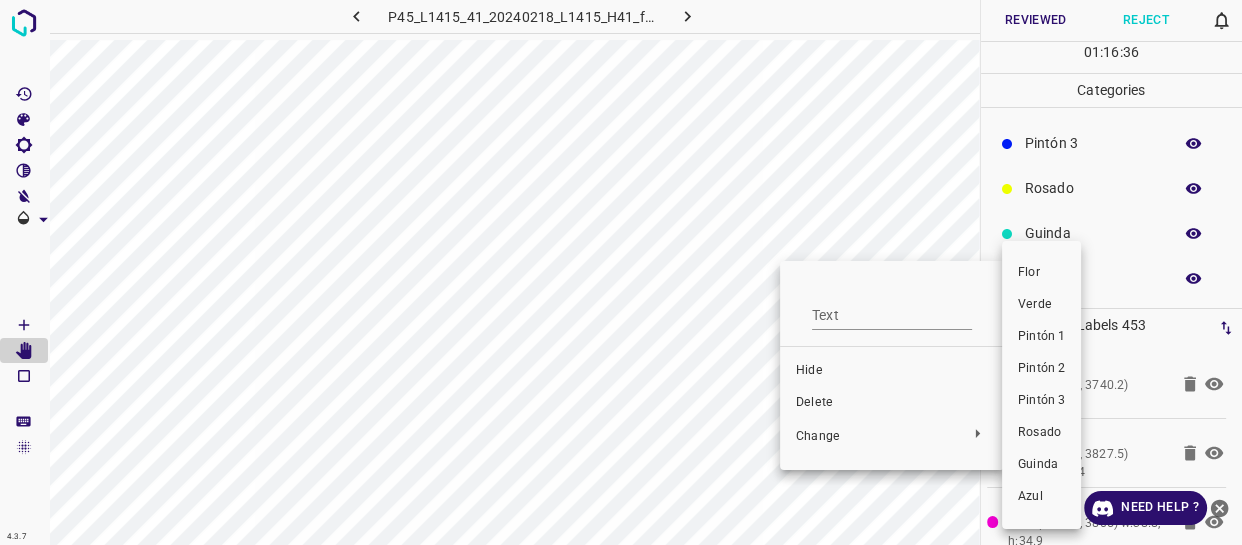 click on "Pintón 1" at bounding box center [1041, 337] 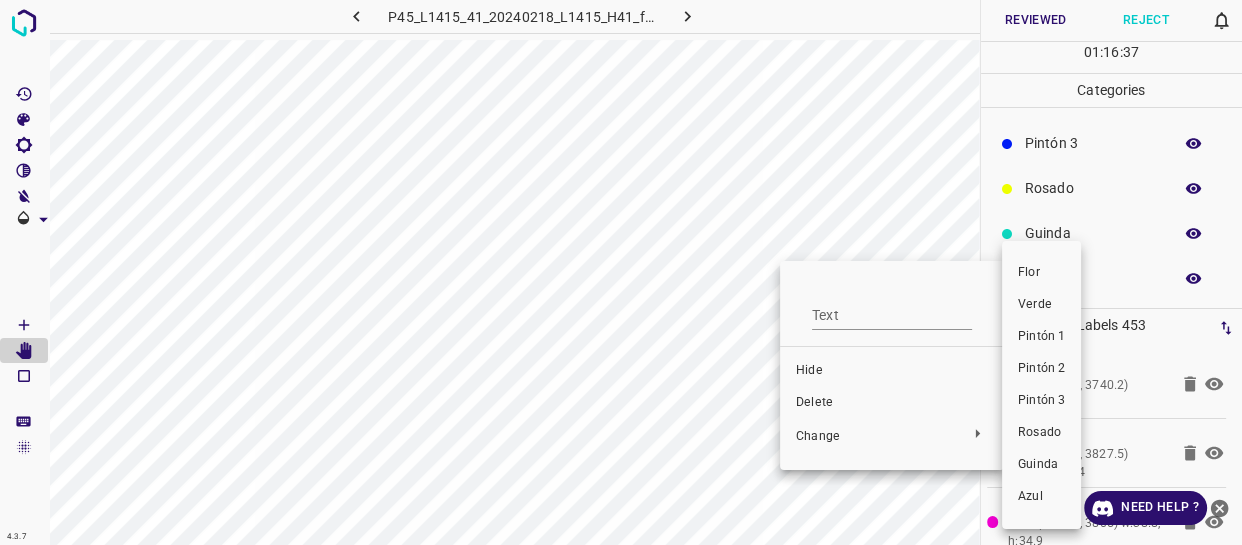 click at bounding box center (621, 272) 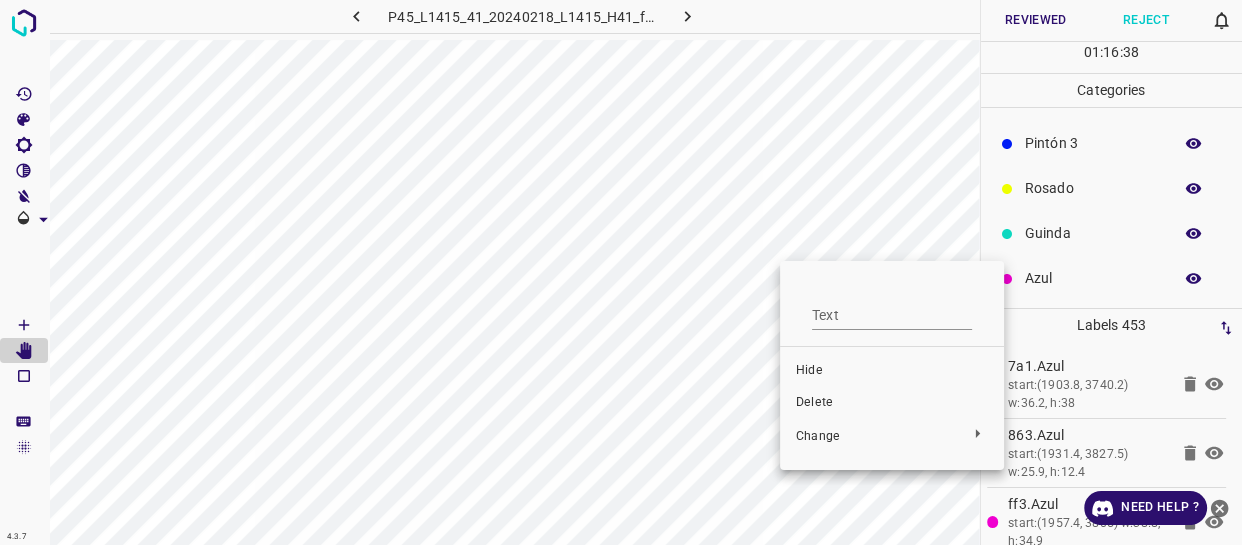 click at bounding box center [621, 272] 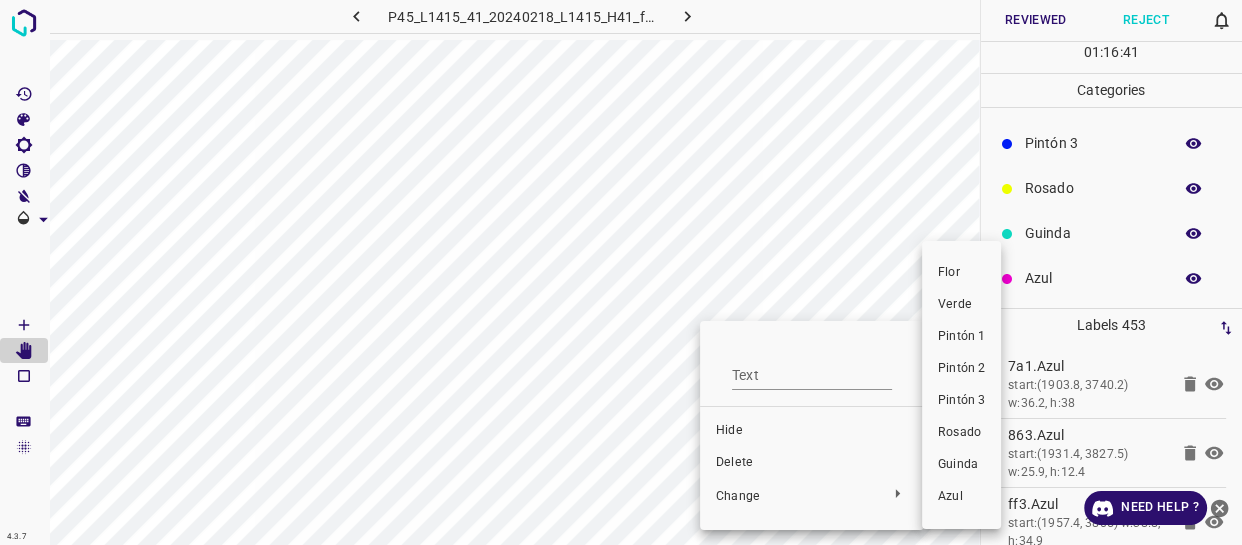 click on "Pintón 1" at bounding box center [961, 337] 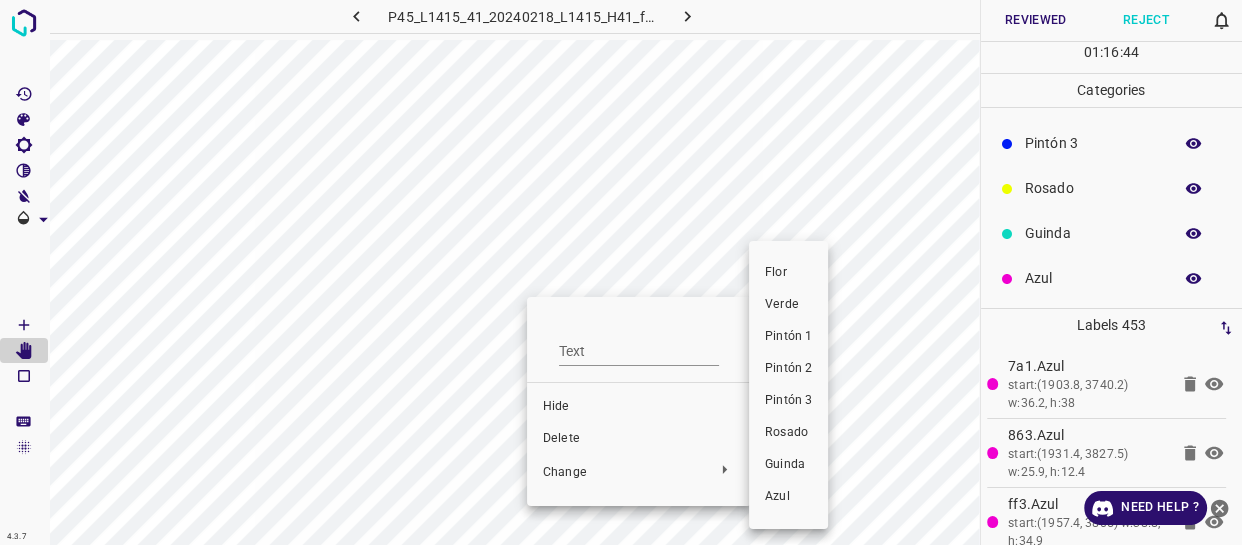 click on "Pintón 1" at bounding box center (788, 337) 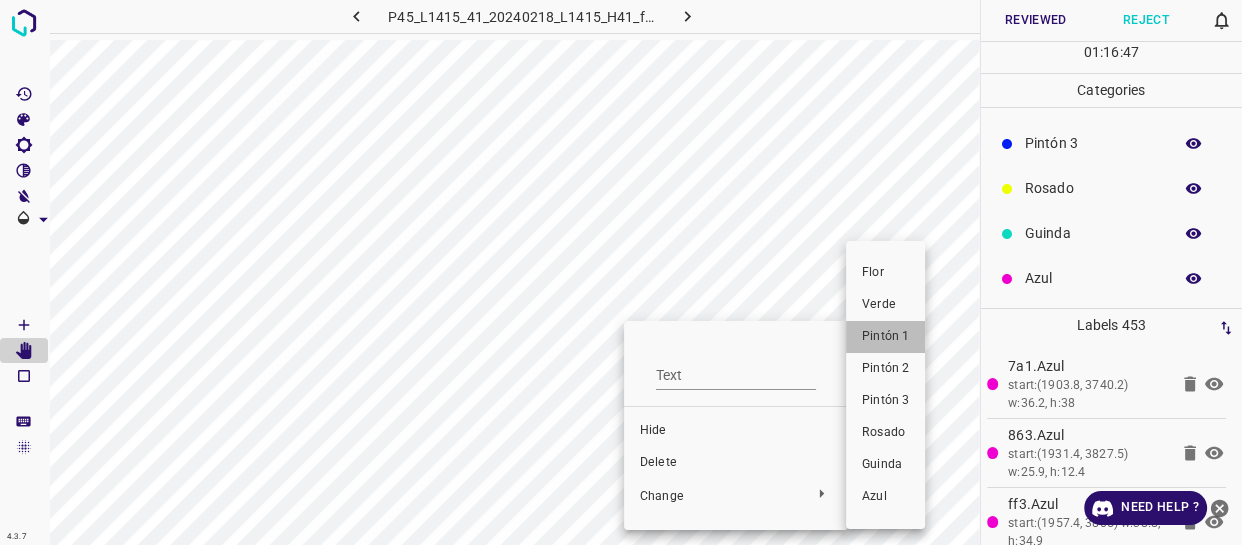 click on "Pintón 1" at bounding box center (885, 337) 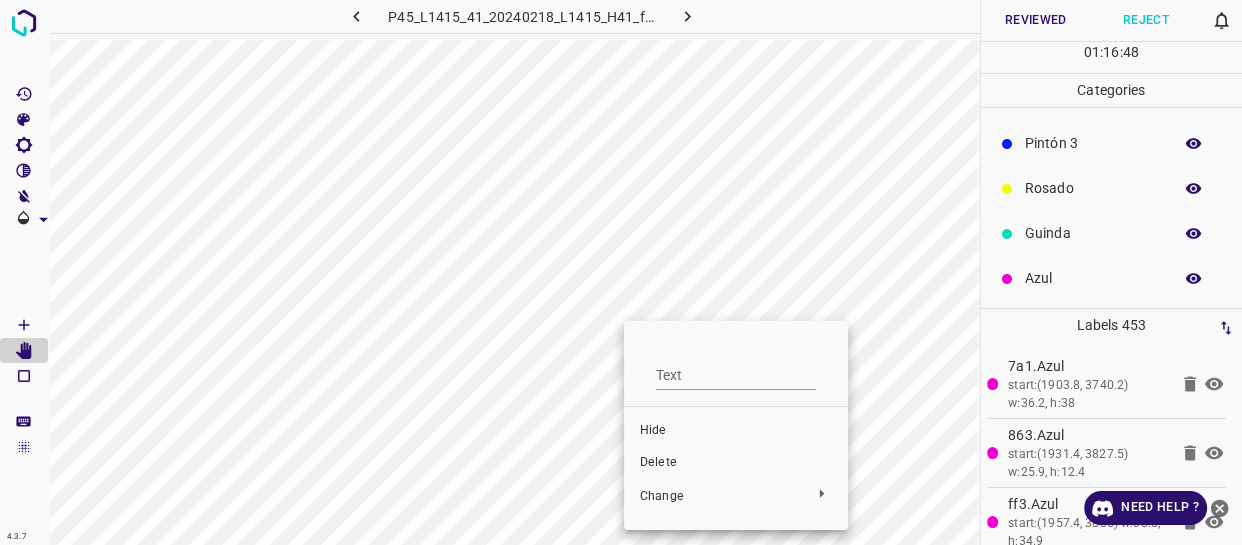 click at bounding box center (621, 272) 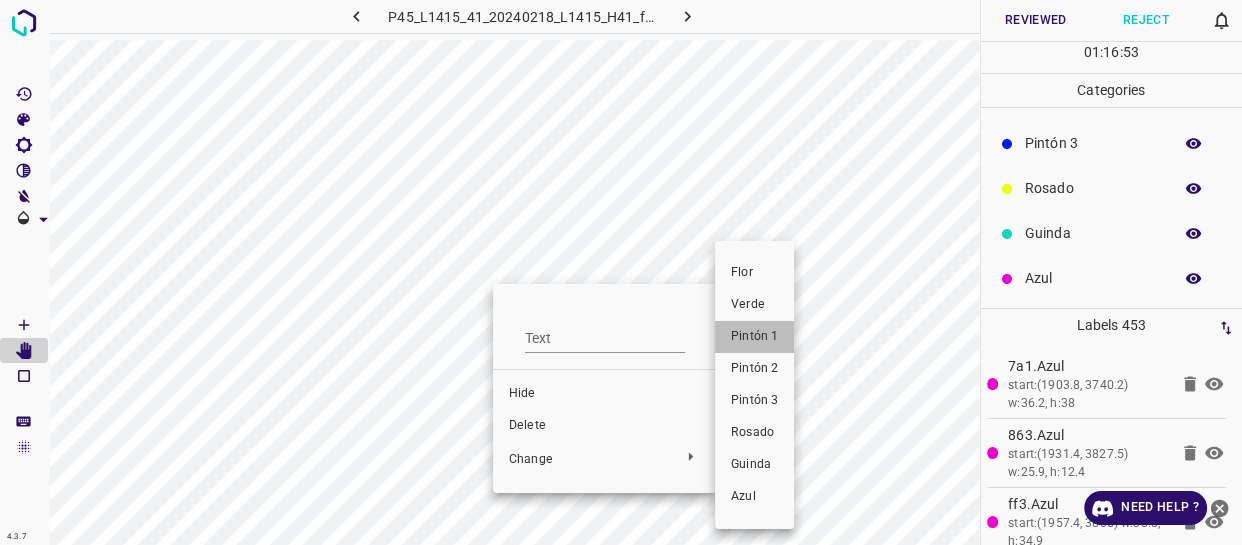 click on "Pintón 1" at bounding box center (754, 337) 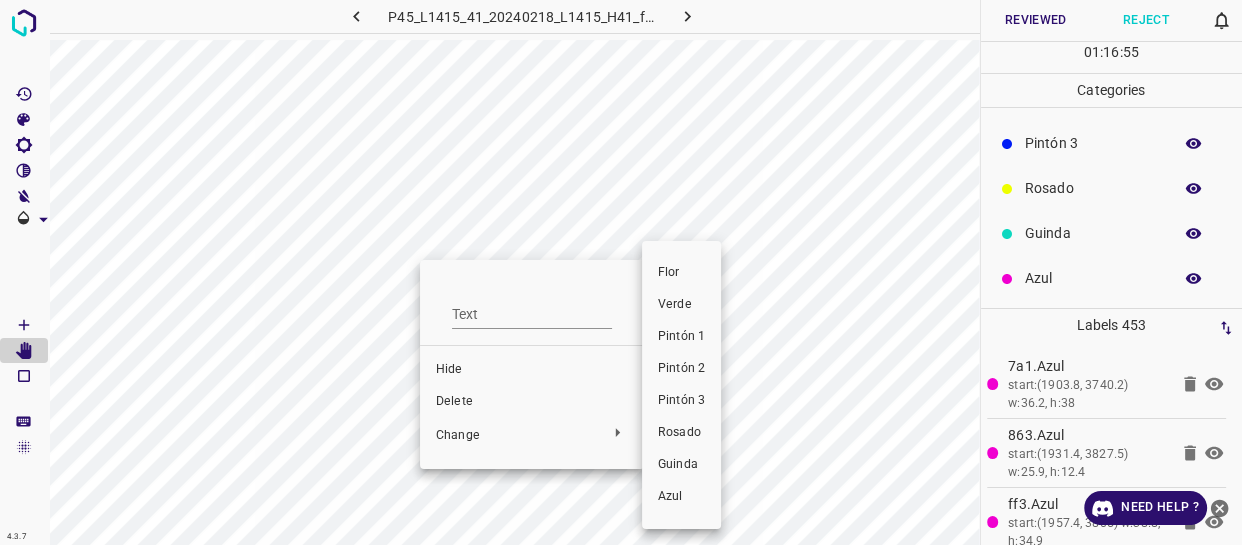 click on "Pintón 1" at bounding box center (681, 337) 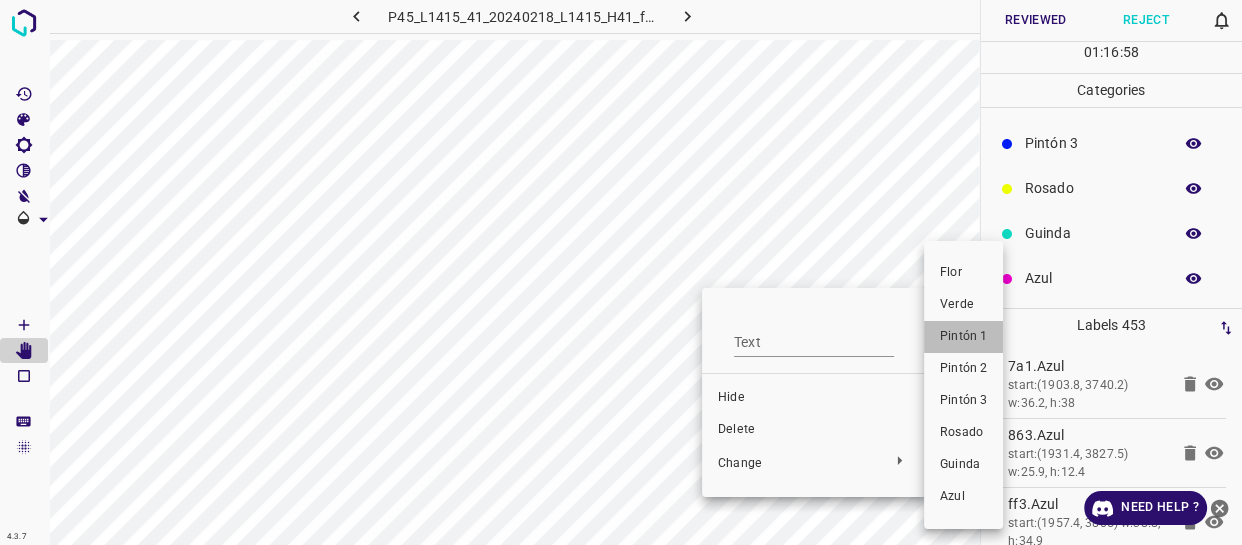 click on "Pintón 1" at bounding box center [963, 337] 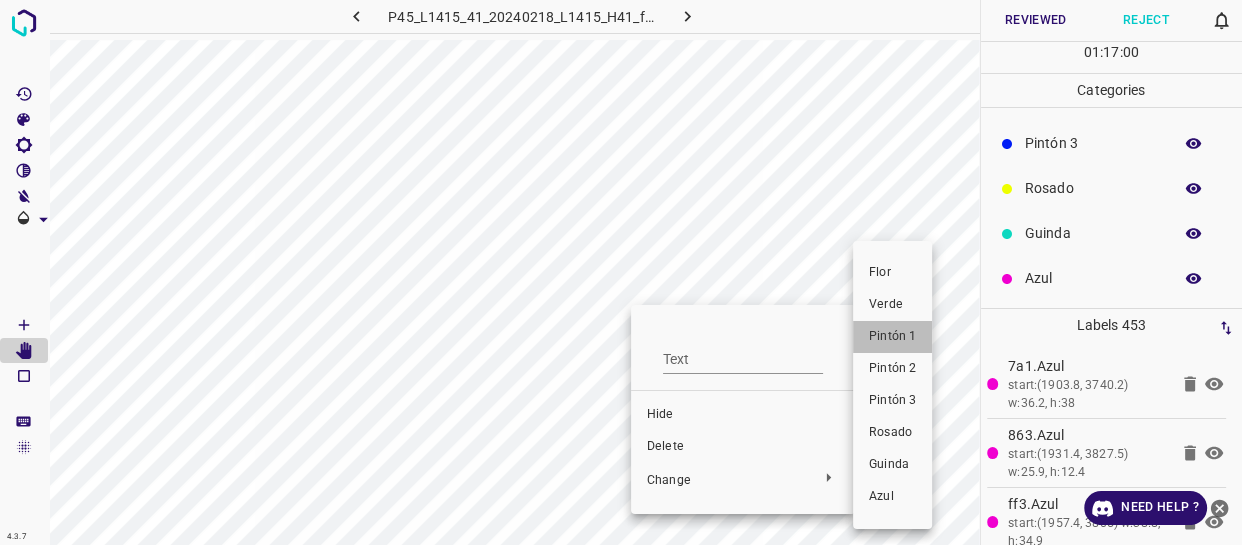 click on "Pintón 1" at bounding box center (892, 337) 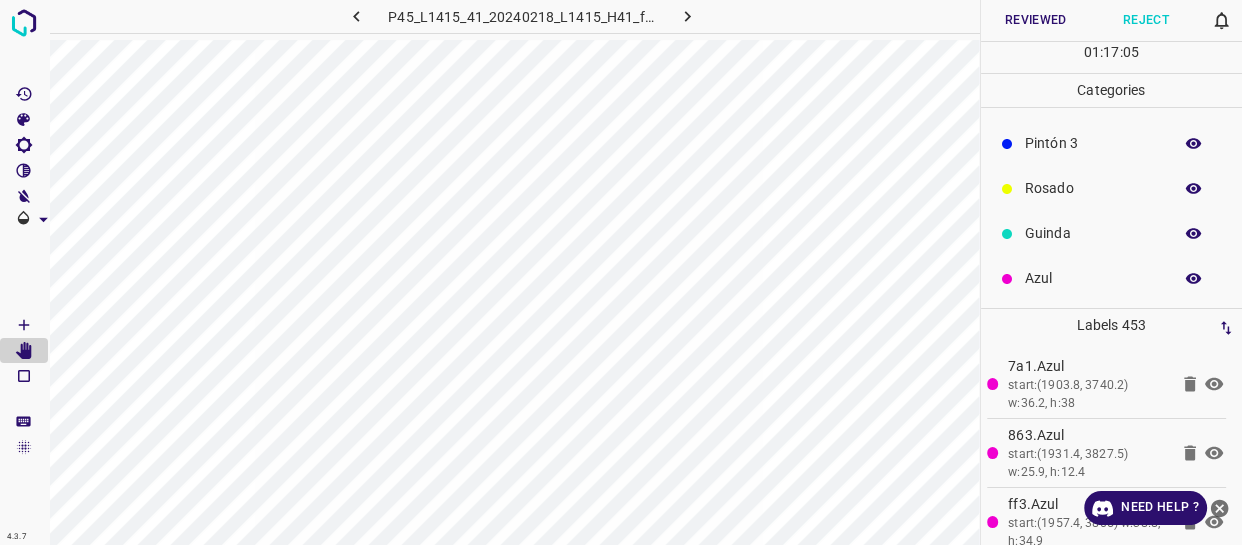 click 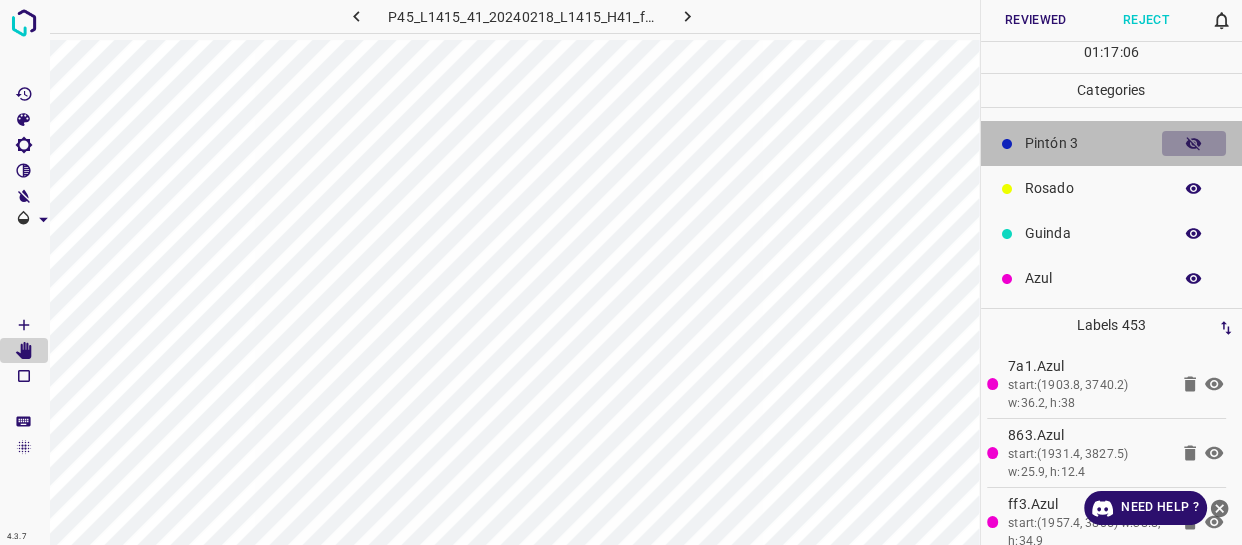 click 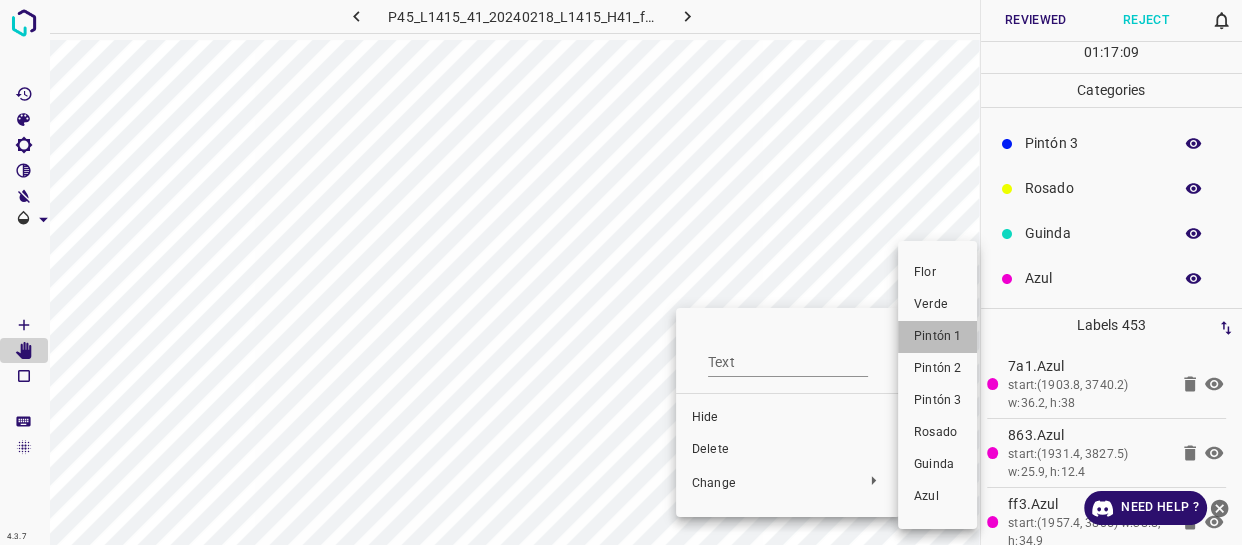 drag, startPoint x: 936, startPoint y: 327, endPoint x: 345, endPoint y: 260, distance: 594.7857 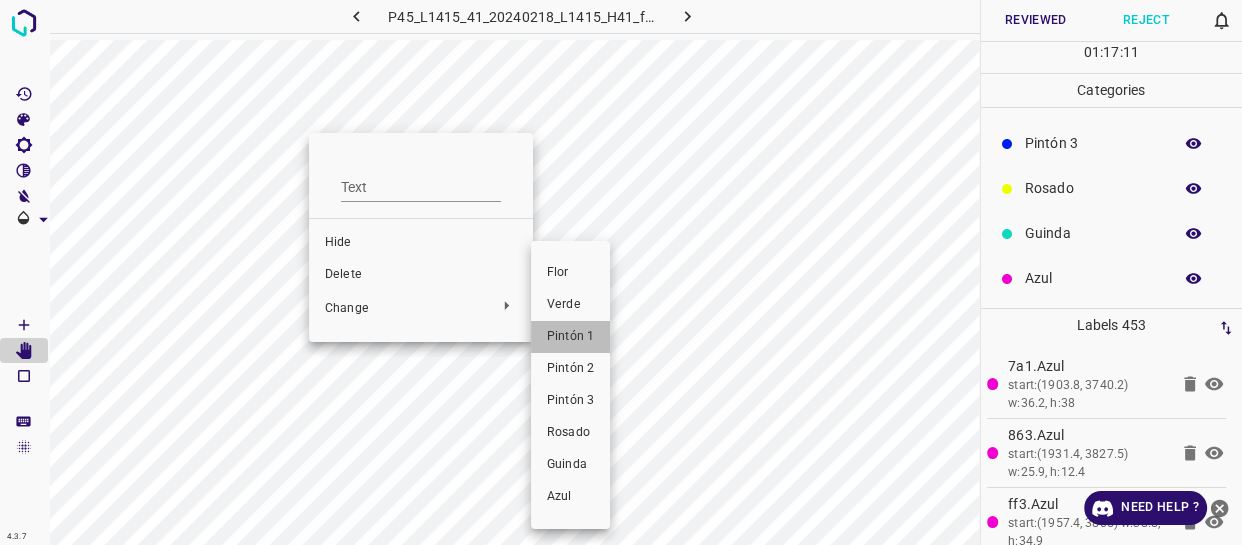click on "Pintón 1" at bounding box center (570, 337) 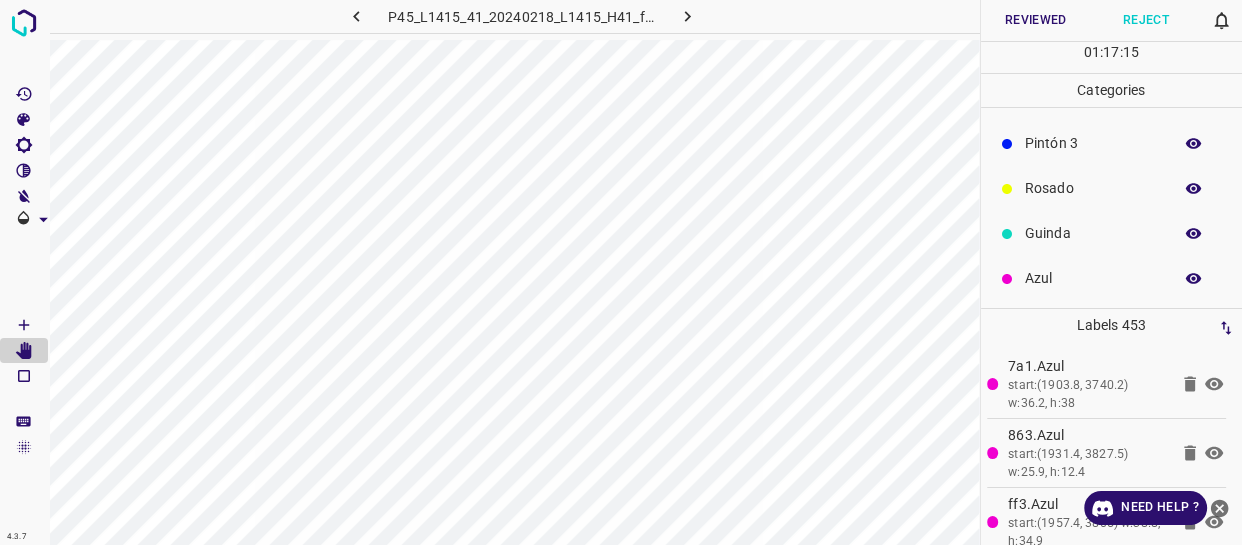 click 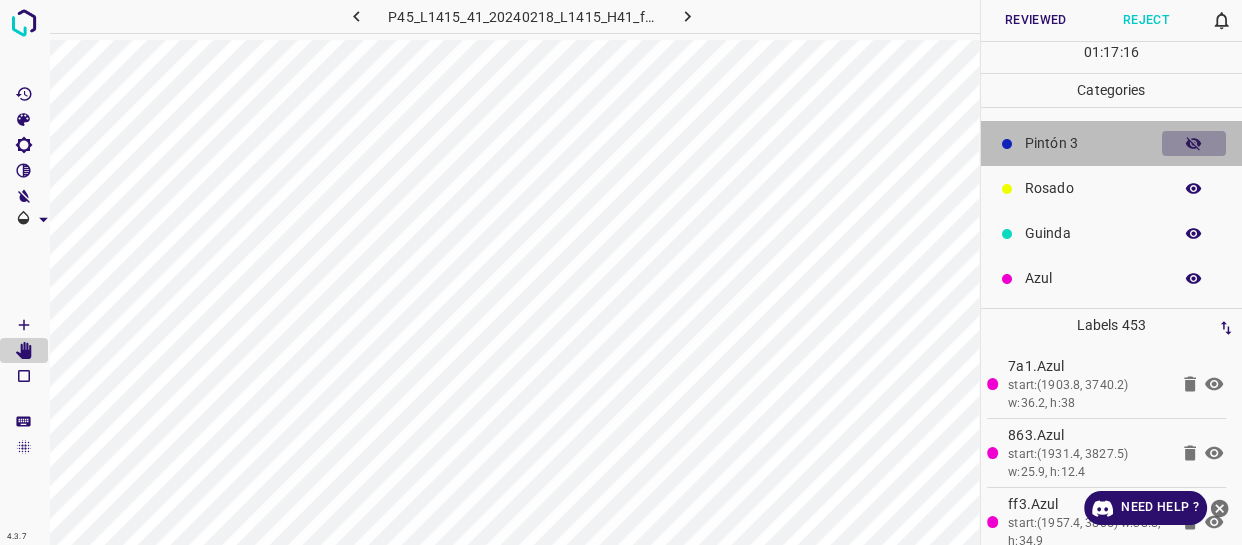 click 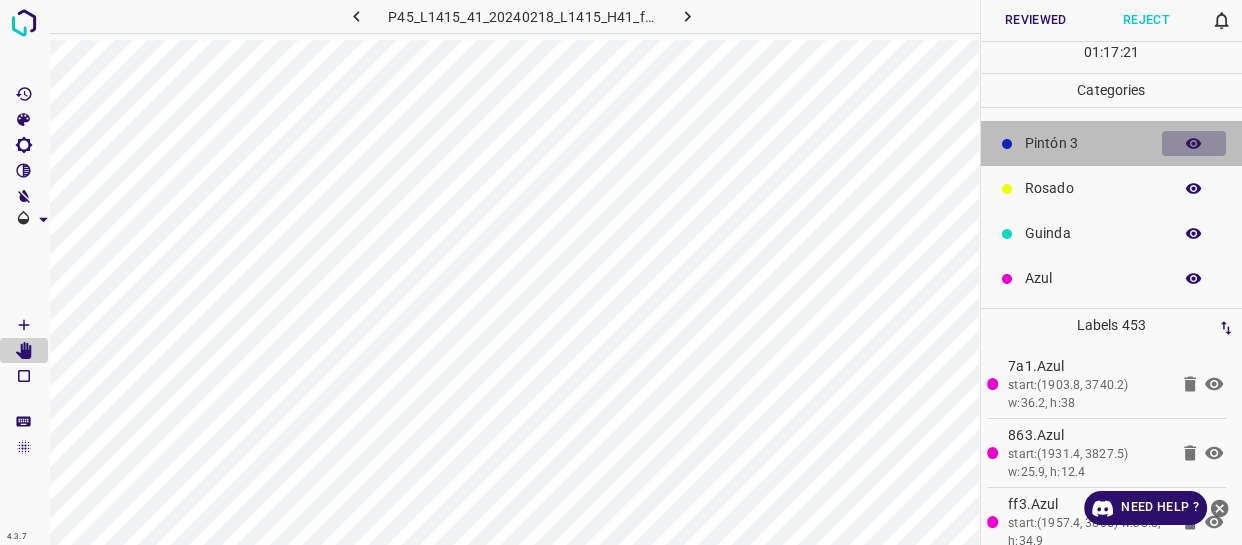 click at bounding box center [1194, 144] 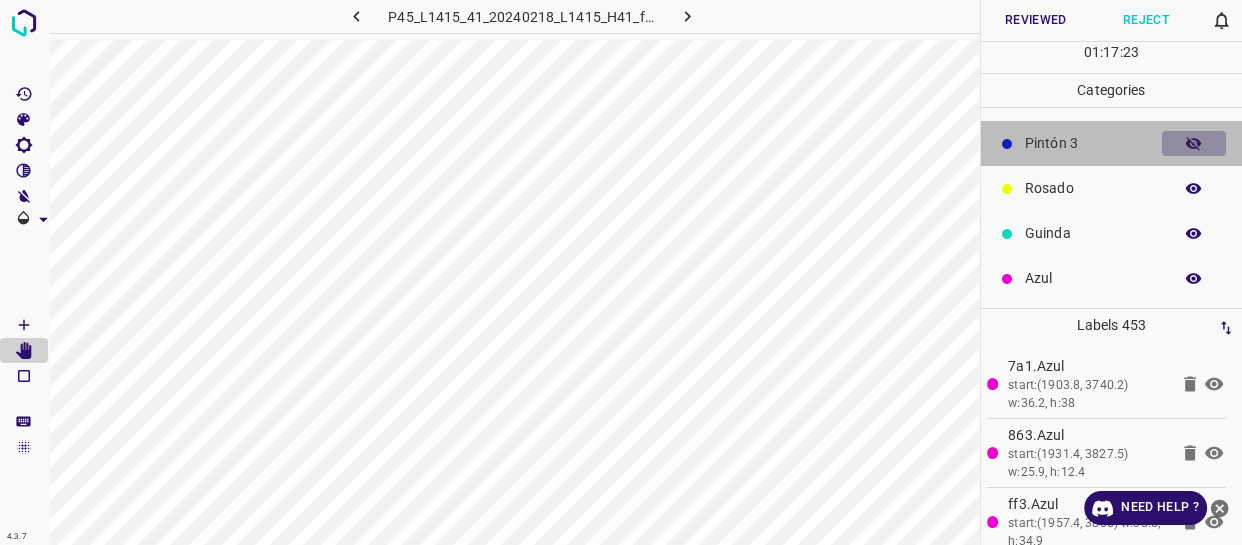 click 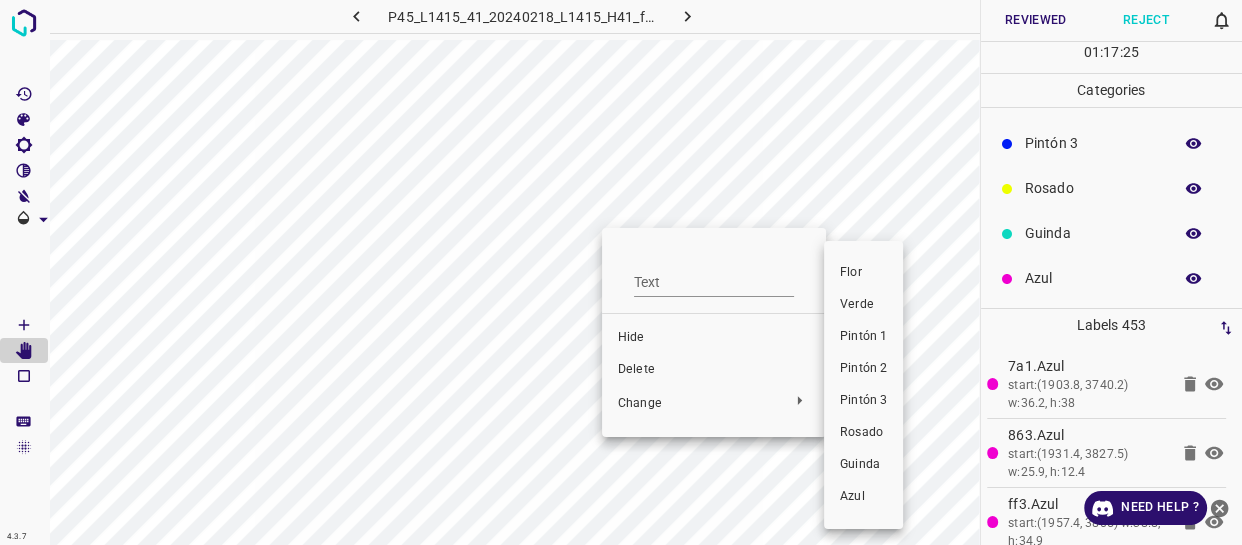 click on "Pintón 1" at bounding box center [863, 337] 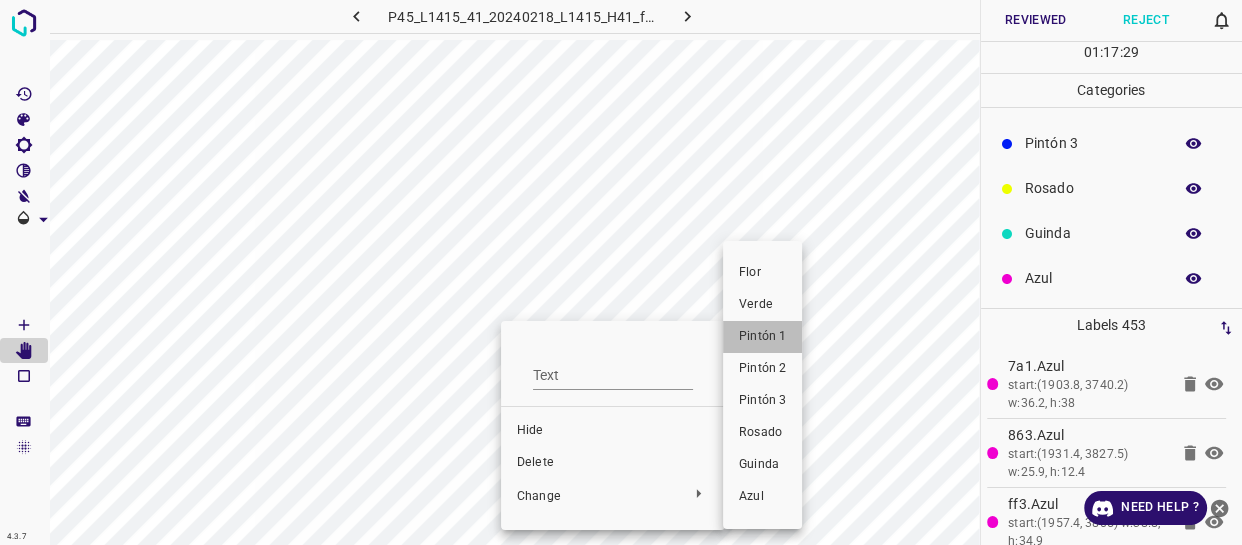 click on "Pintón 1" at bounding box center [762, 337] 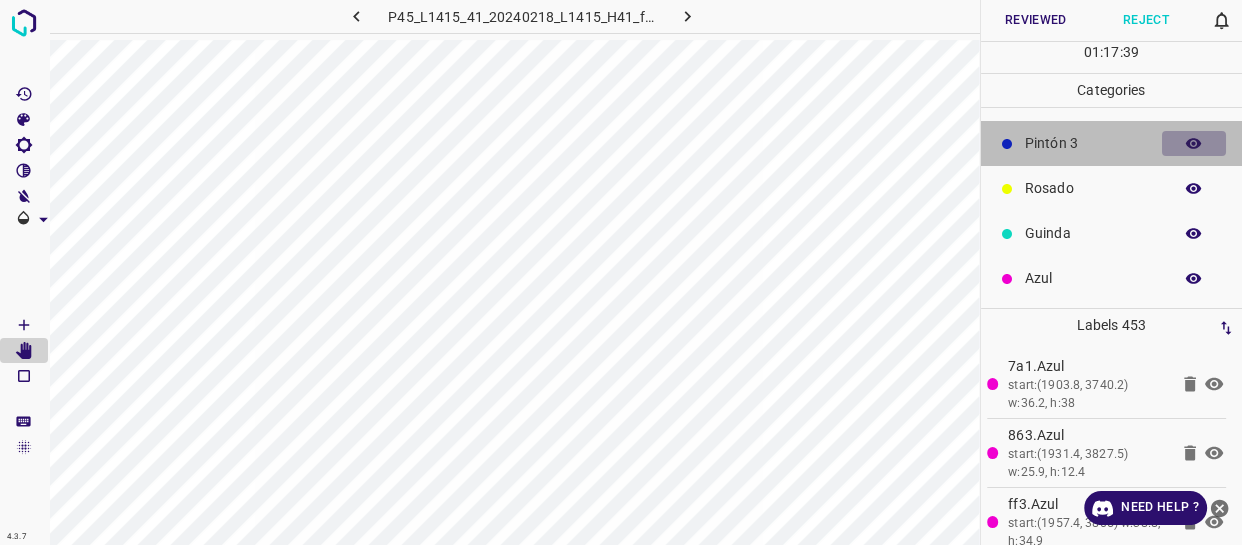 click 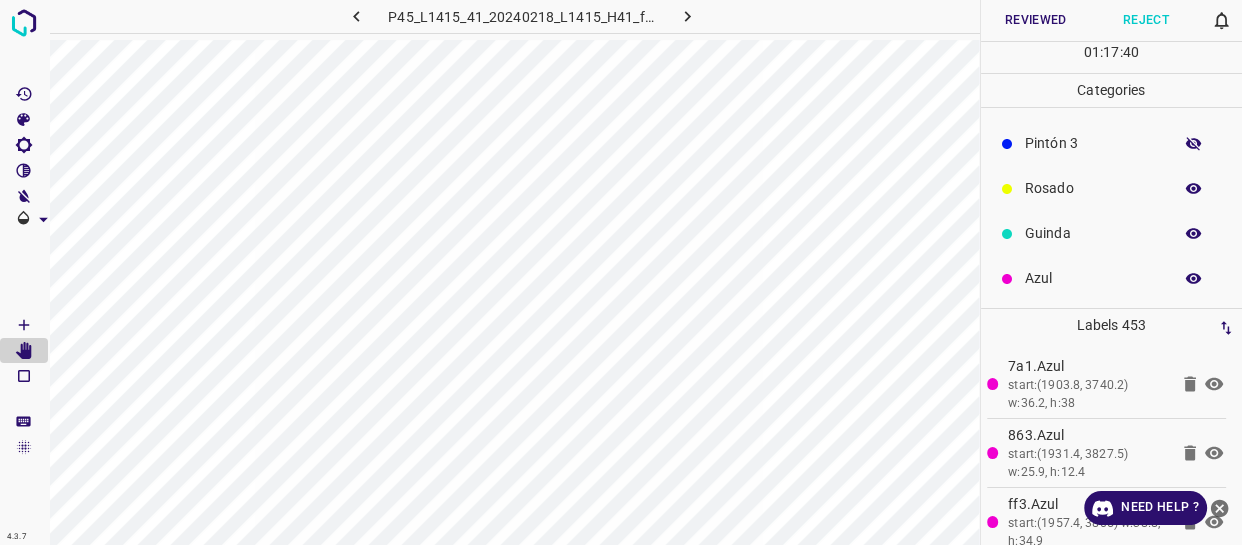 click 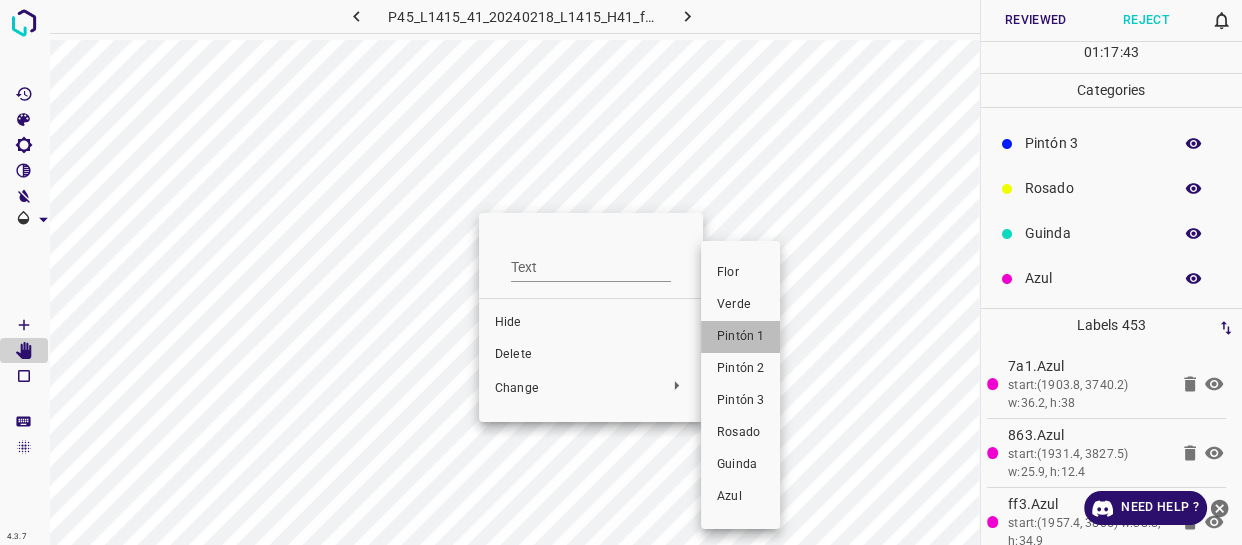 click on "Pintón 1" at bounding box center [740, 337] 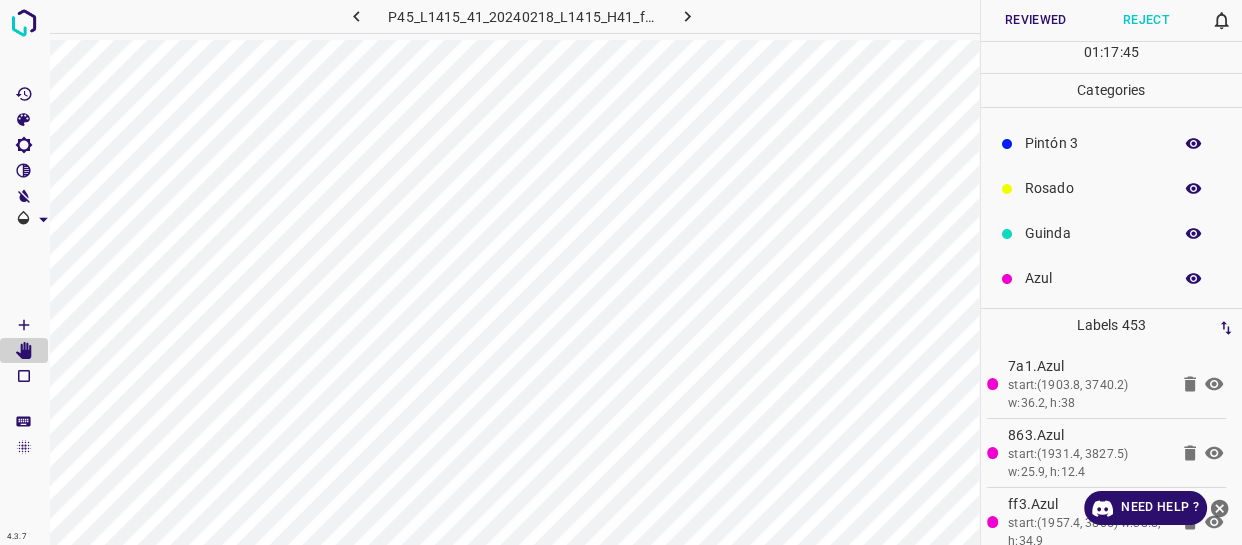 click 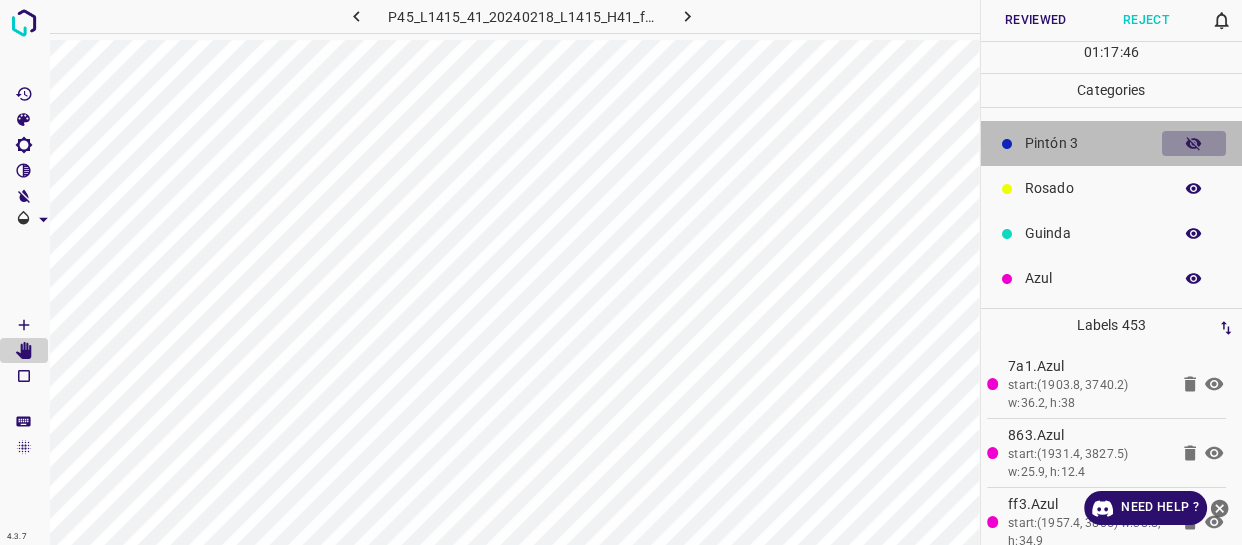 click 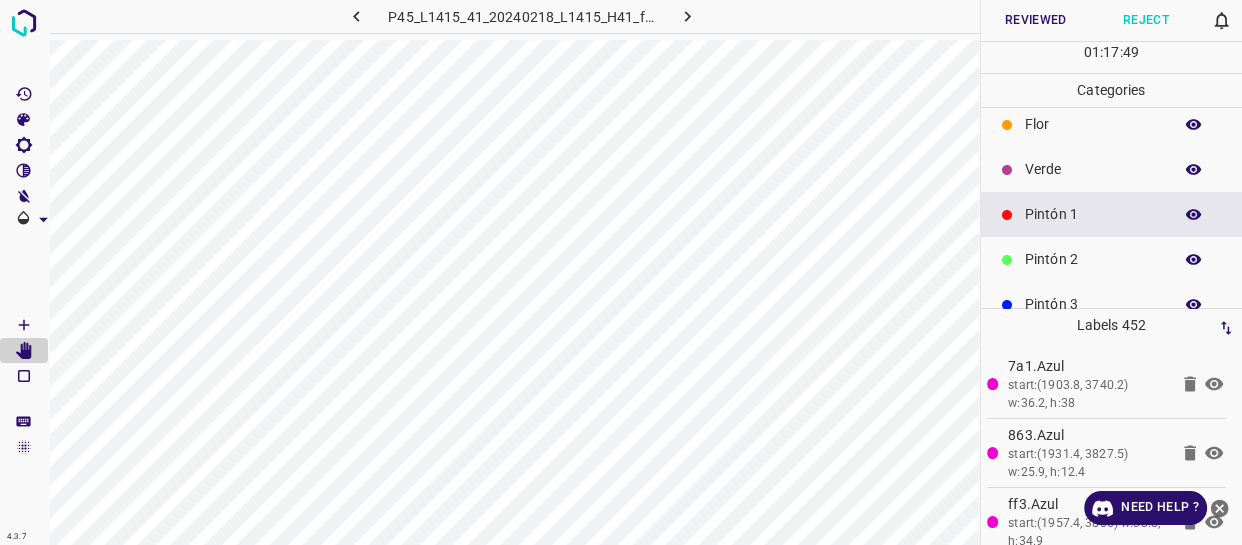 scroll, scrollTop: 0, scrollLeft: 0, axis: both 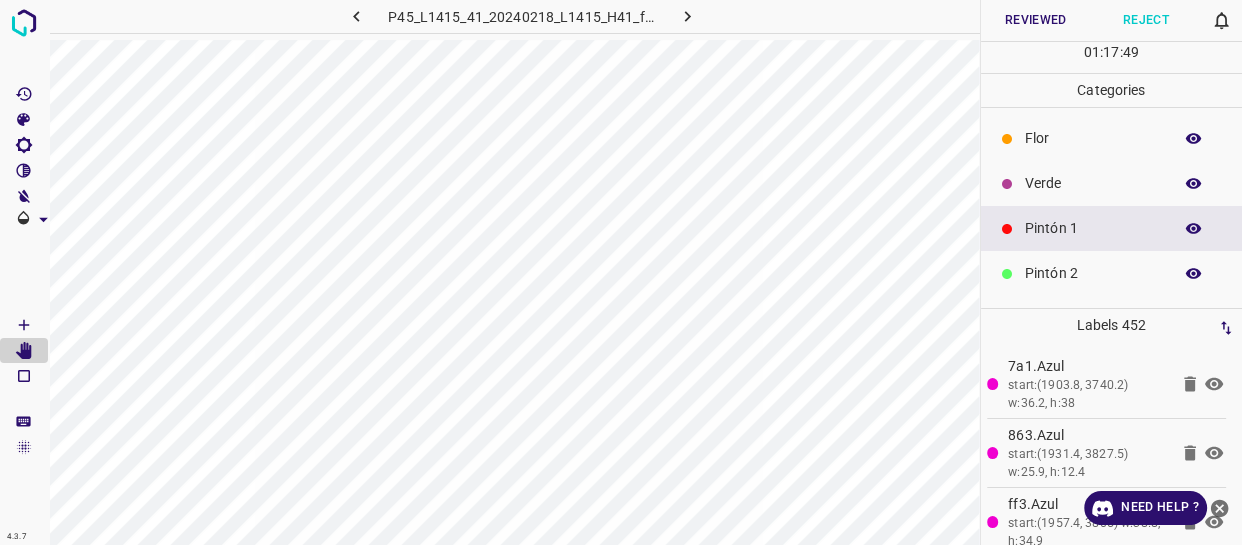 click on "Flor" at bounding box center (1093, 138) 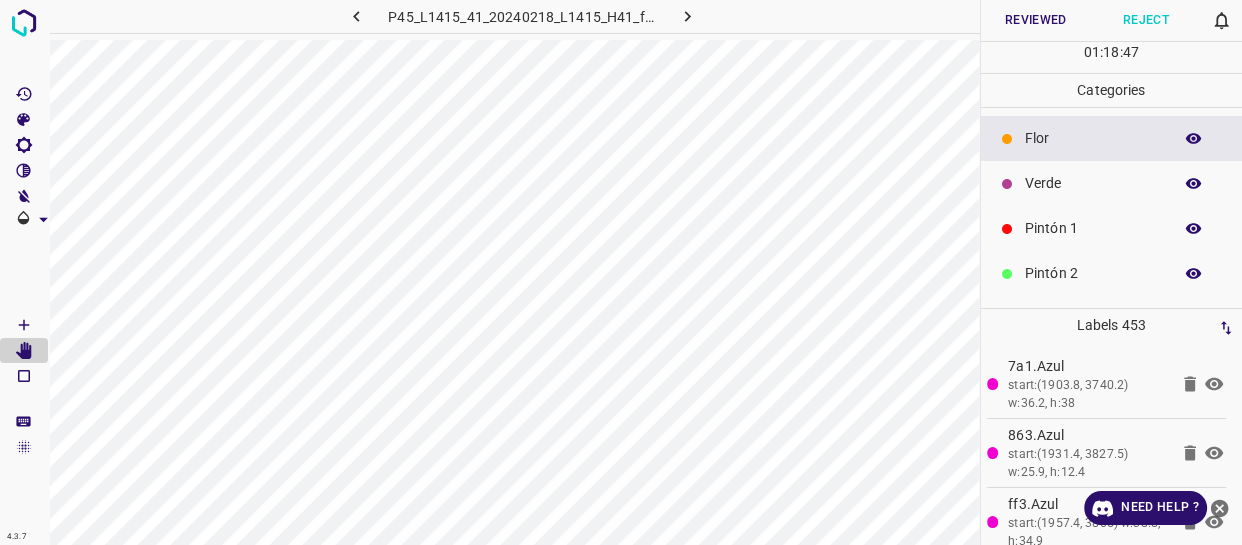 click on "01   : 18   : 47" at bounding box center [1112, 57] 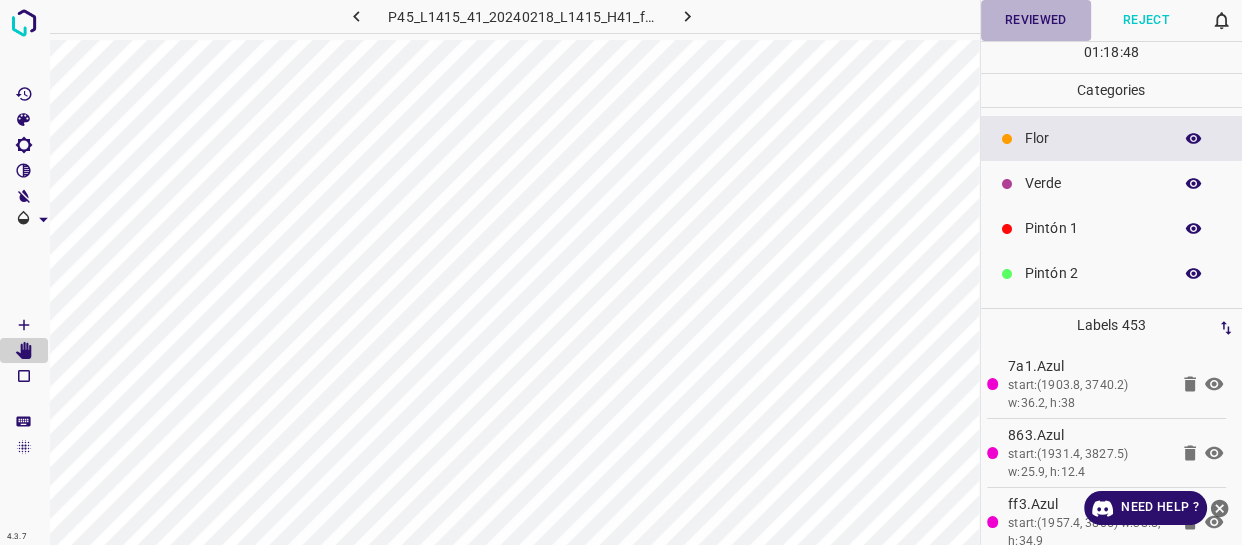 click on "Reviewed" at bounding box center [1036, 20] 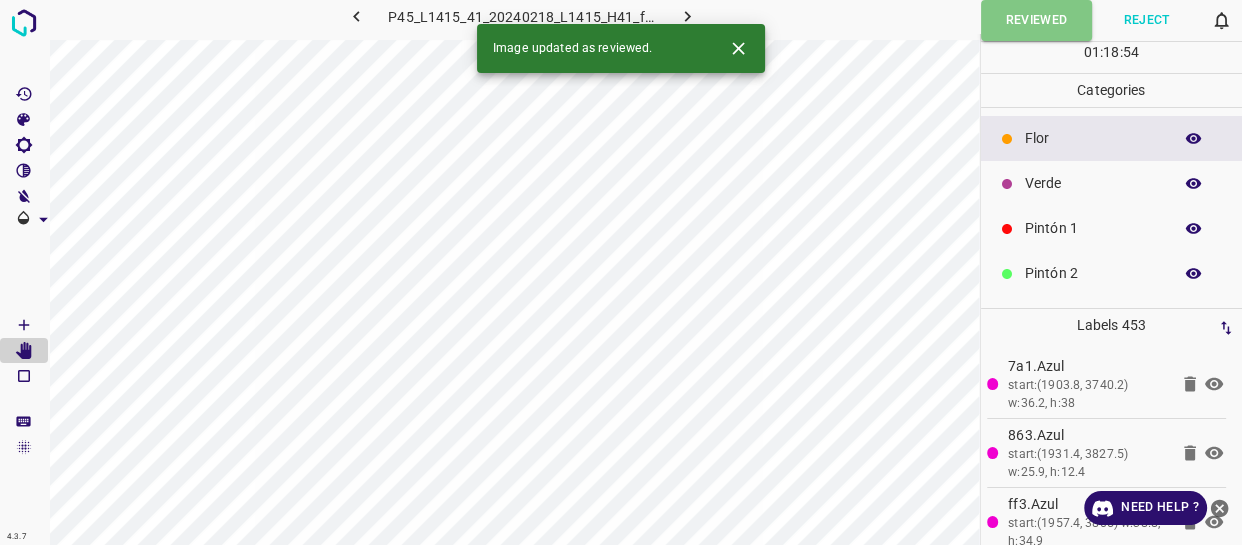 click at bounding box center (687, 16) 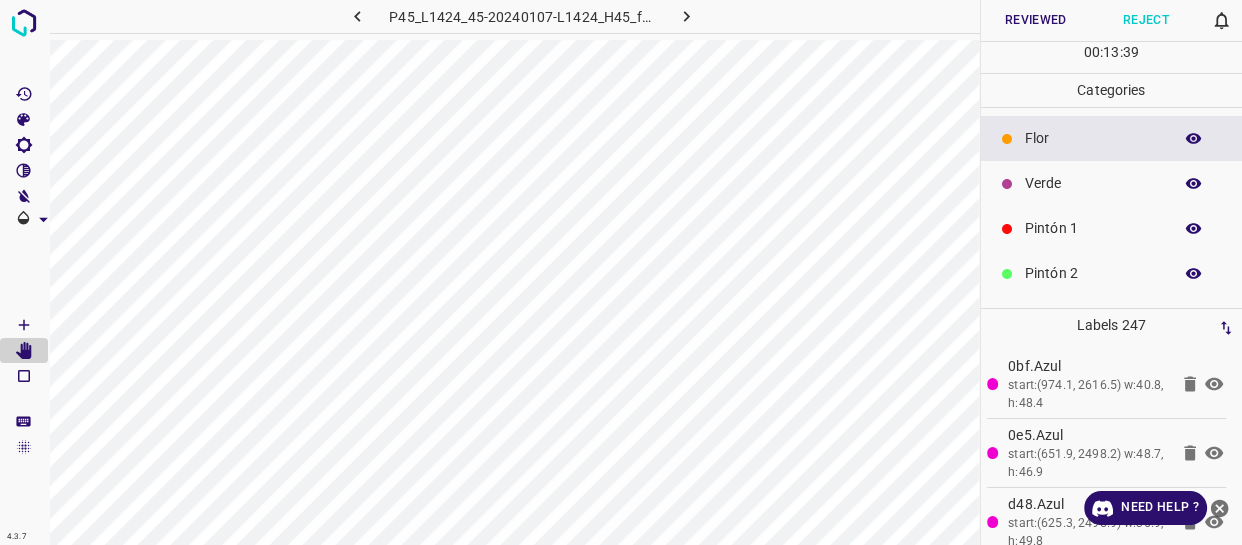 click at bounding box center [1194, 184] 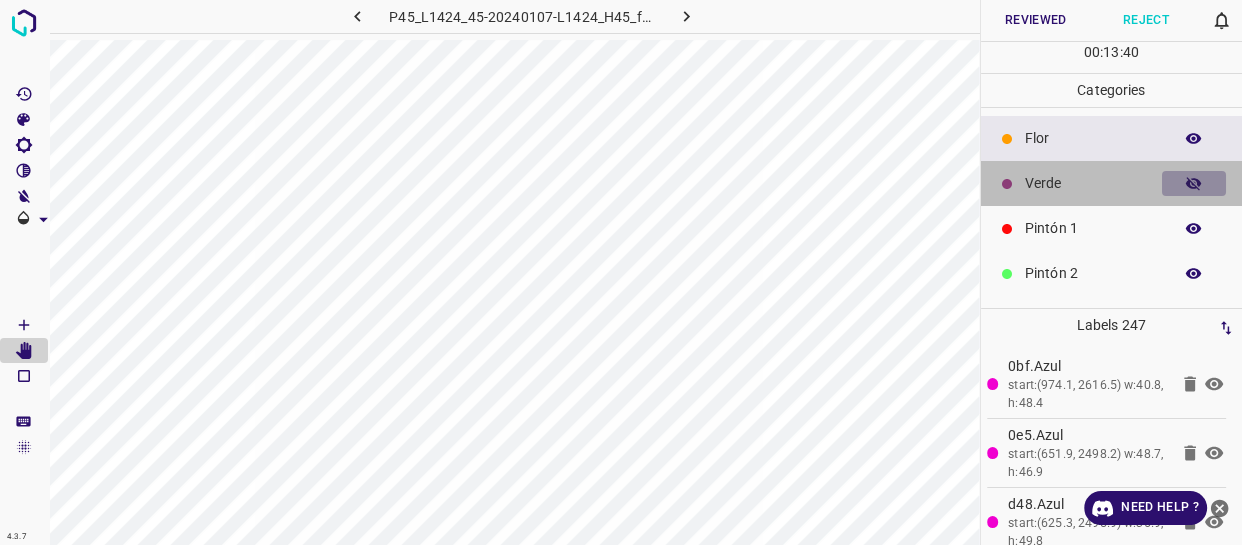 click at bounding box center (1194, 184) 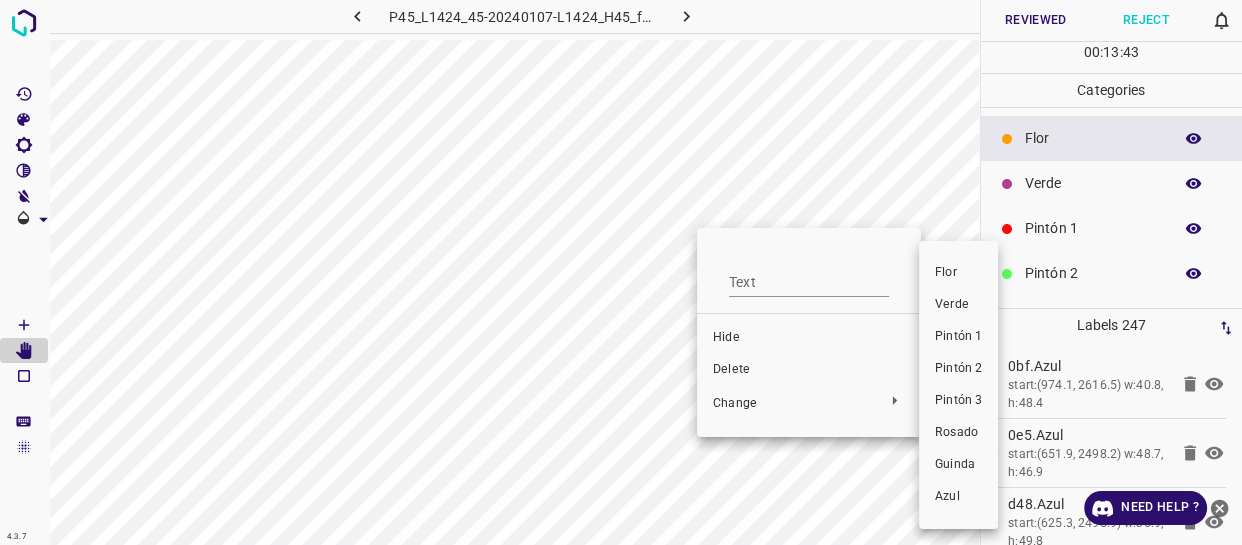 drag, startPoint x: 967, startPoint y: 344, endPoint x: 885, endPoint y: 264, distance: 114.56003 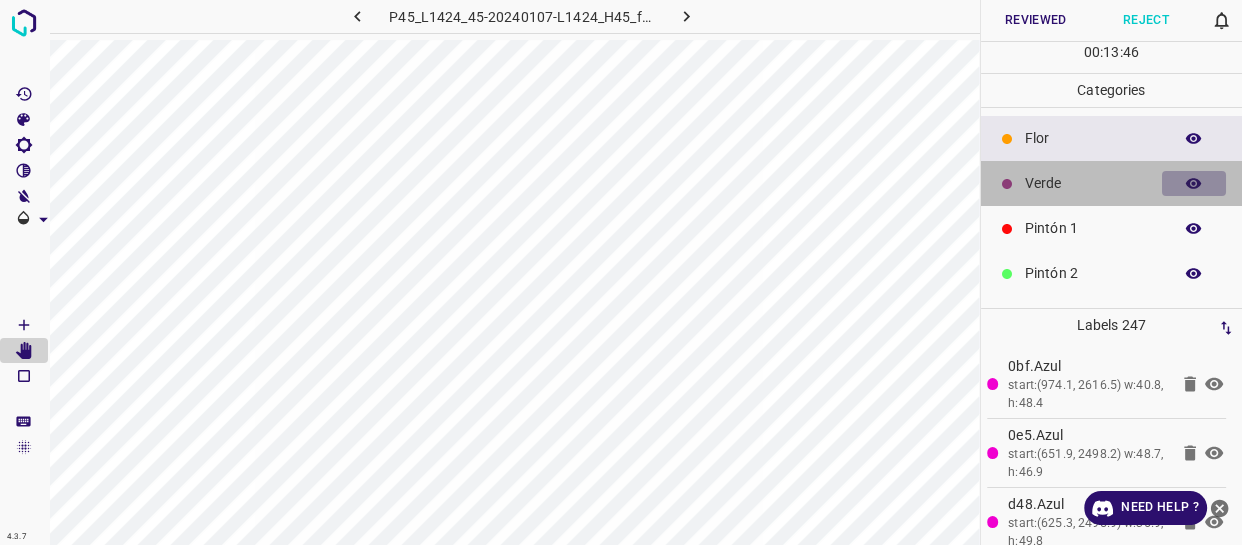 click at bounding box center [1194, 184] 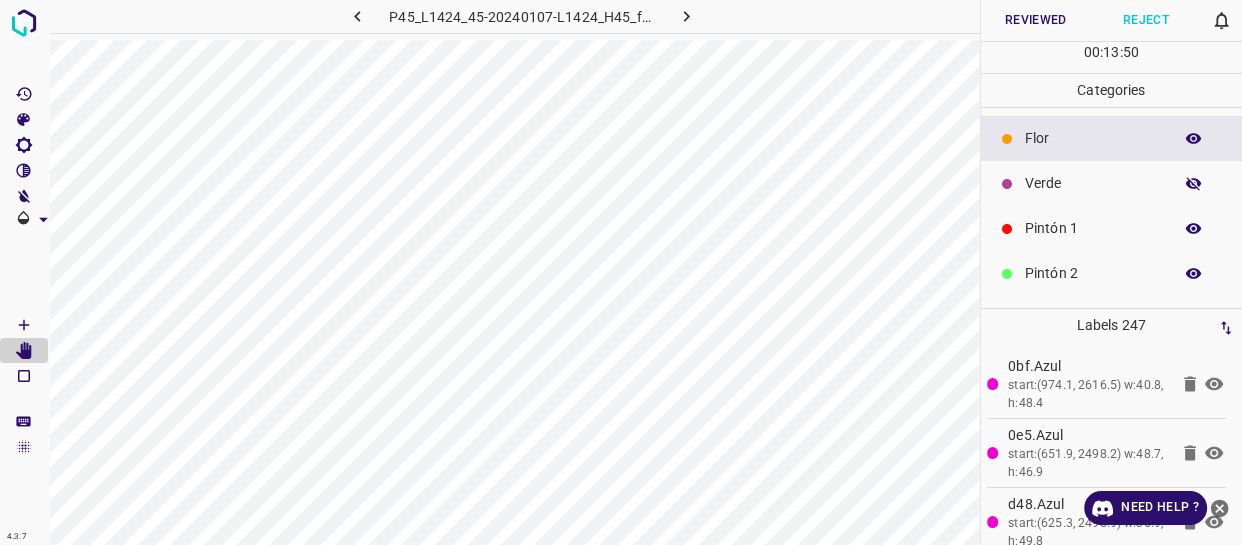 click at bounding box center (1194, 184) 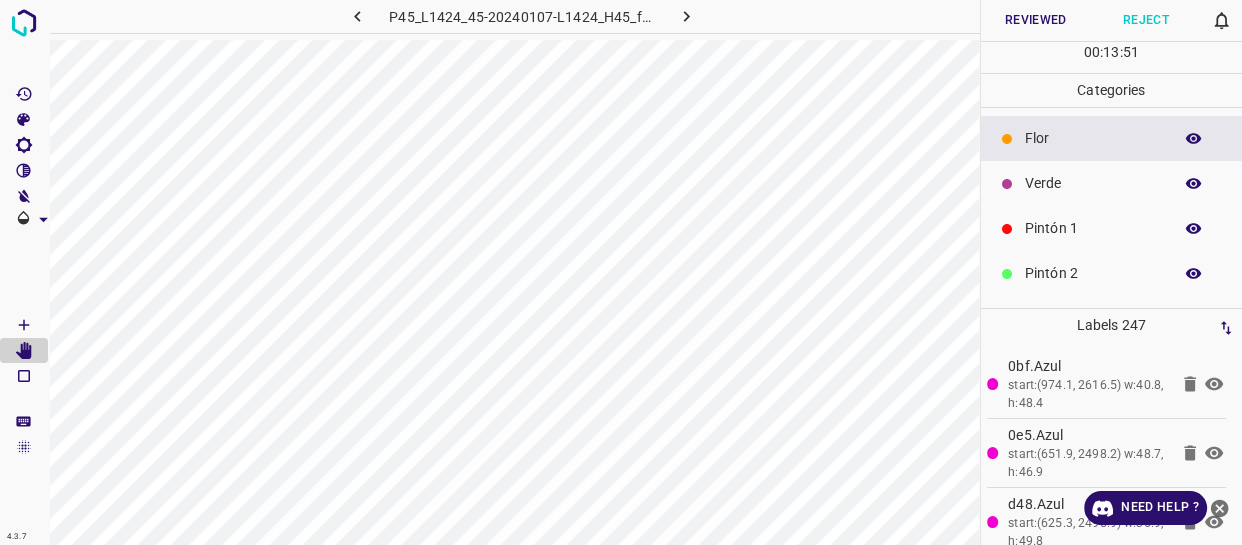 click 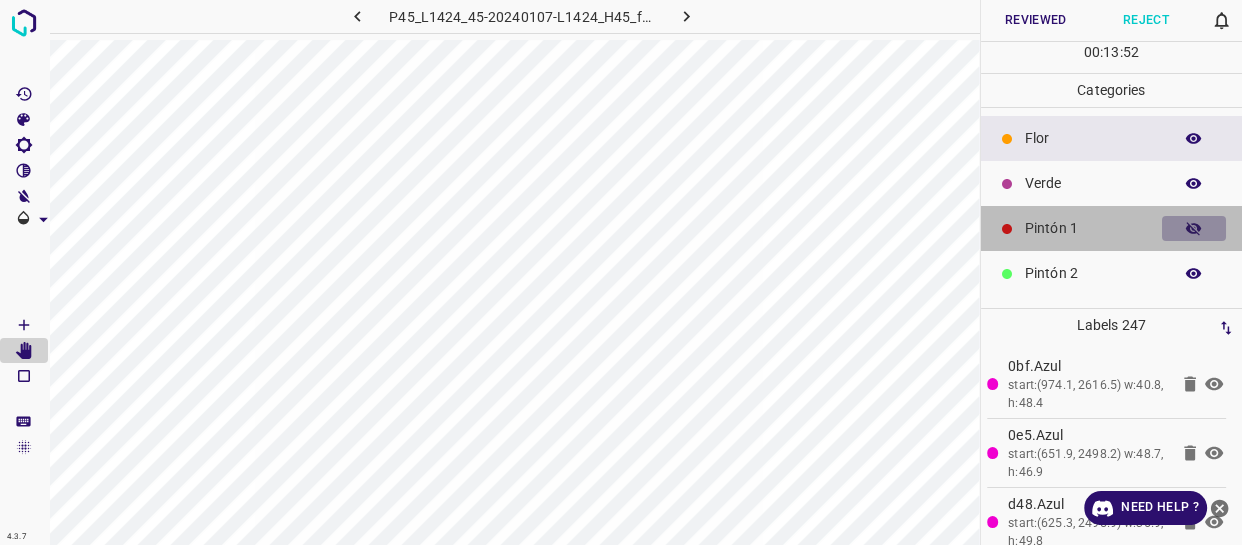 click 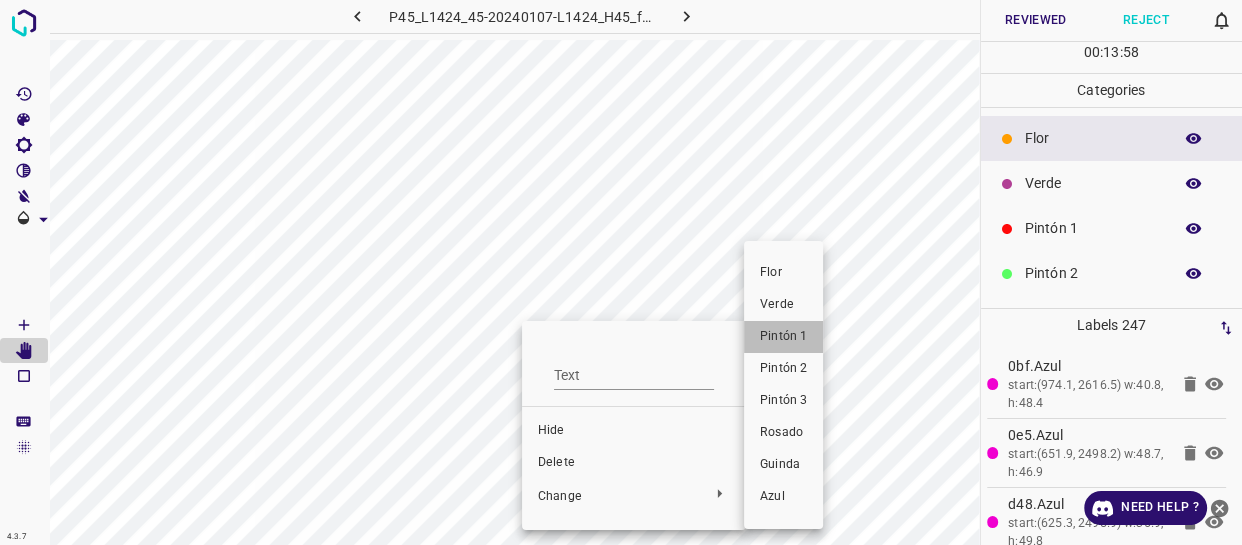 click on "Pintón 1" at bounding box center (783, 337) 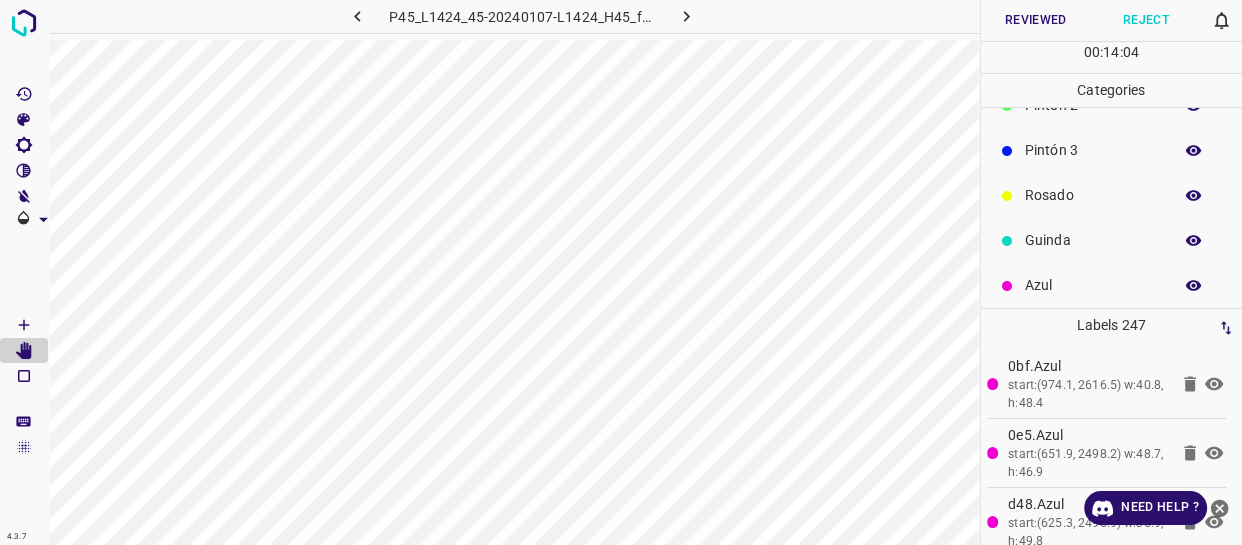 scroll, scrollTop: 175, scrollLeft: 0, axis: vertical 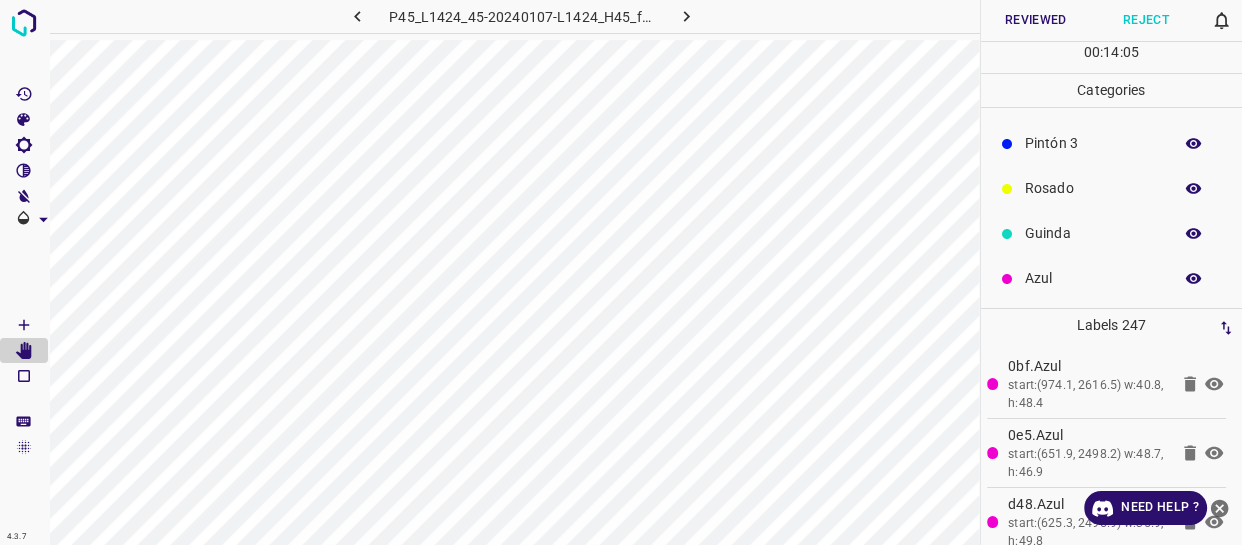 click 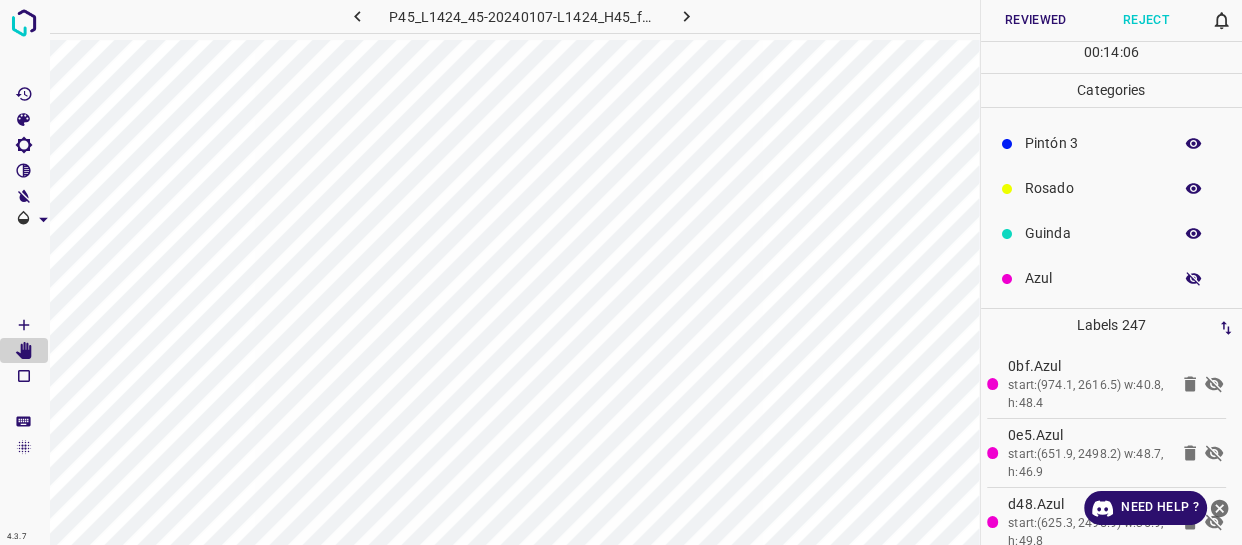 click 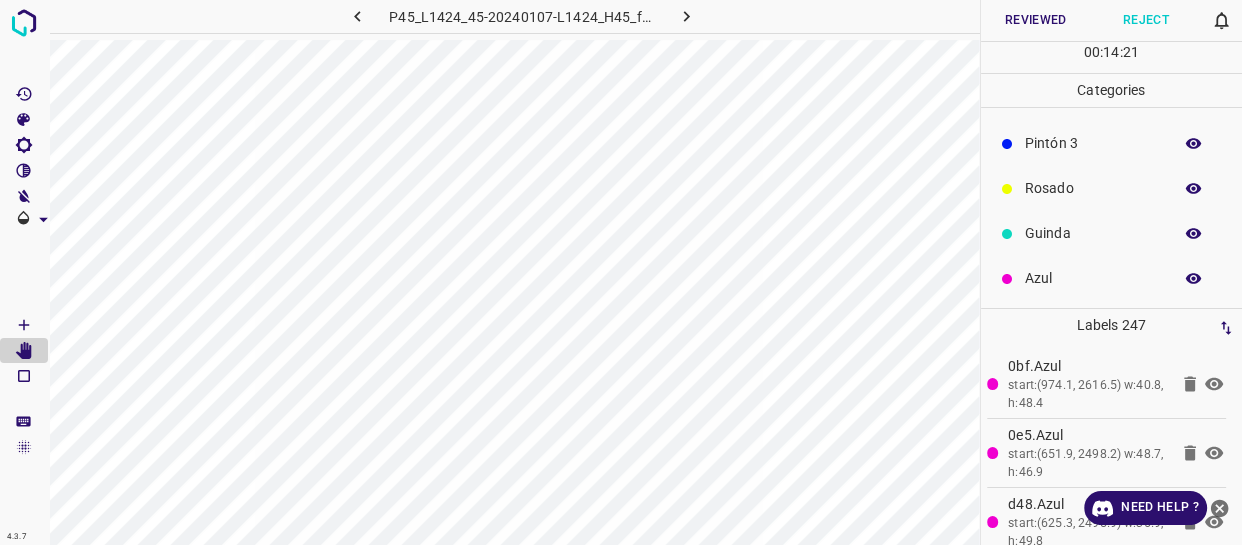 scroll, scrollTop: 0, scrollLeft: 0, axis: both 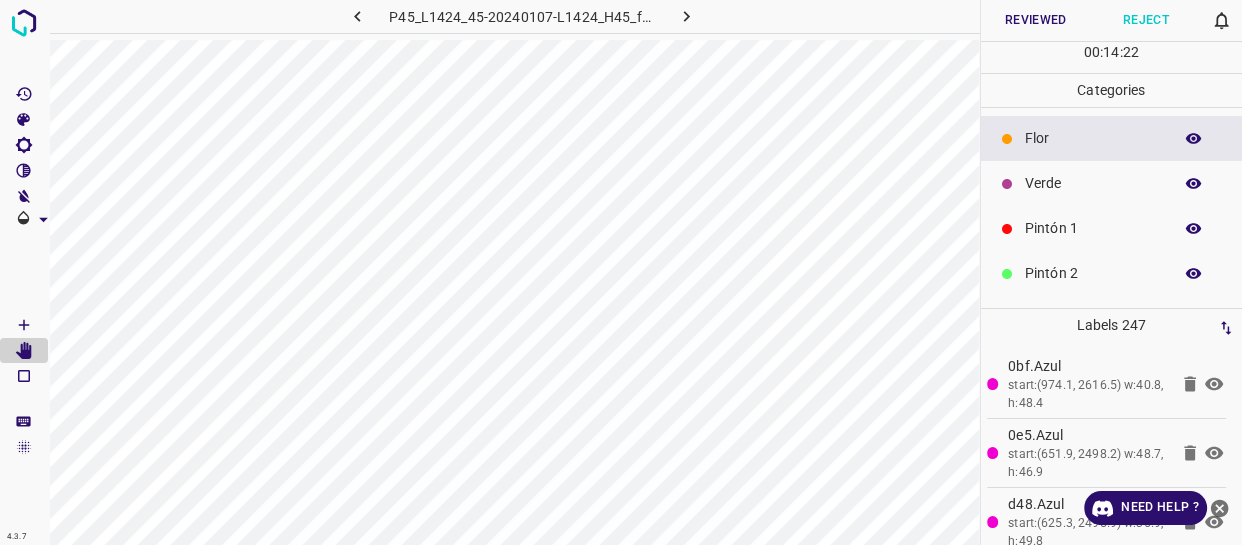 click on "Pintón 1" at bounding box center (1112, 228) 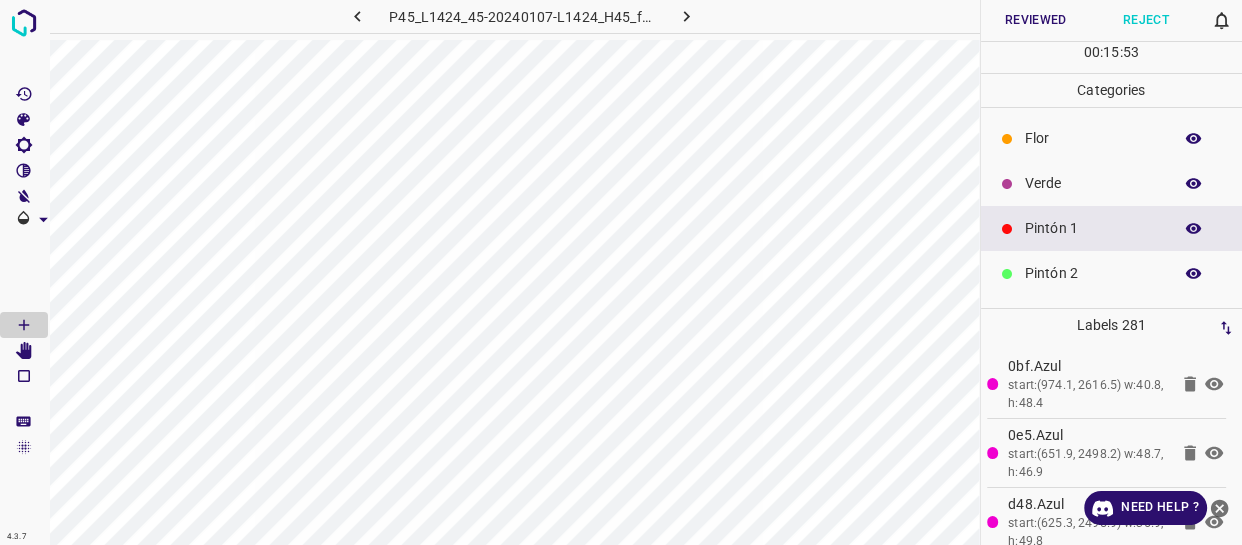 click 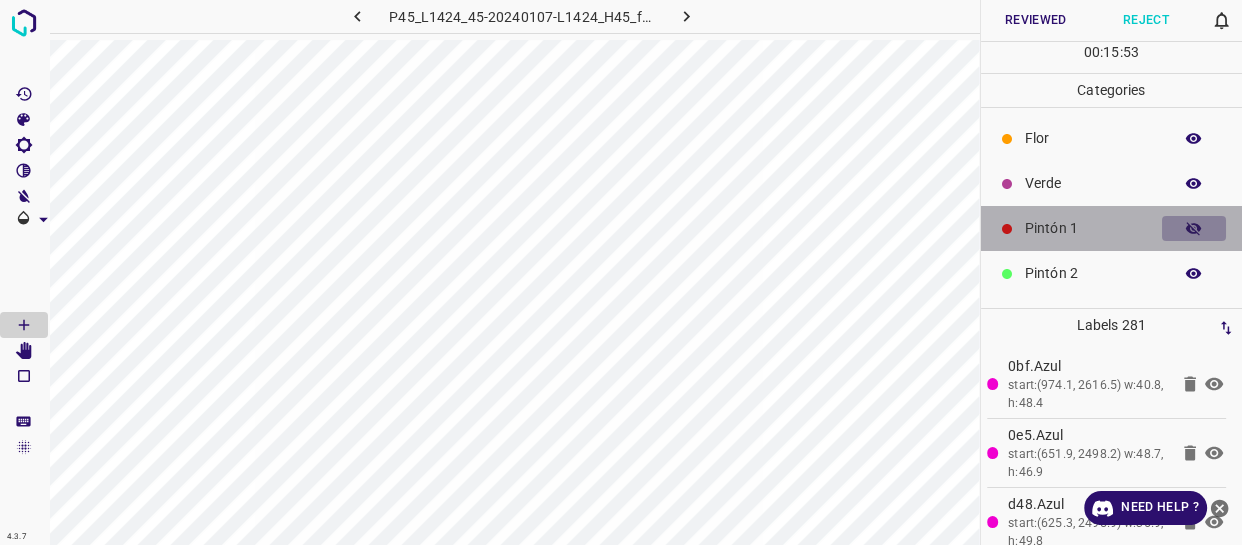 click 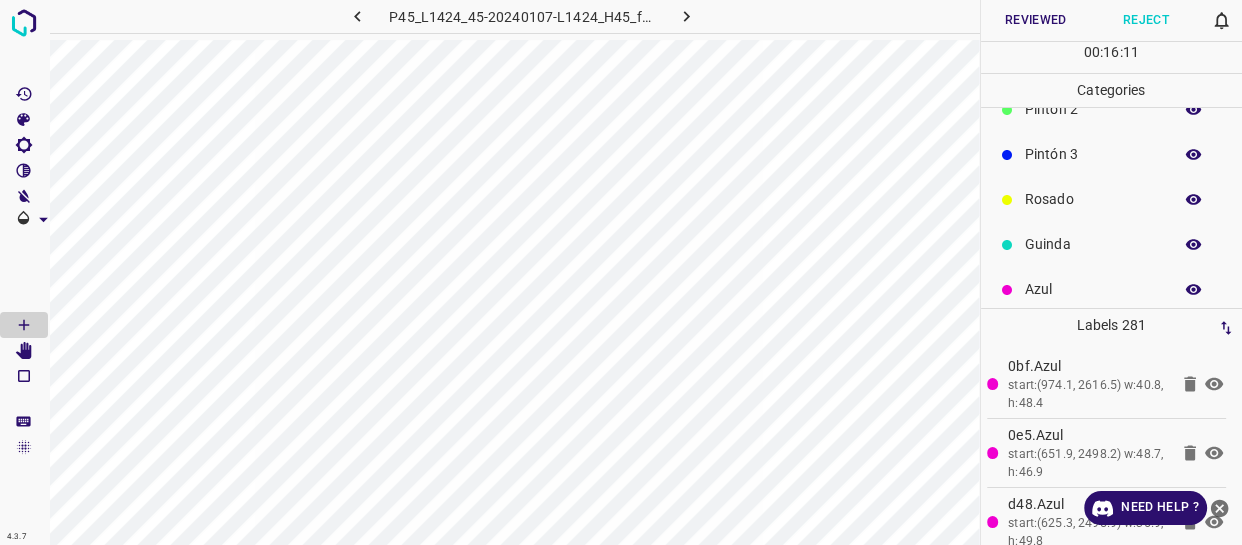 scroll, scrollTop: 175, scrollLeft: 0, axis: vertical 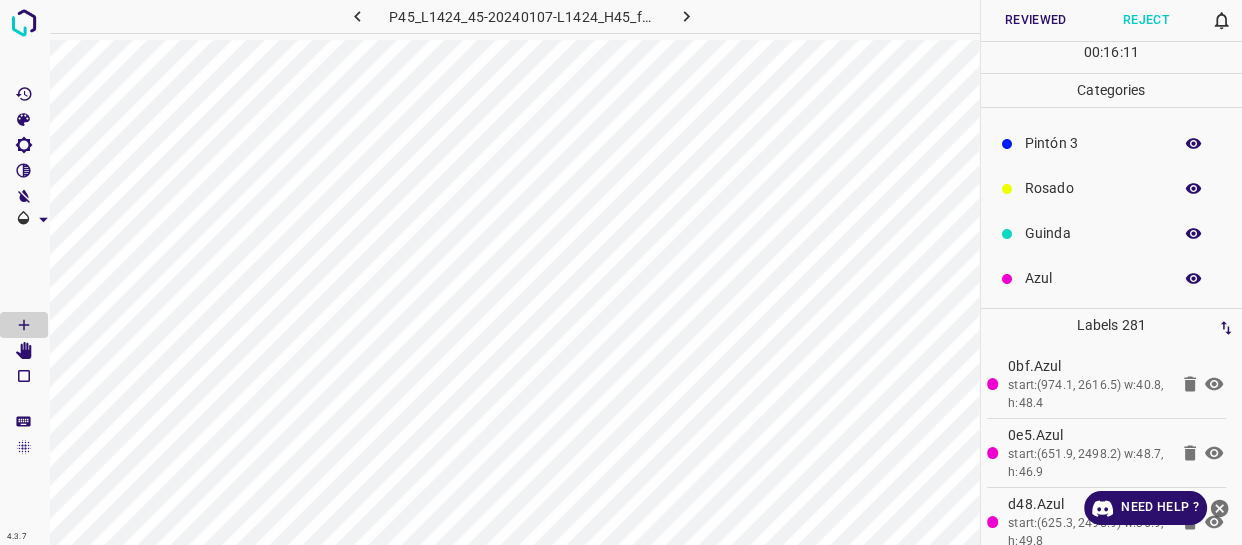 click 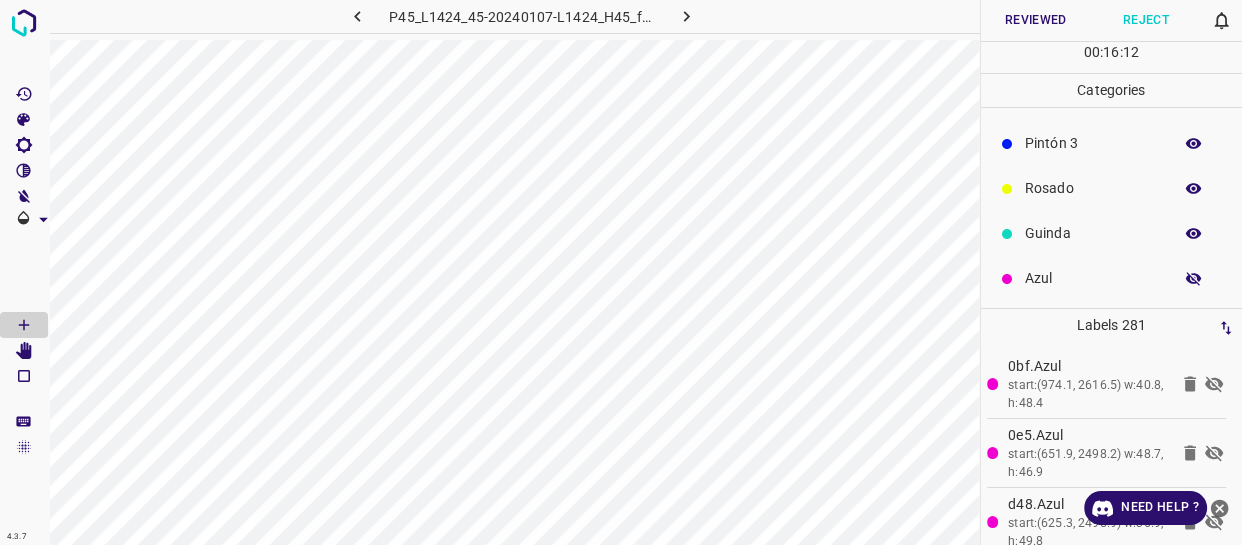 click 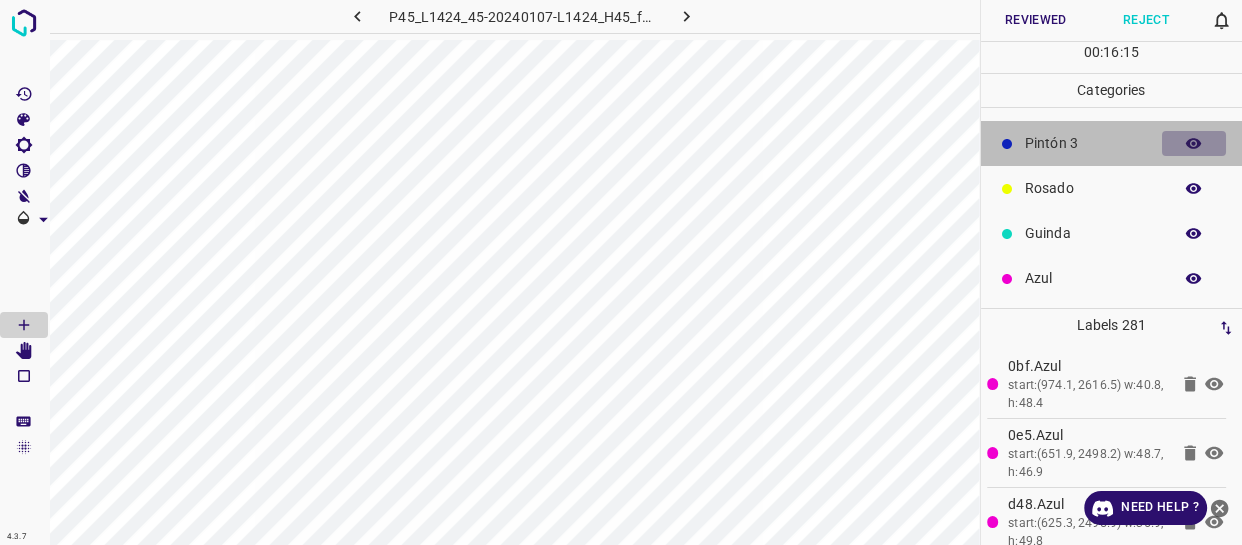 click 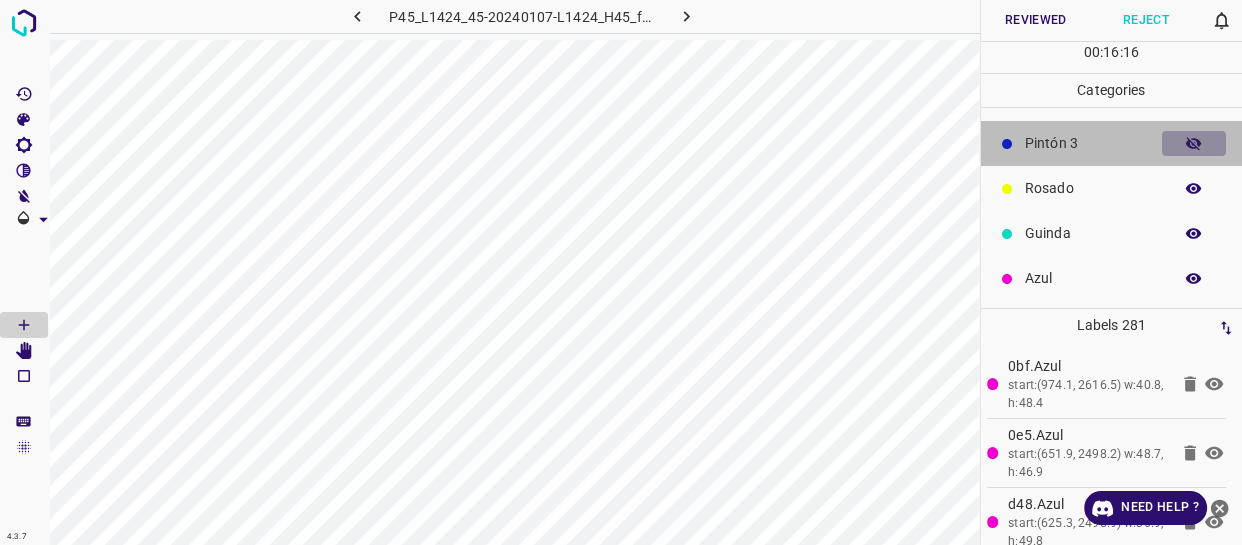 click 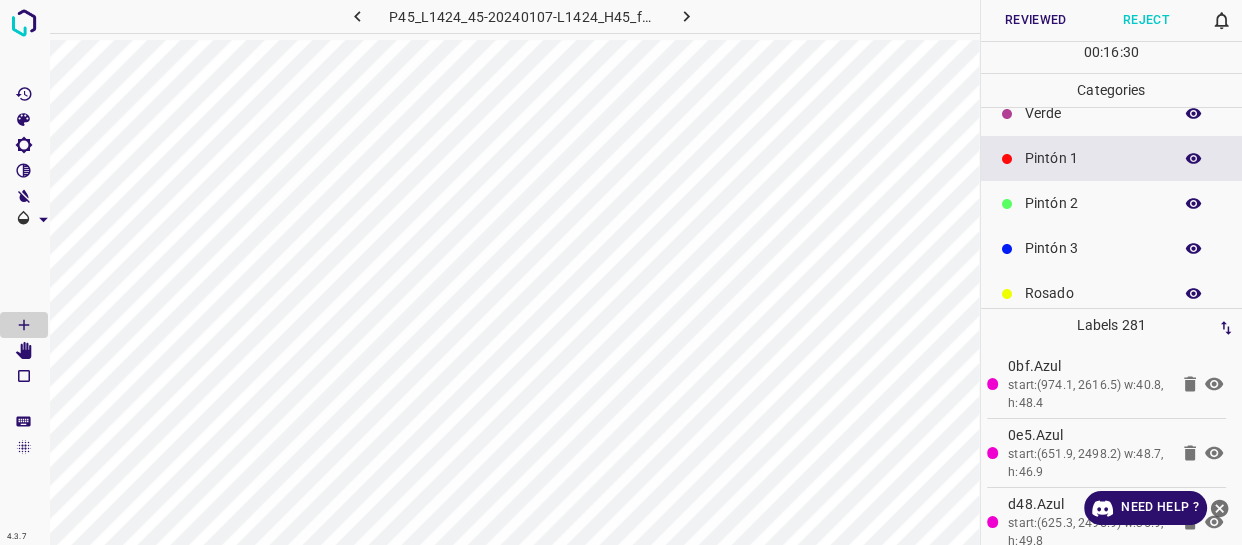 scroll, scrollTop: 0, scrollLeft: 0, axis: both 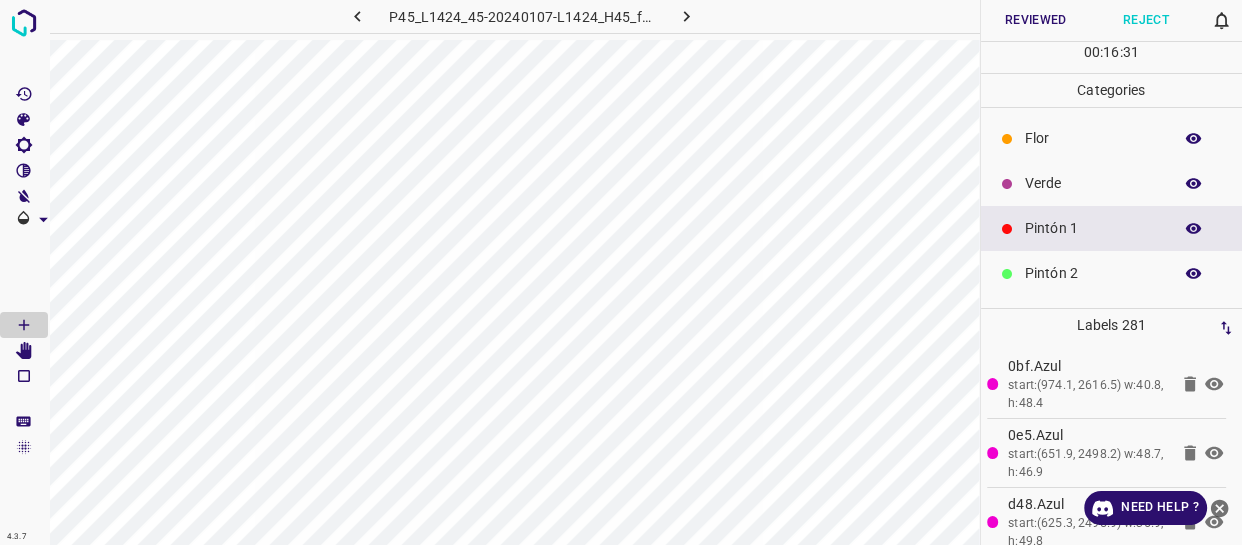 click on "Flor" at bounding box center [1093, 138] 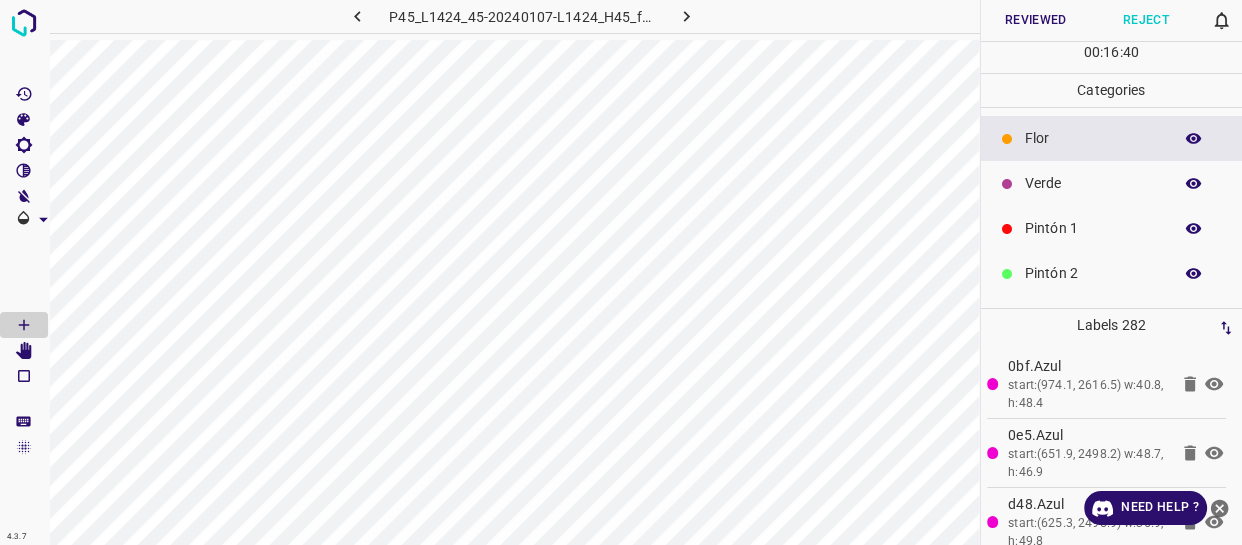 scroll, scrollTop: 175, scrollLeft: 0, axis: vertical 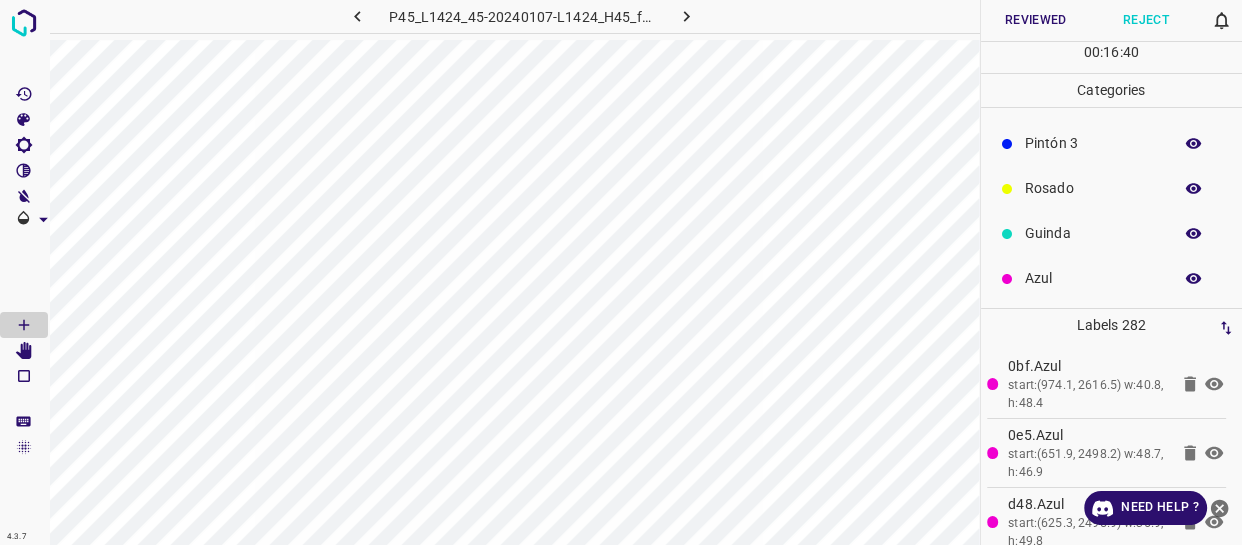 click on "Azul" at bounding box center (1112, 278) 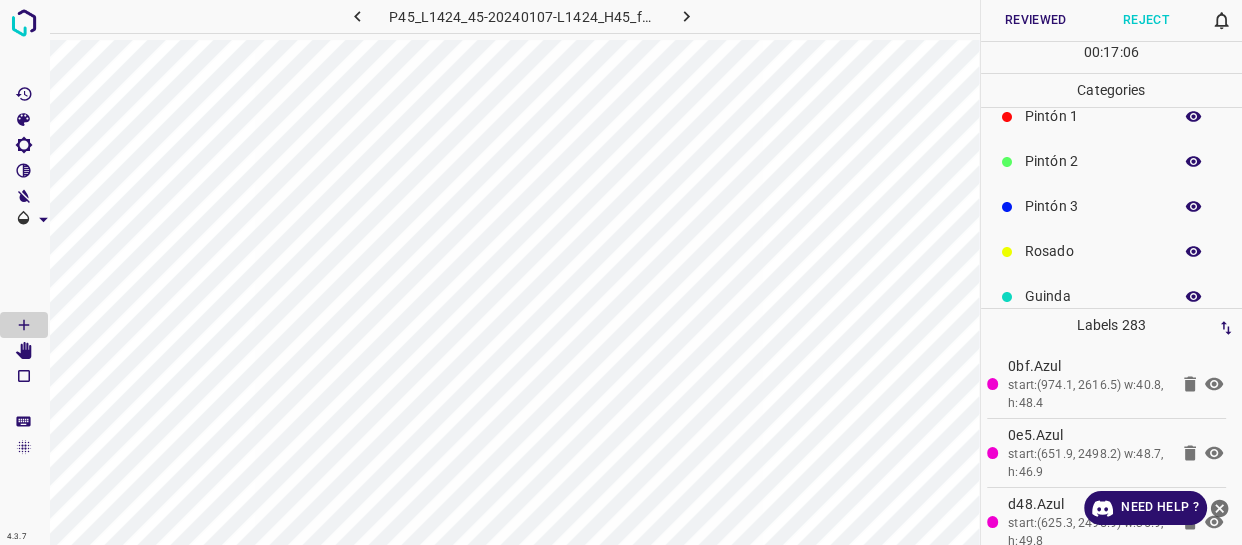 scroll, scrollTop: 0, scrollLeft: 0, axis: both 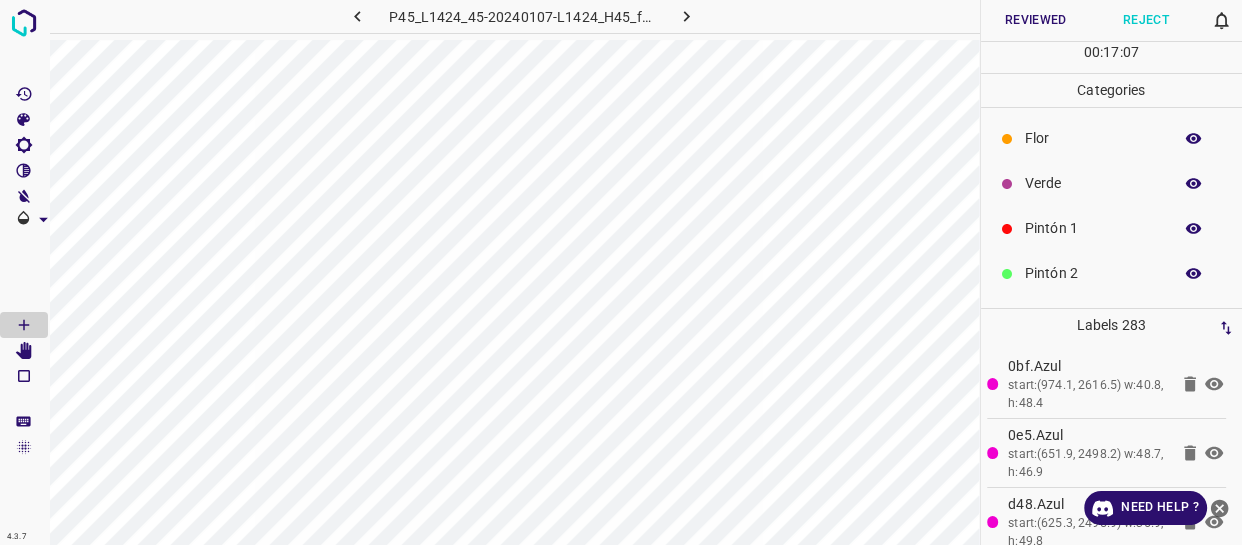 click on "Pintón 1" at bounding box center (1093, 228) 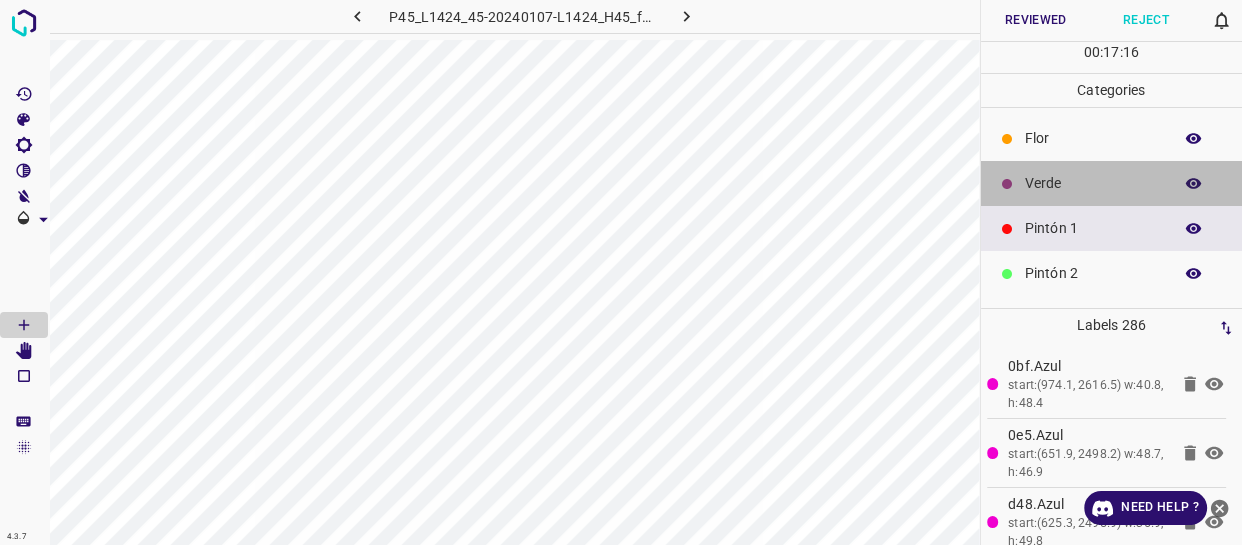 drag, startPoint x: 1111, startPoint y: 180, endPoint x: 1093, endPoint y: 185, distance: 18.681541 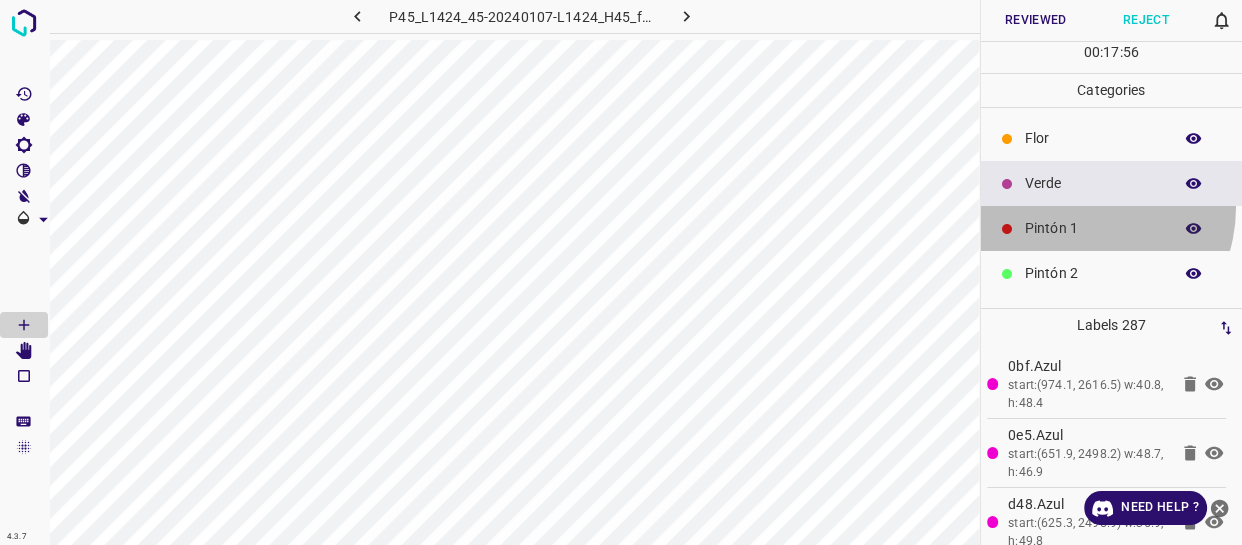 drag, startPoint x: 1074, startPoint y: 207, endPoint x: 1065, endPoint y: 219, distance: 15 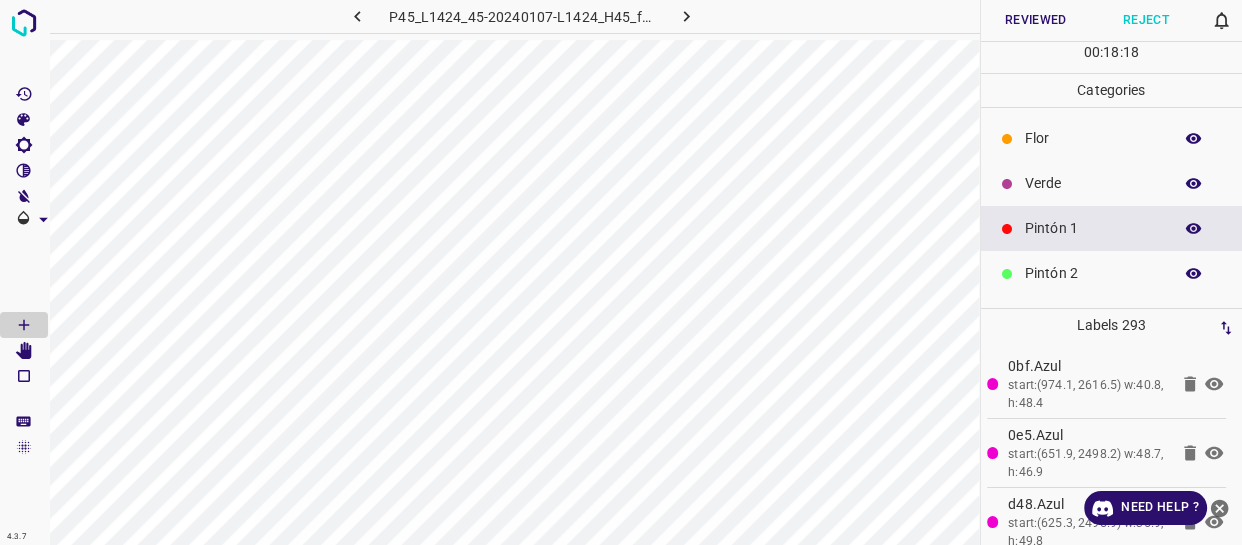 click 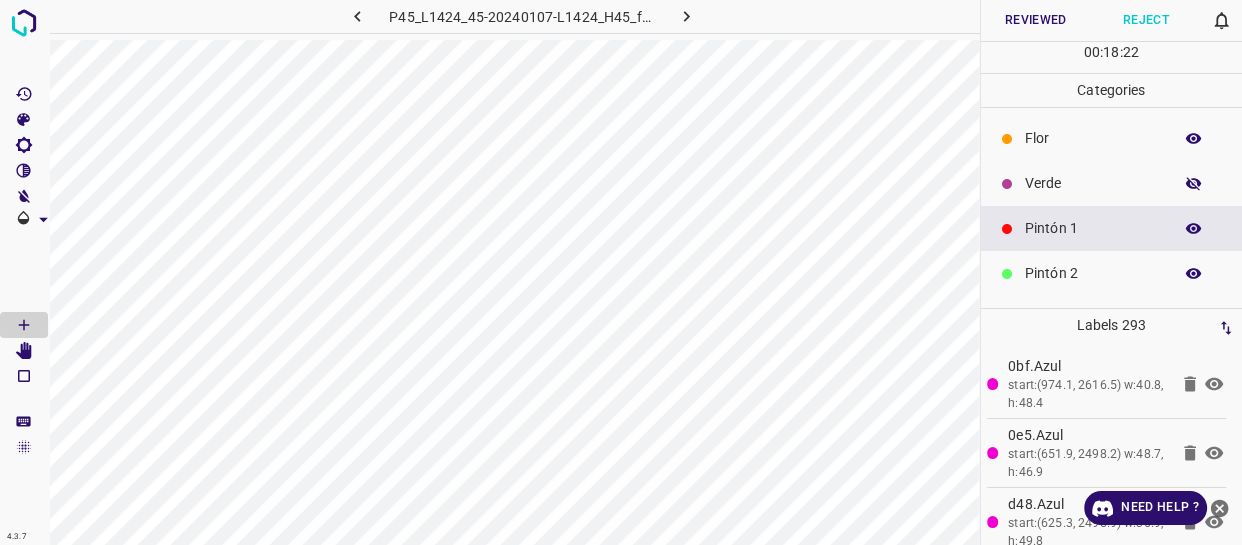 drag, startPoint x: 1179, startPoint y: 174, endPoint x: 1096, endPoint y: 200, distance: 86.977005 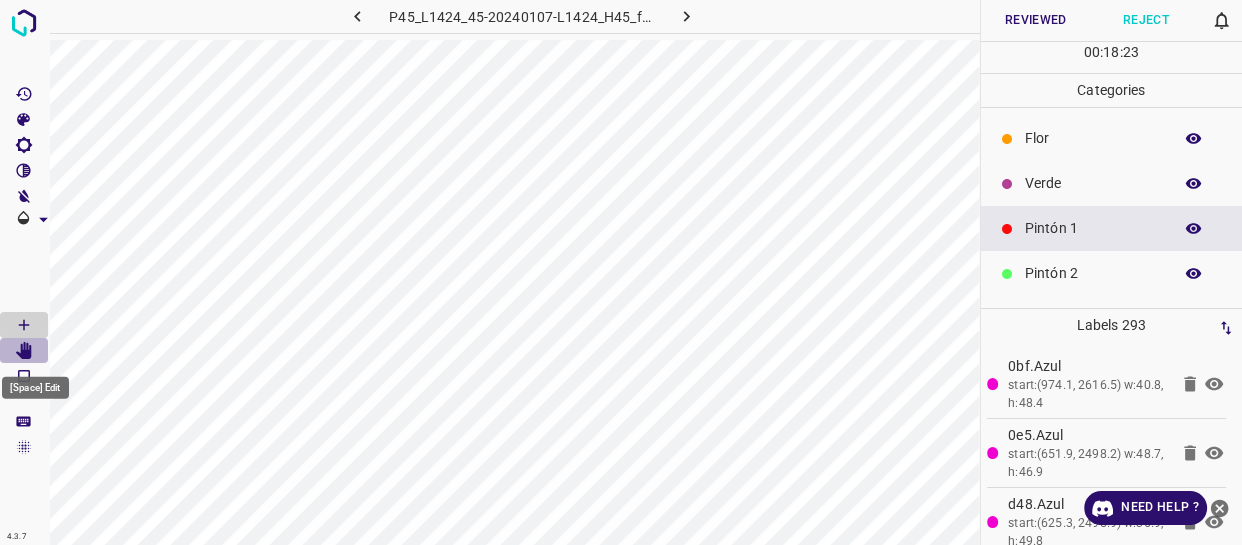 click 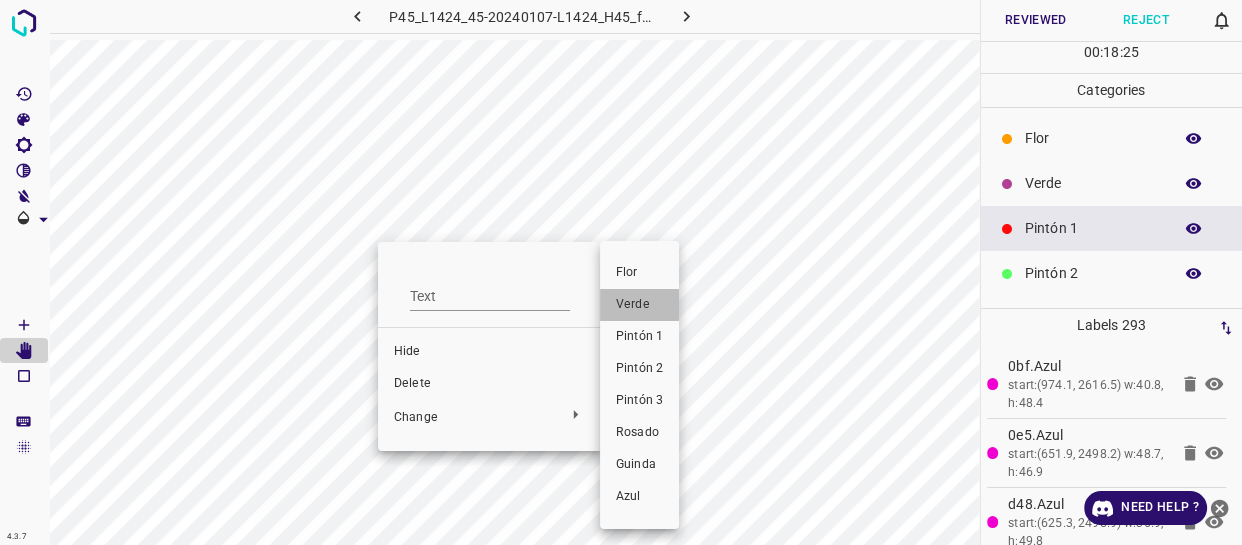 click on "Verde" at bounding box center [639, 305] 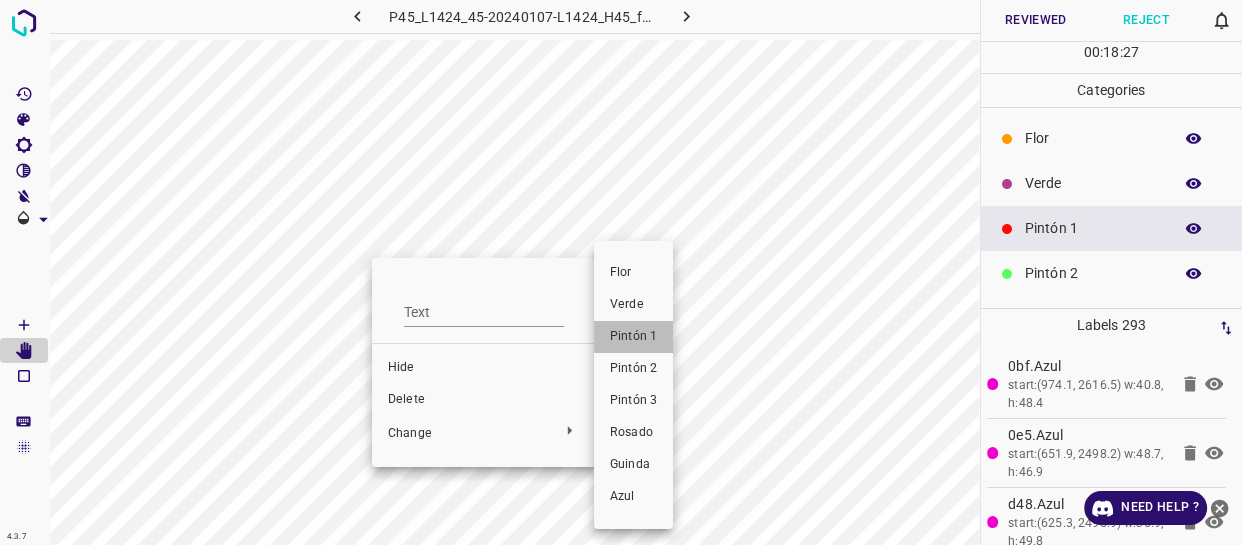click on "Pintón 1" at bounding box center (633, 337) 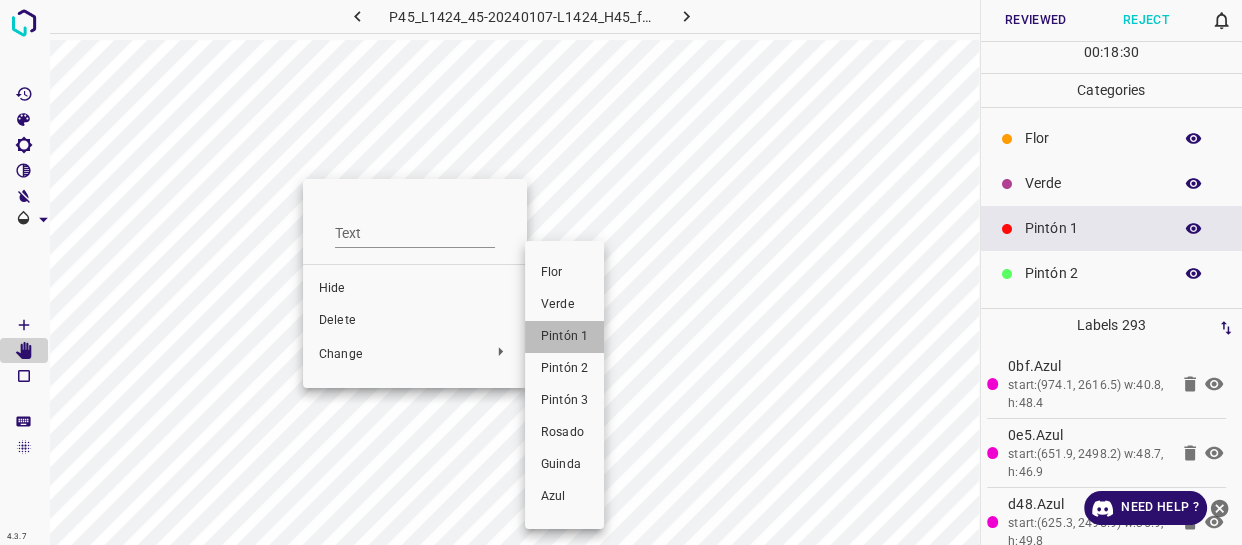 click on "Pintón 1" at bounding box center (564, 337) 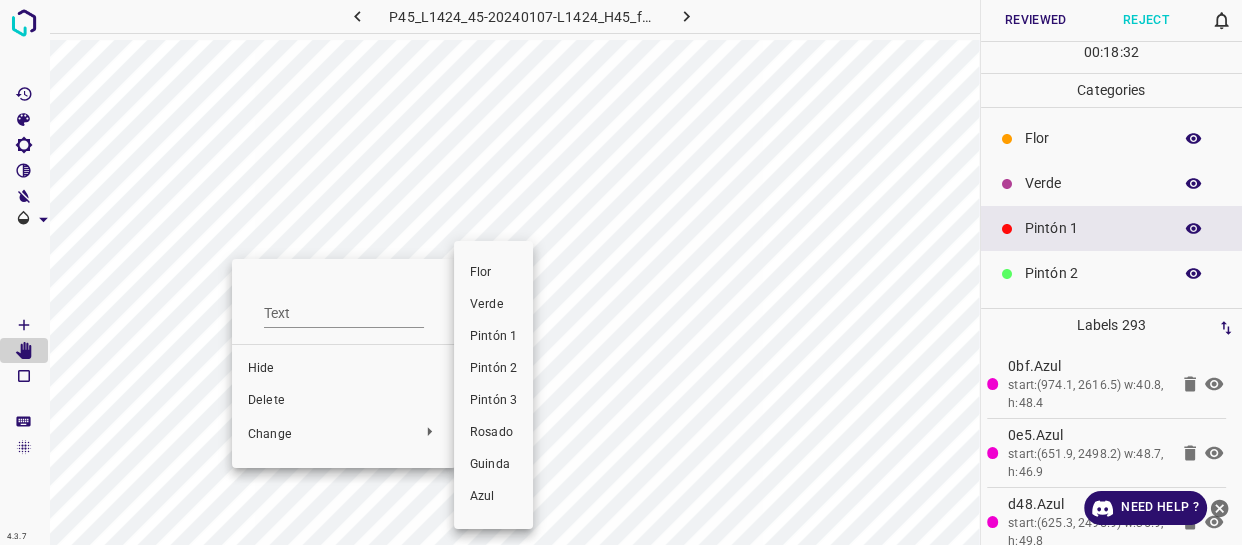 click on "Pintón 1" at bounding box center (493, 337) 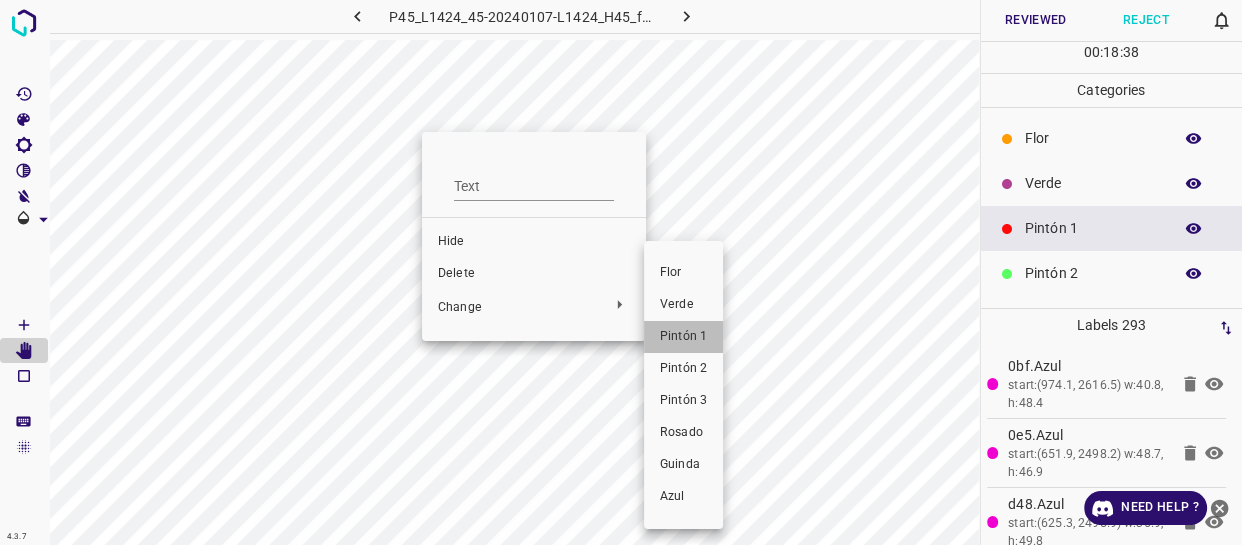click on "Pintón 1" at bounding box center (683, 337) 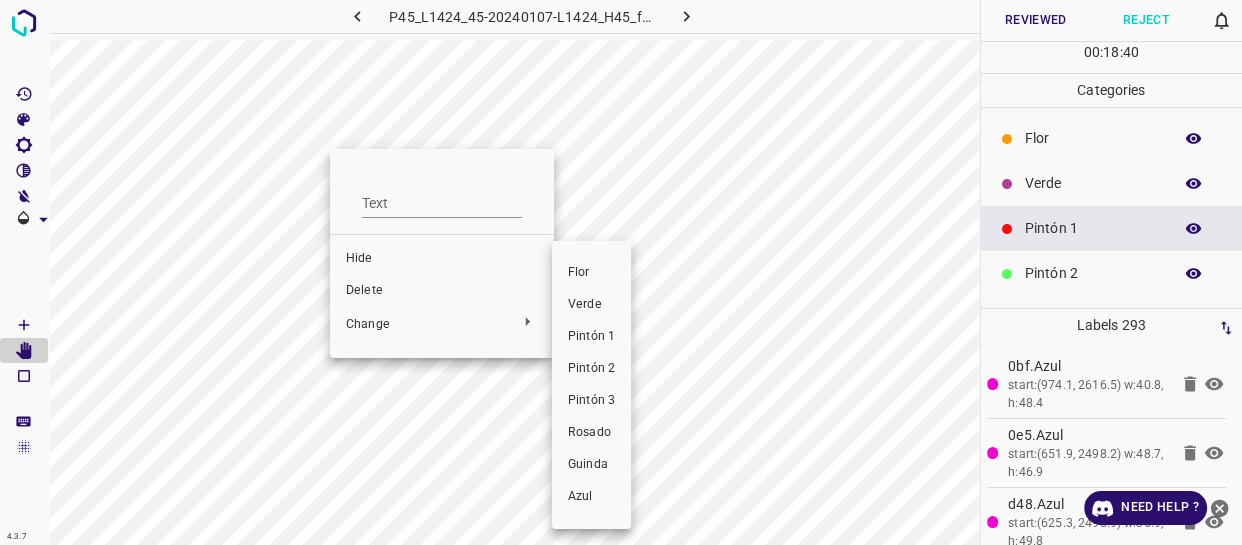 drag, startPoint x: 598, startPoint y: 271, endPoint x: 590, endPoint y: 244, distance: 28.160255 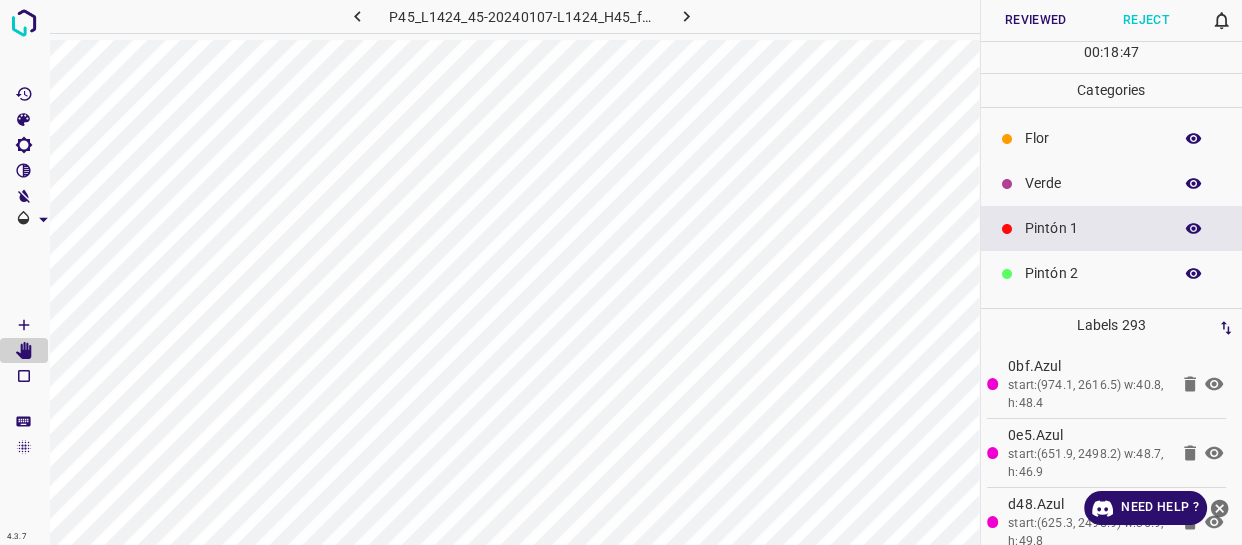 click 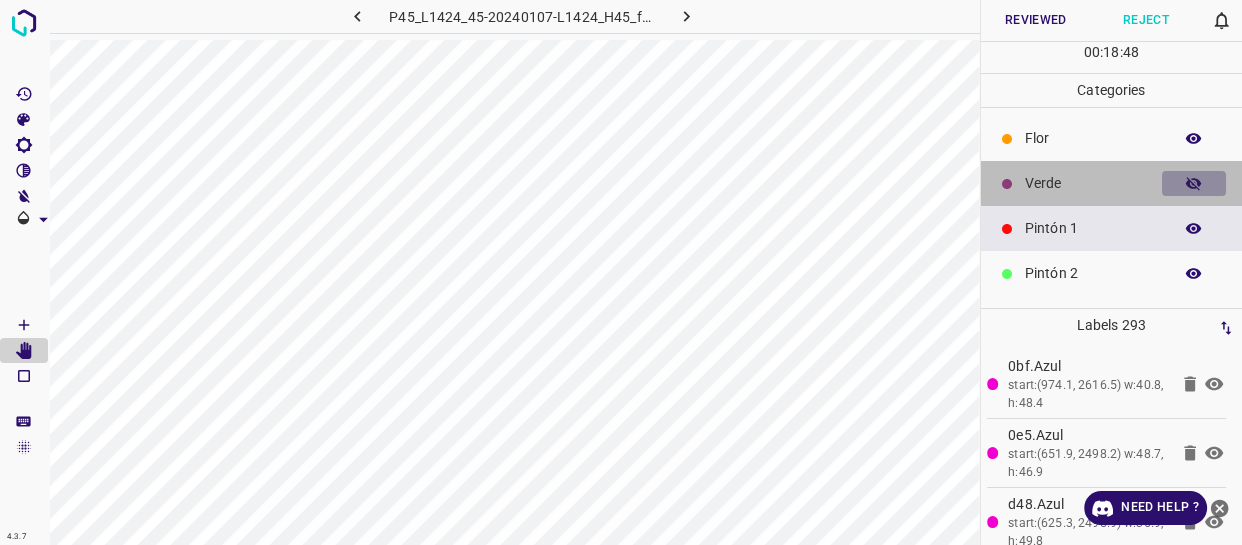 click 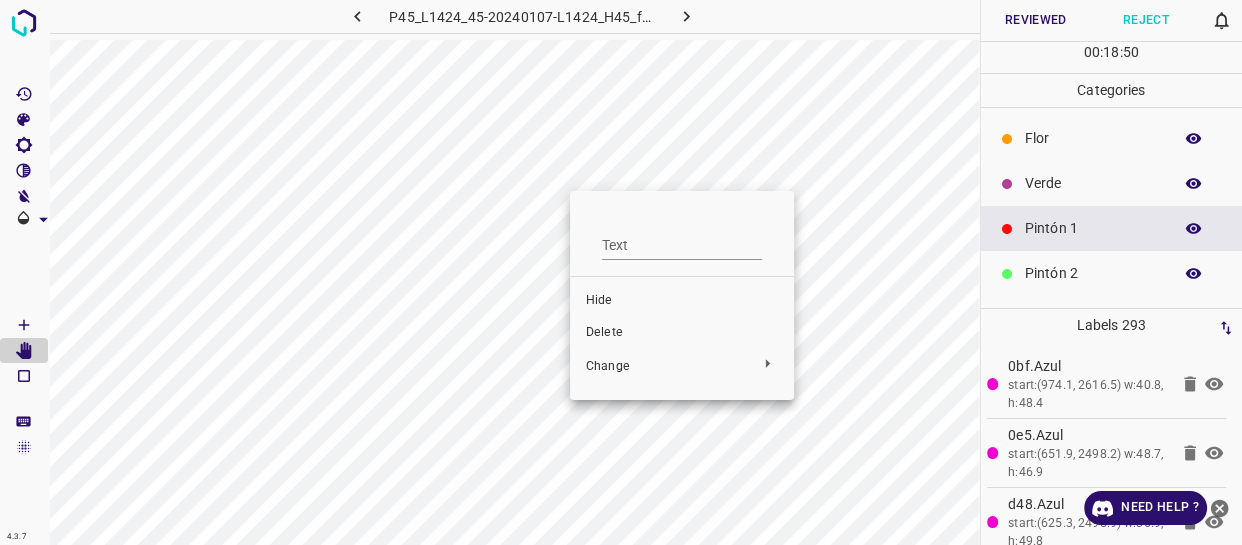 drag, startPoint x: 1123, startPoint y: 196, endPoint x: 596, endPoint y: 219, distance: 527.50165 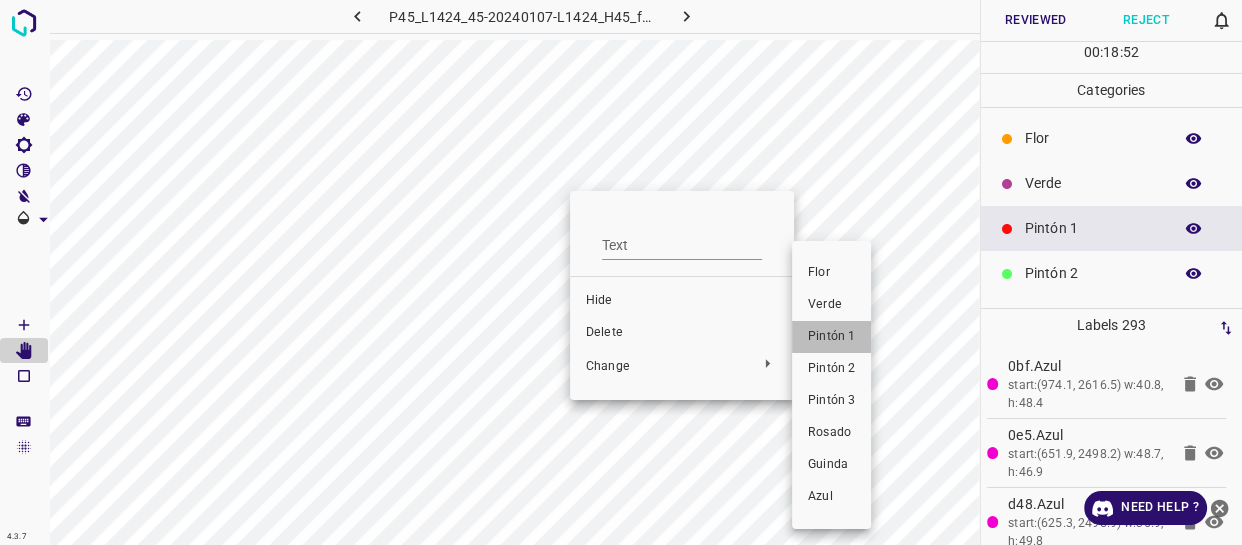 click on "Pintón 1" at bounding box center [831, 337] 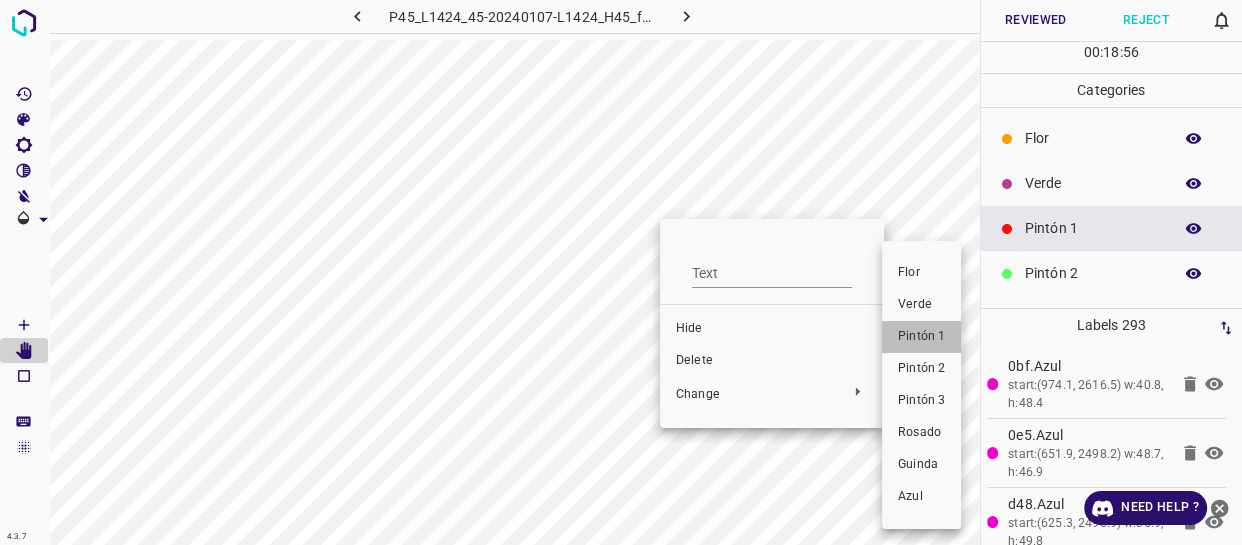 click on "Pintón 1" at bounding box center (921, 337) 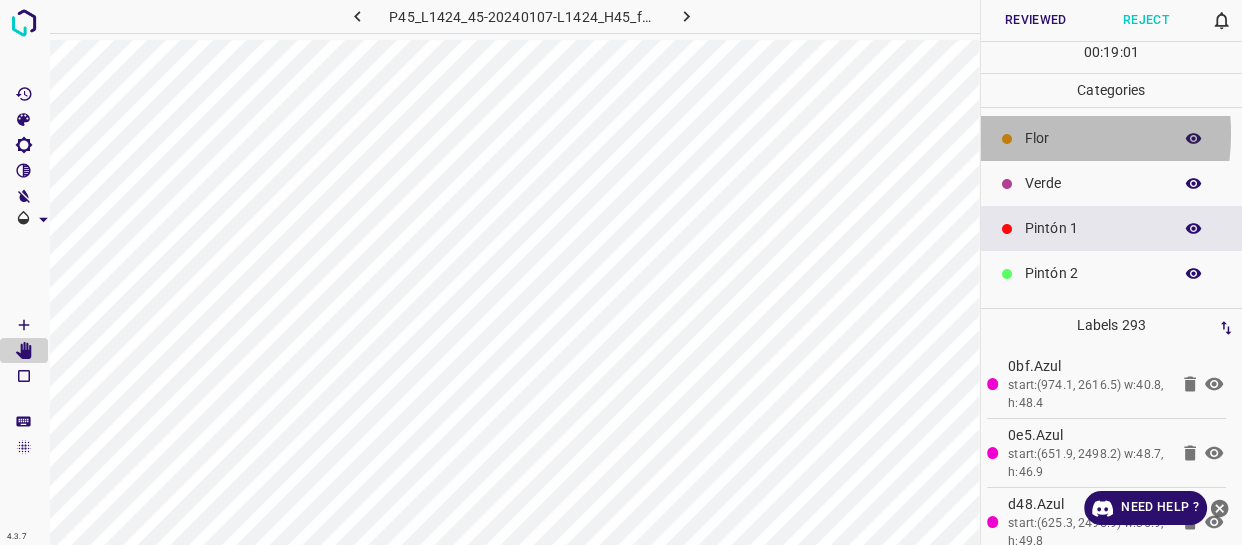 click on "Flor" at bounding box center (1112, 138) 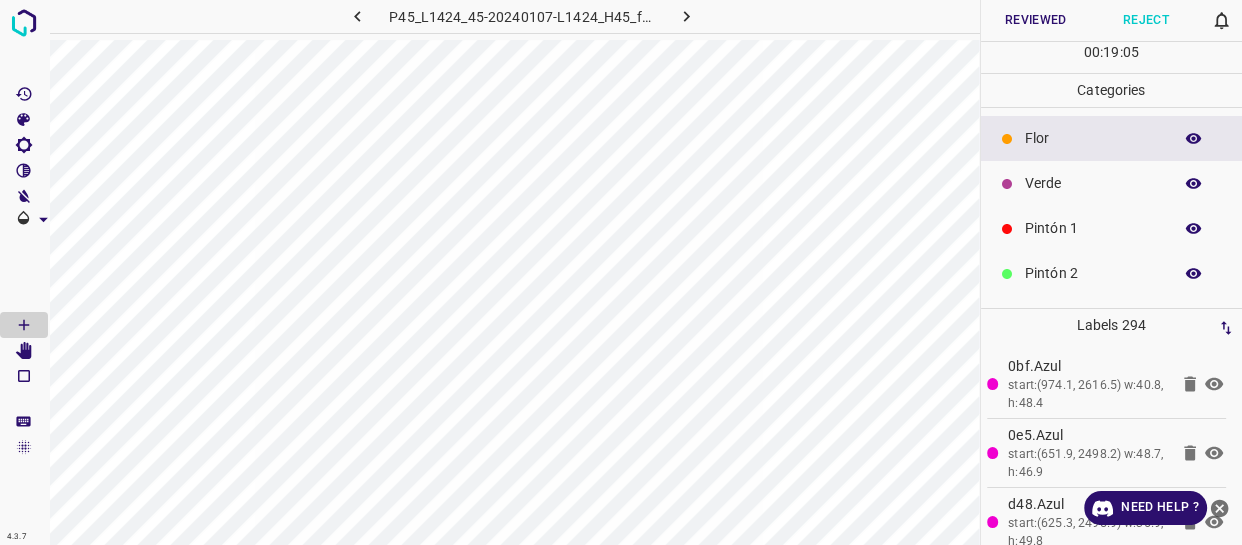 click on "Verde" at bounding box center (1093, 183) 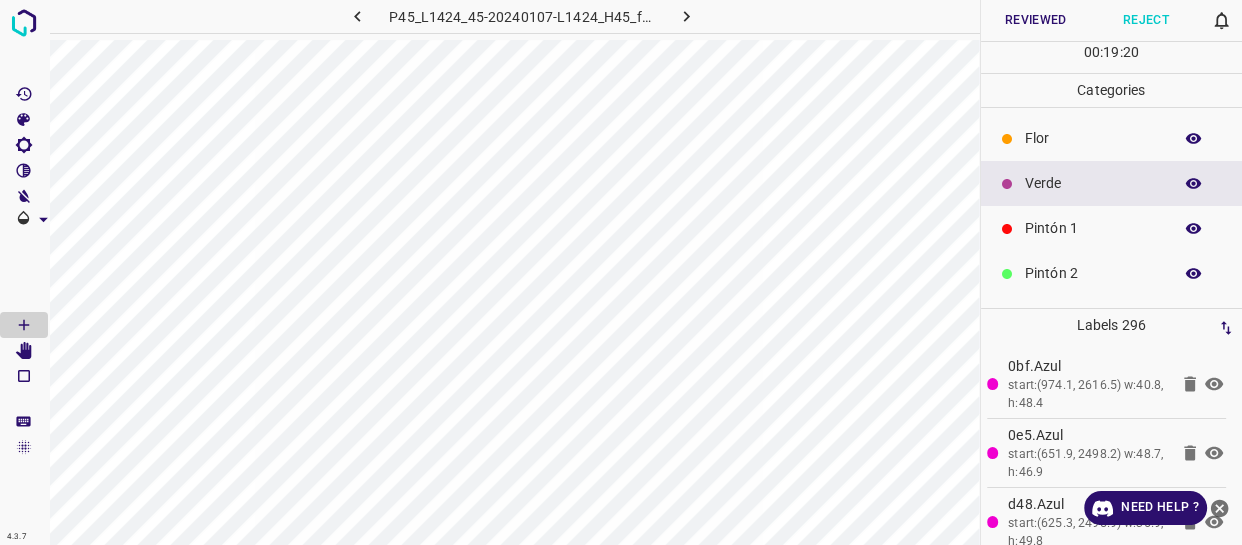 click at bounding box center [1194, 184] 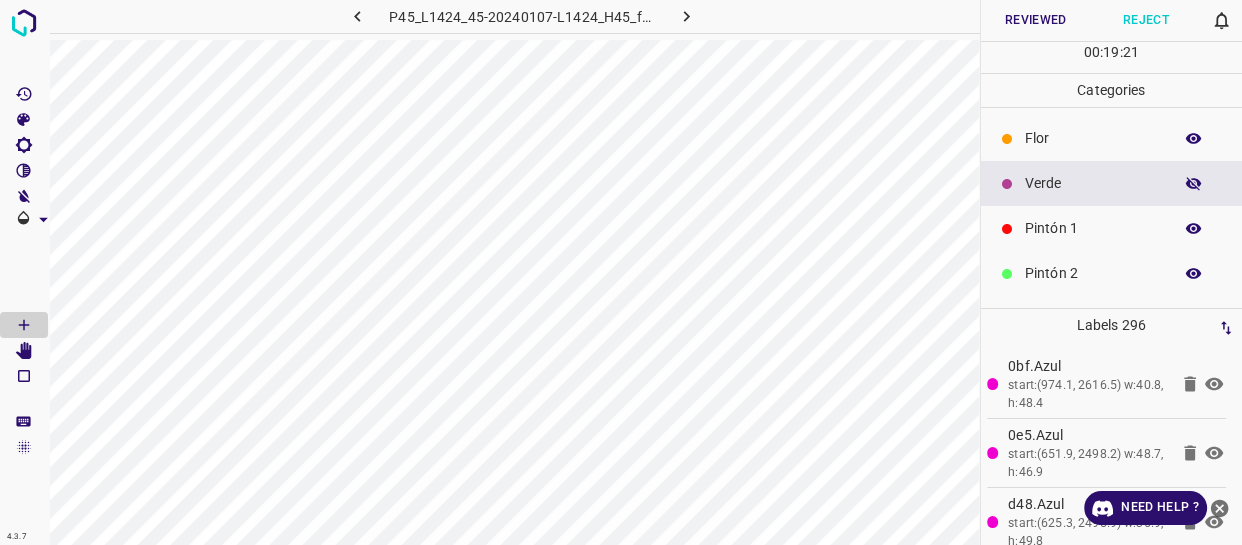 click at bounding box center (1194, 184) 